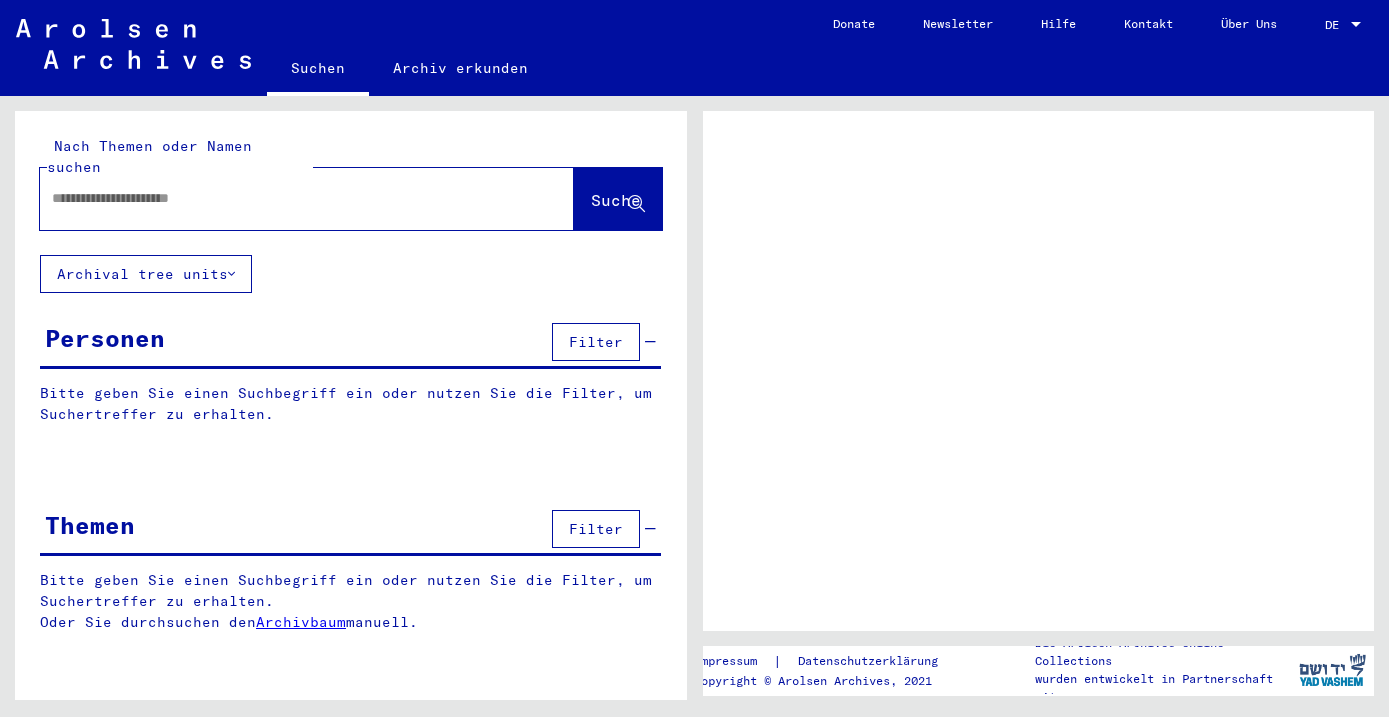scroll, scrollTop: 0, scrollLeft: 0, axis: both 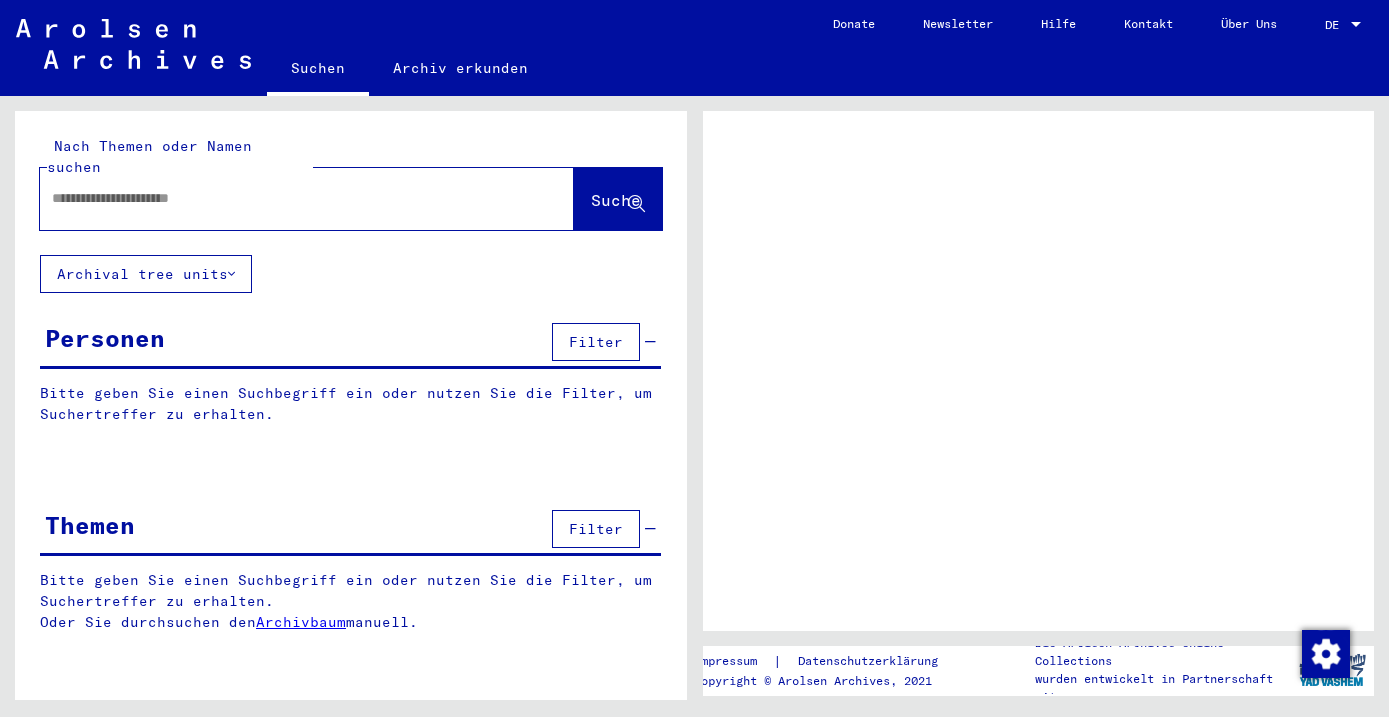 click on "DE" at bounding box center [1336, 25] 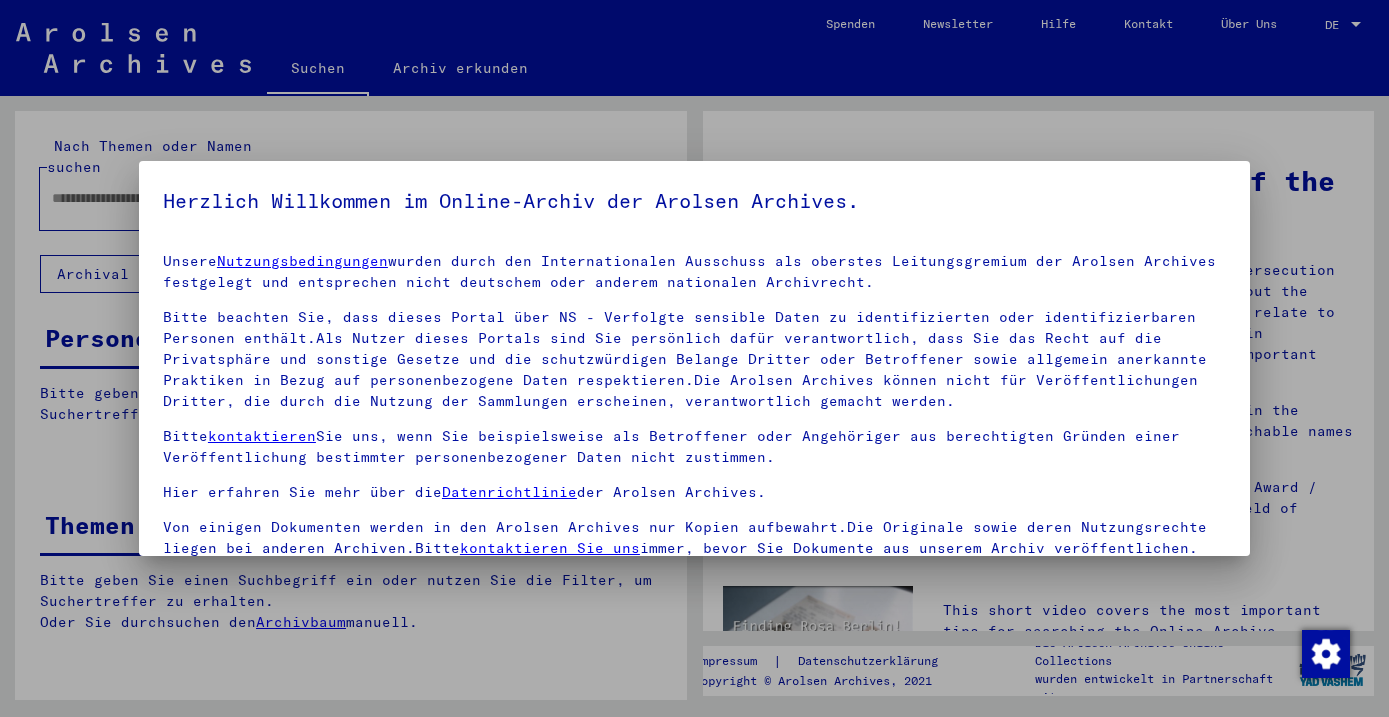 scroll, scrollTop: 0, scrollLeft: 0, axis: both 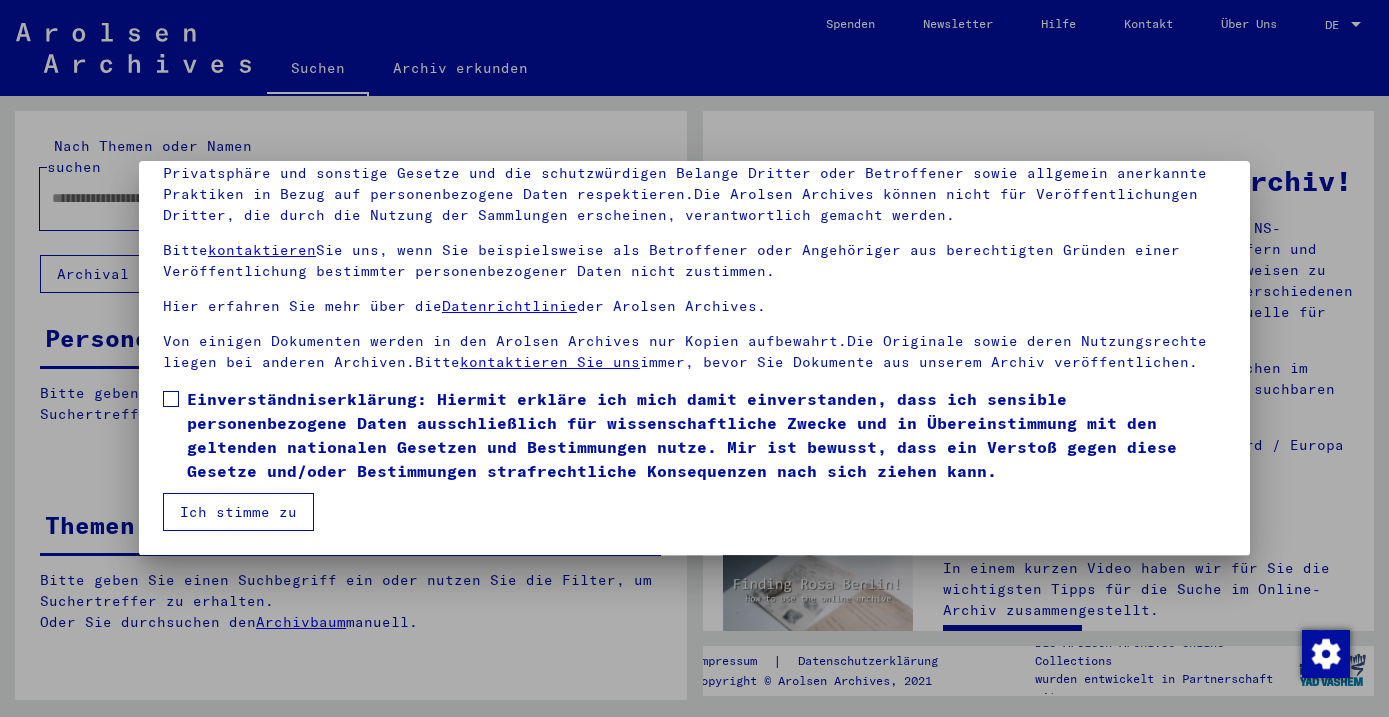 click at bounding box center [171, 399] 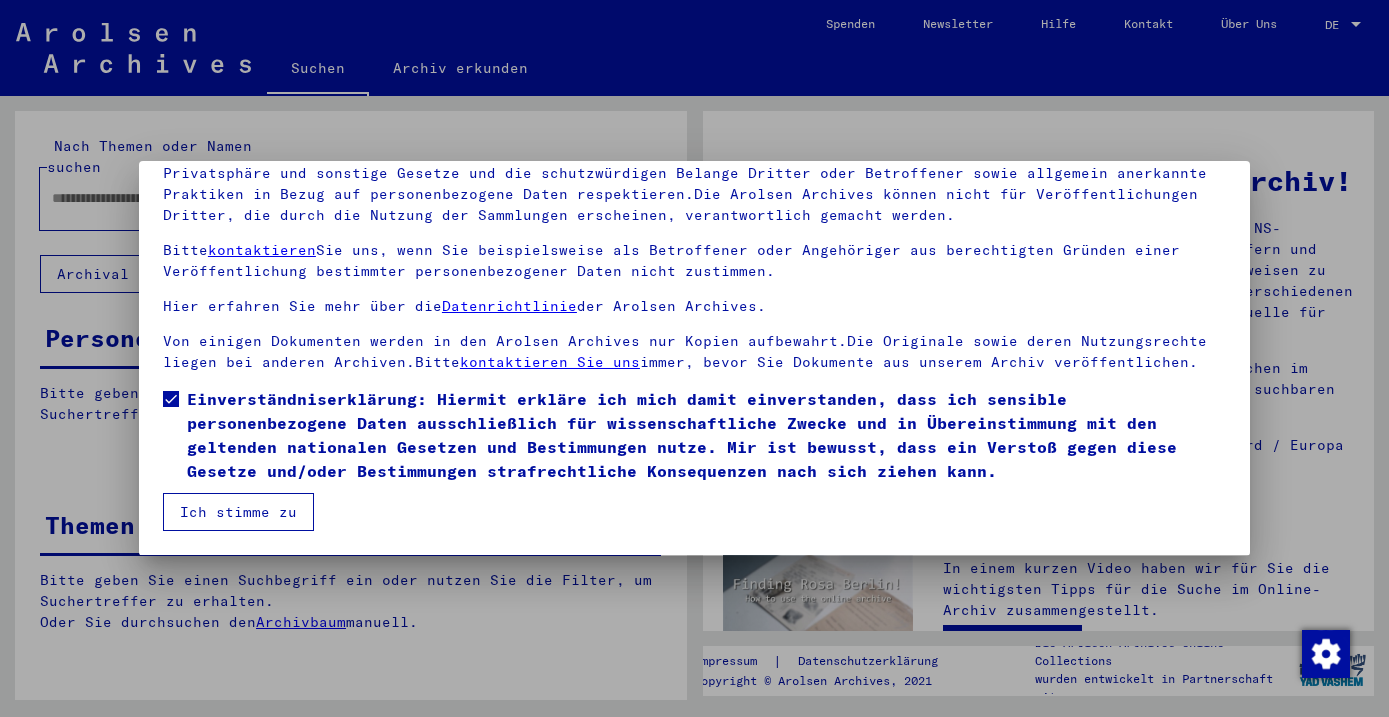 click on "Ich stimme zu" at bounding box center (238, 512) 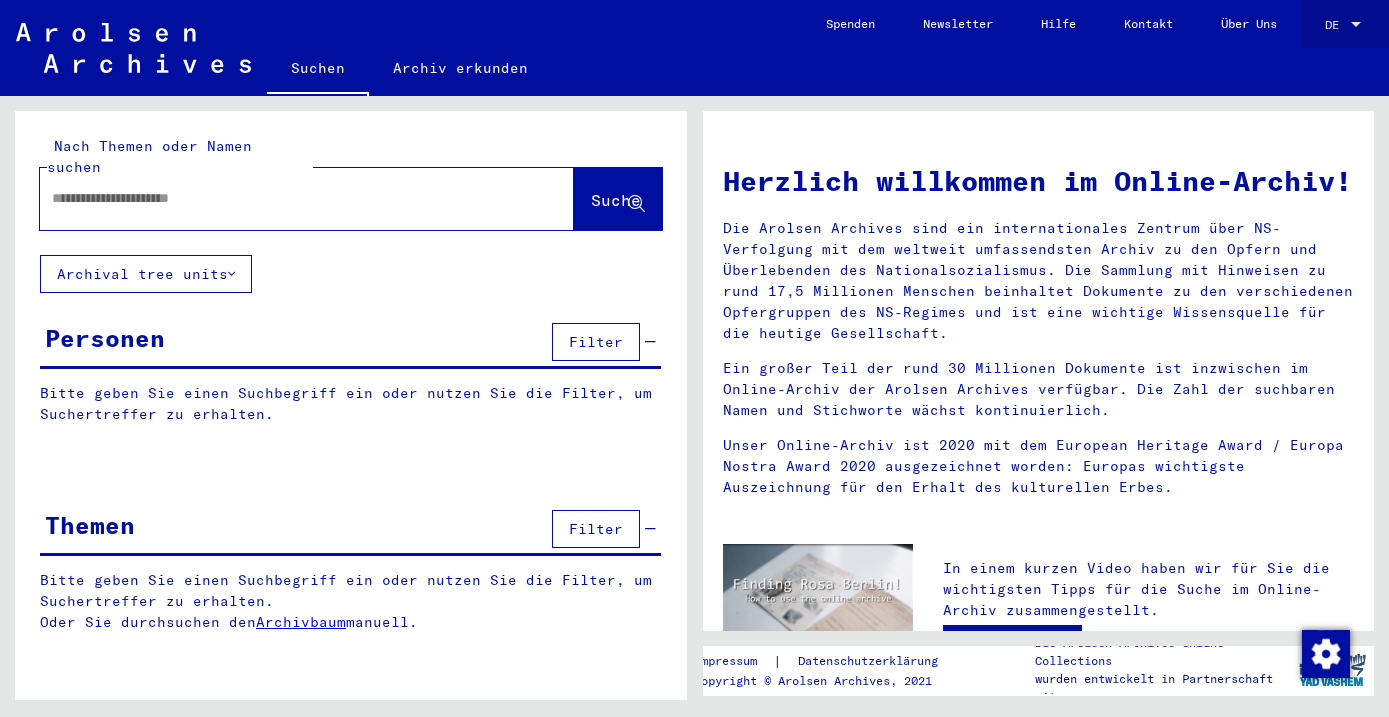 click on "DE" at bounding box center [1336, 25] 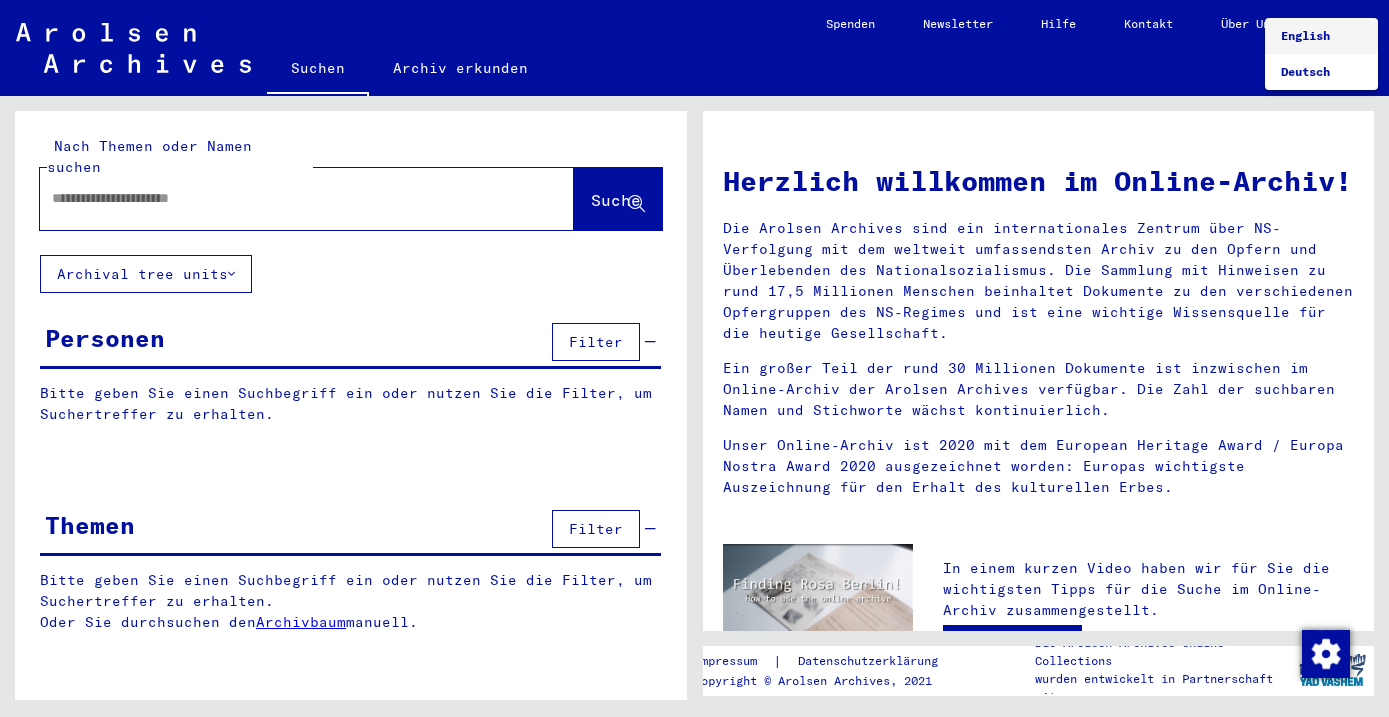 click on "English" at bounding box center (1305, 35) 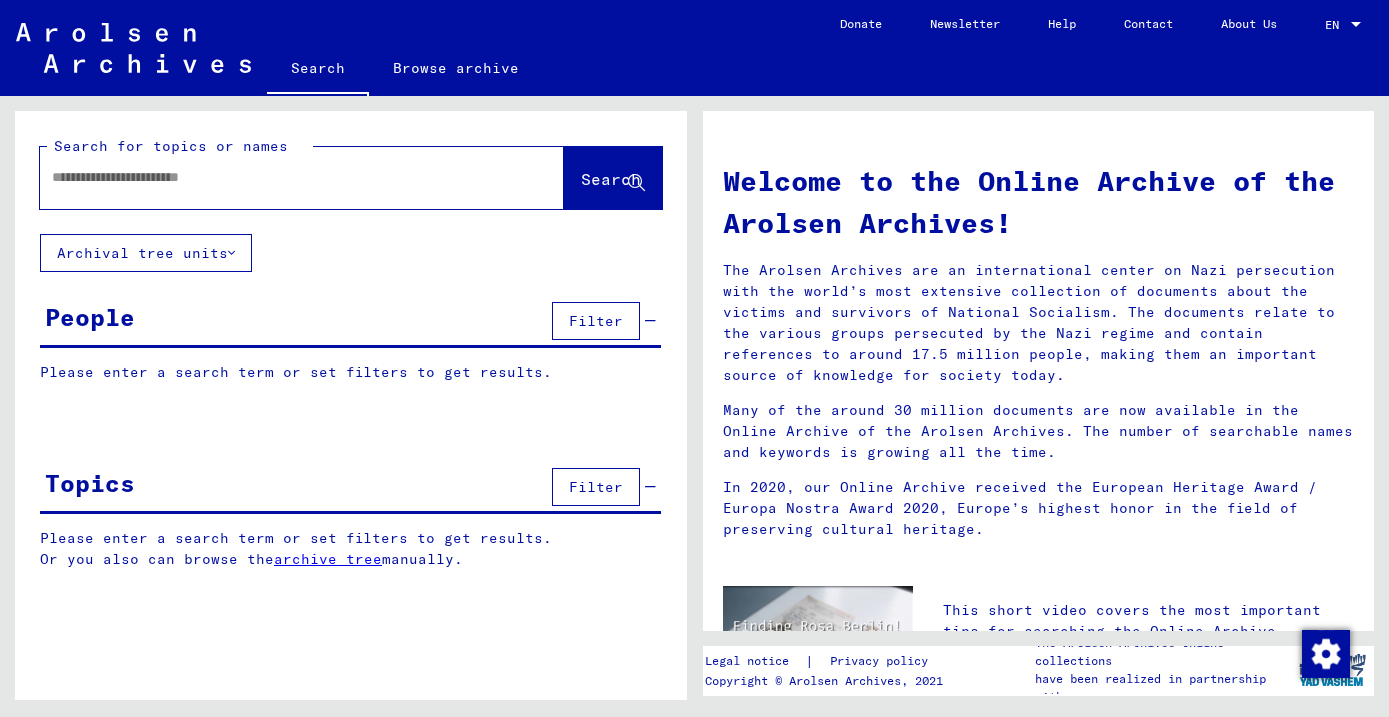 click at bounding box center [278, 177] 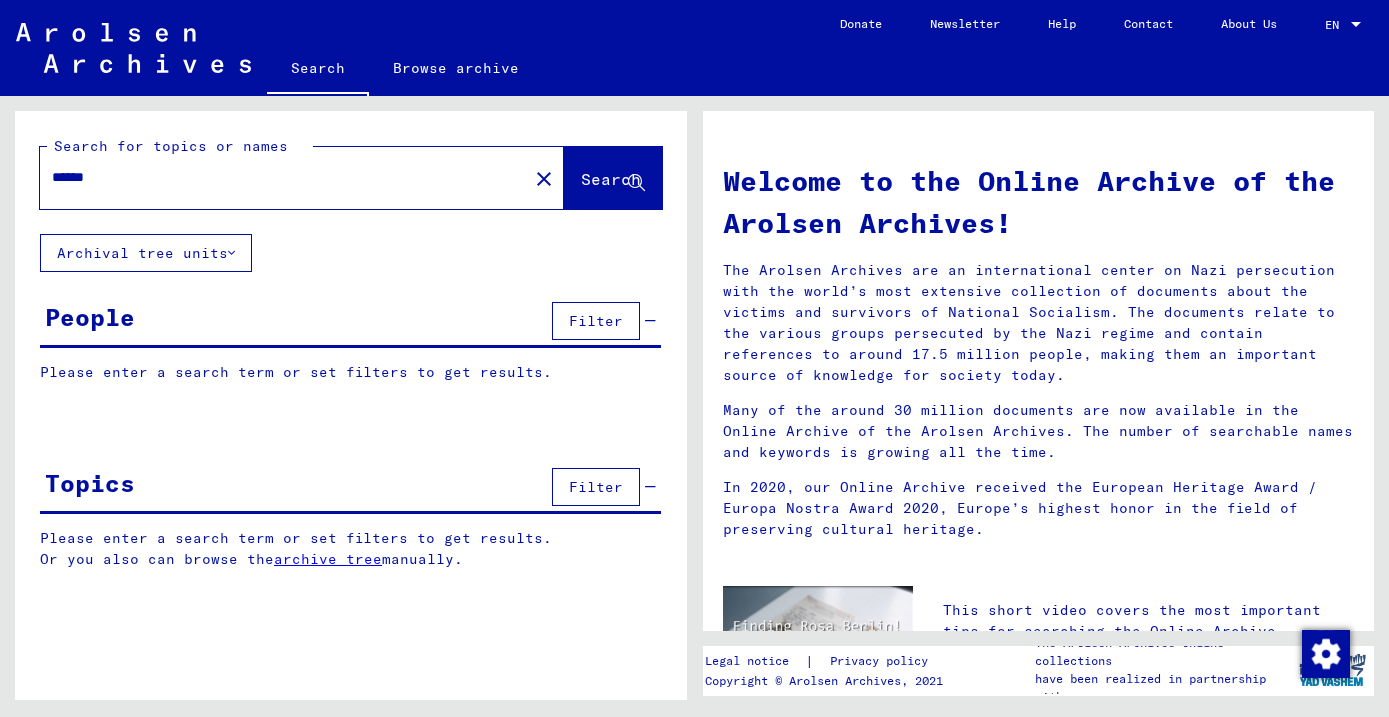 type on "******" 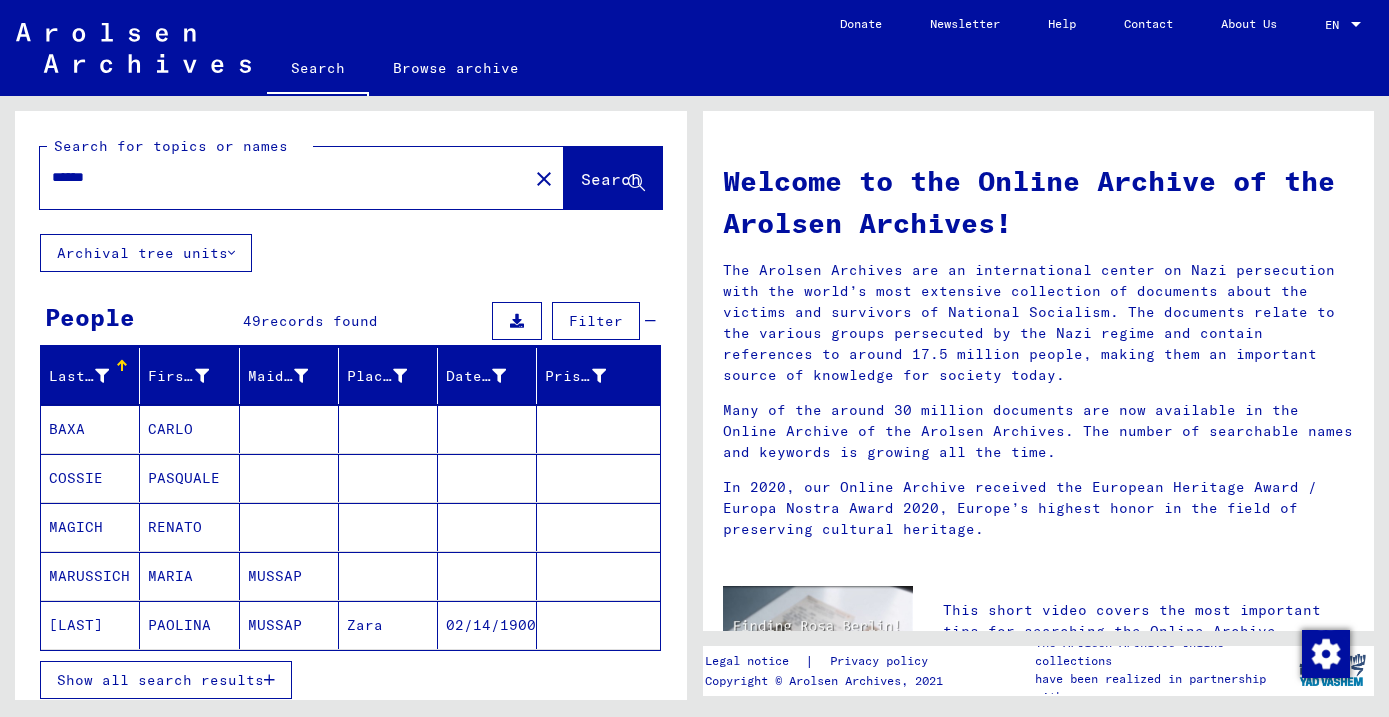 scroll, scrollTop: 2, scrollLeft: 0, axis: vertical 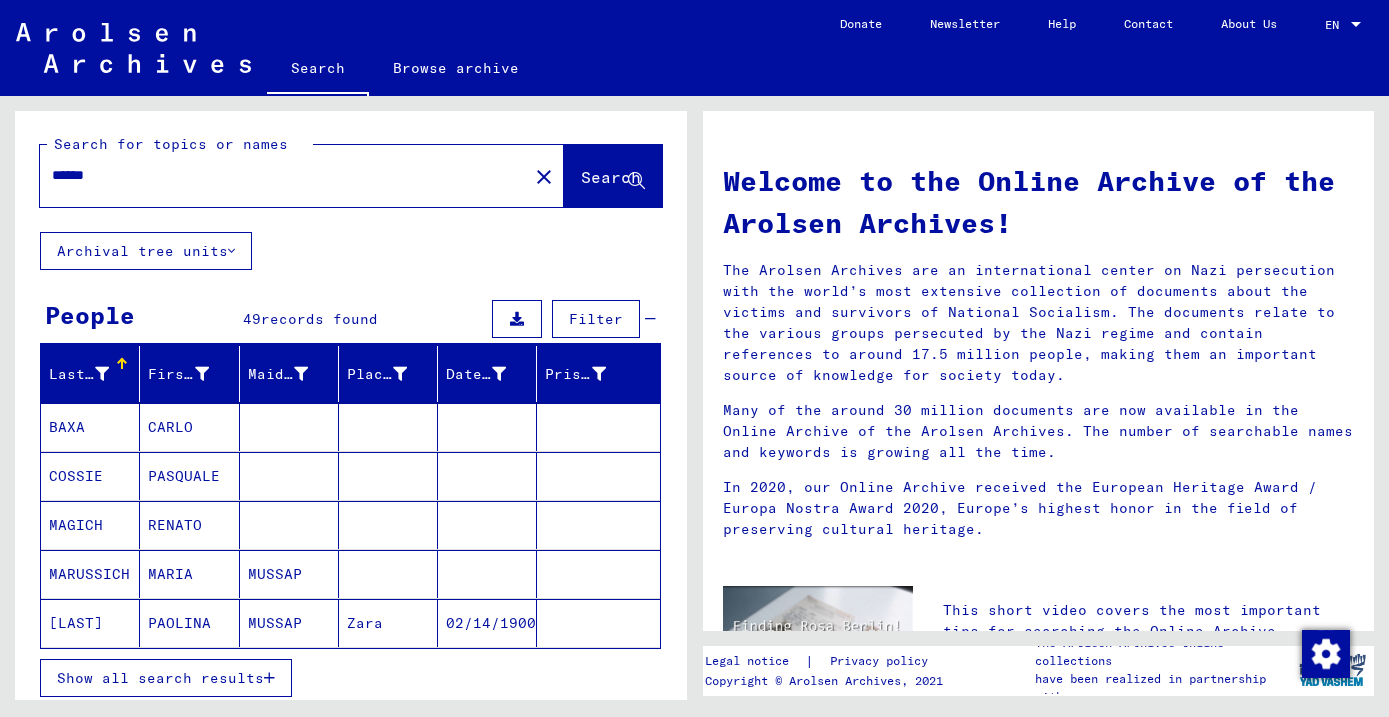 click on "Show all search results" at bounding box center (160, 678) 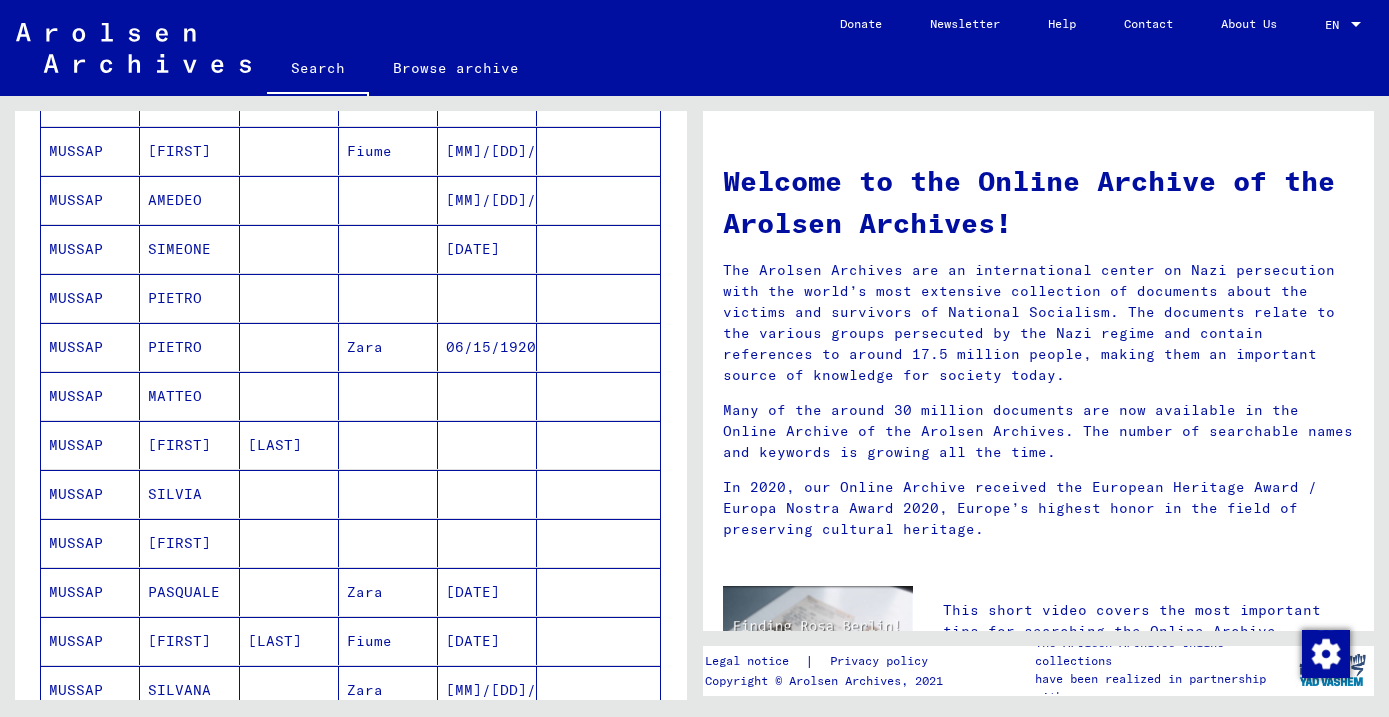 scroll, scrollTop: 919, scrollLeft: 0, axis: vertical 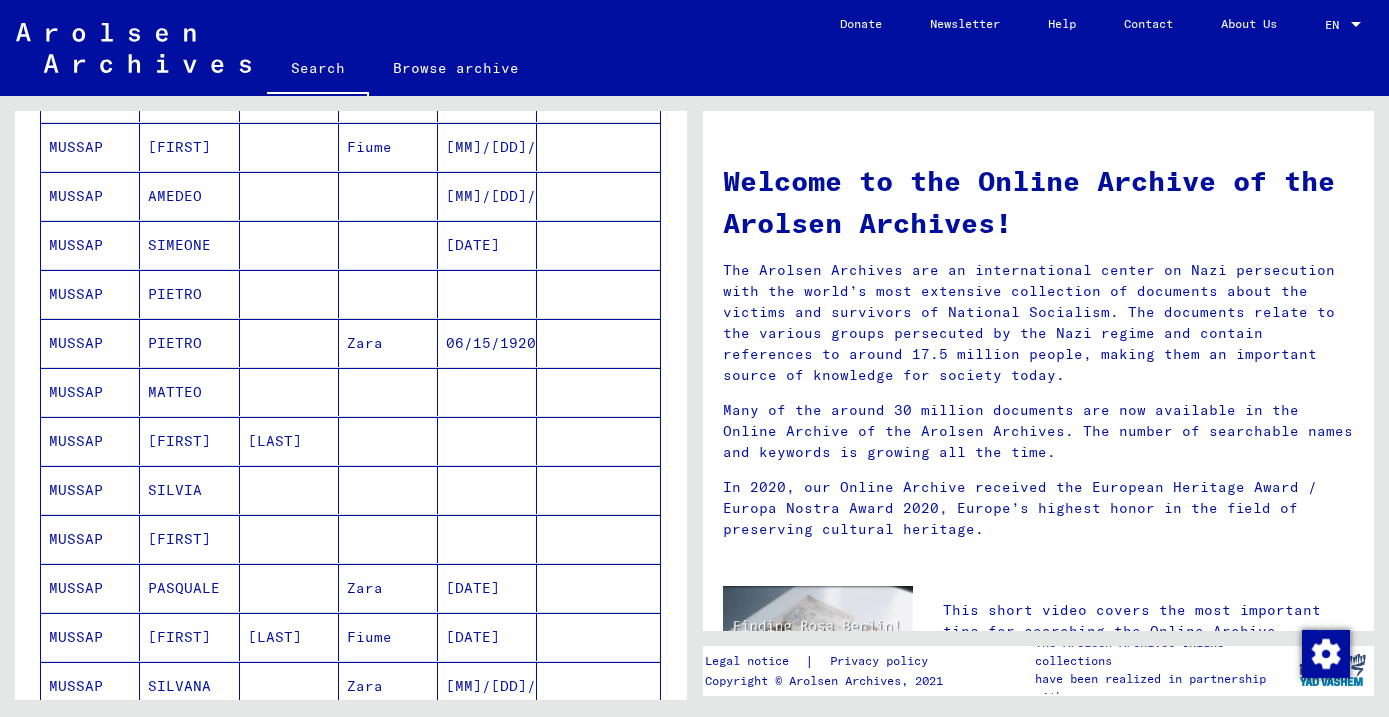 click on "MUSSAP" at bounding box center (90, 637) 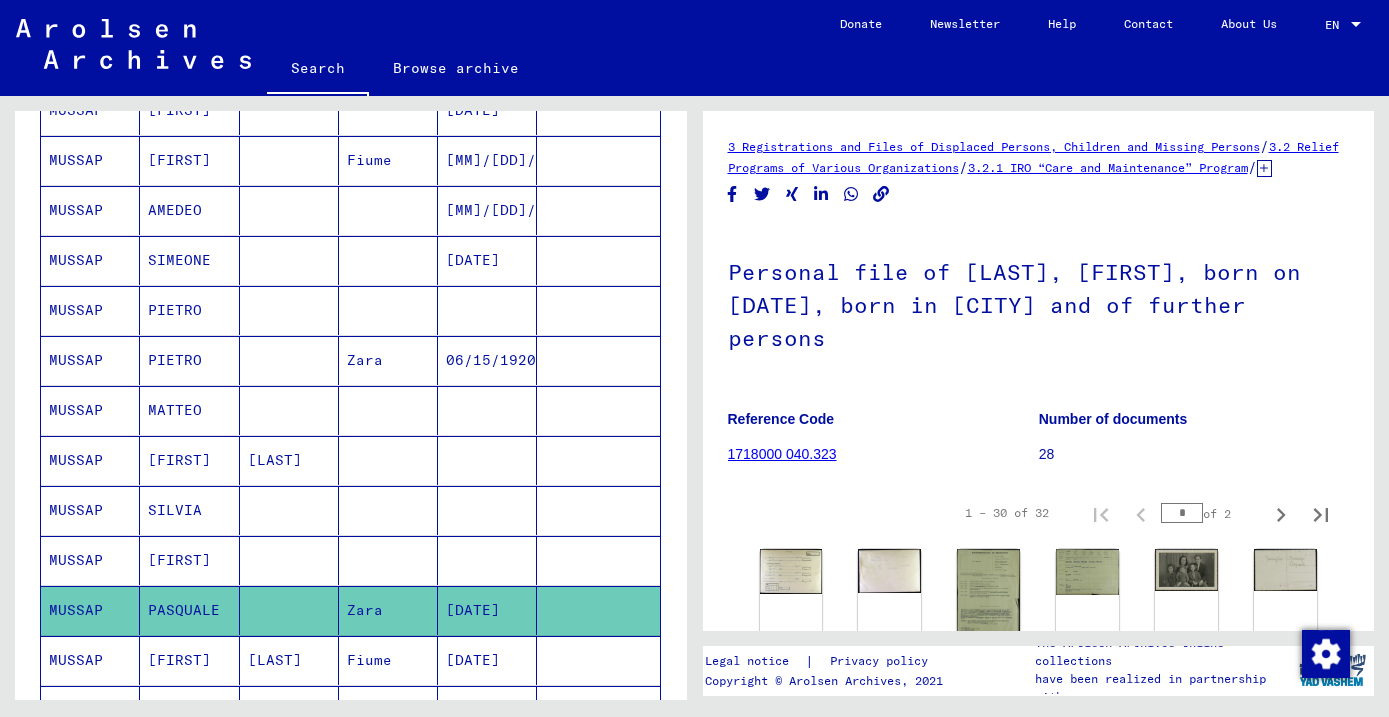 scroll, scrollTop: 0, scrollLeft: 0, axis: both 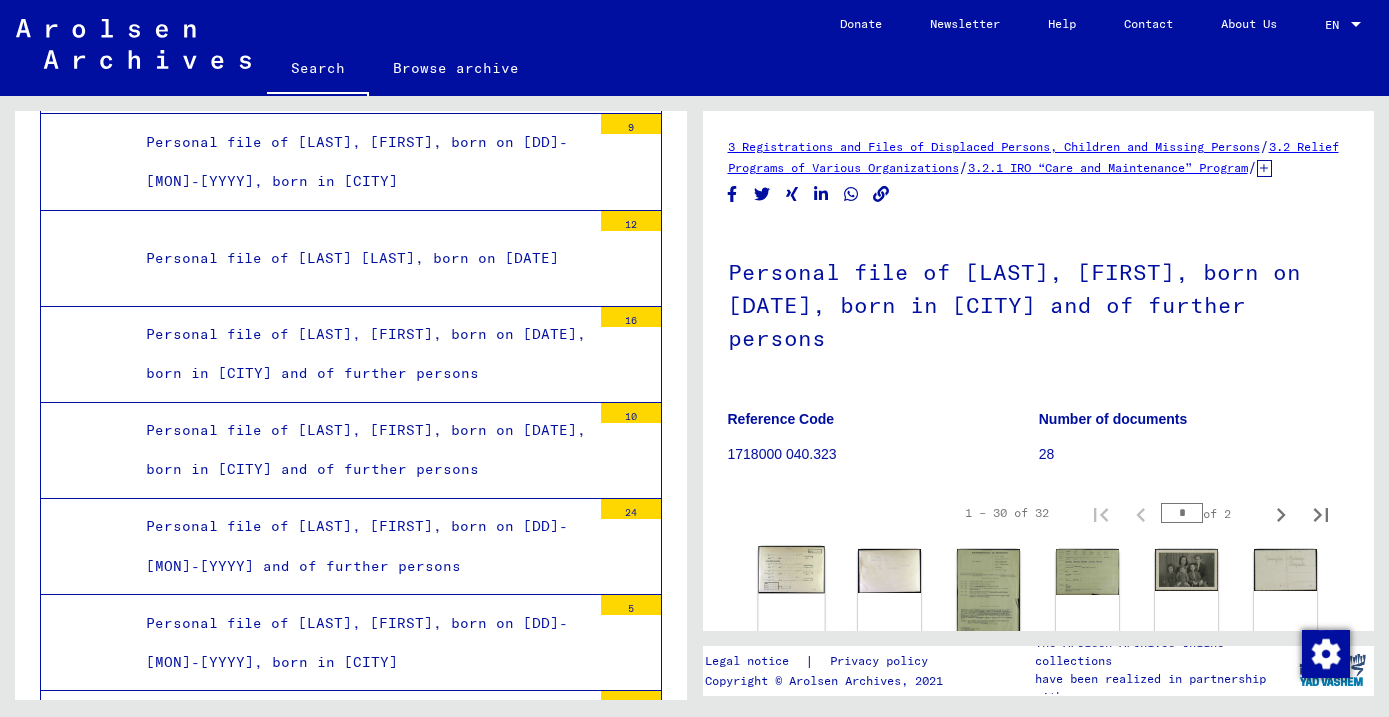 click 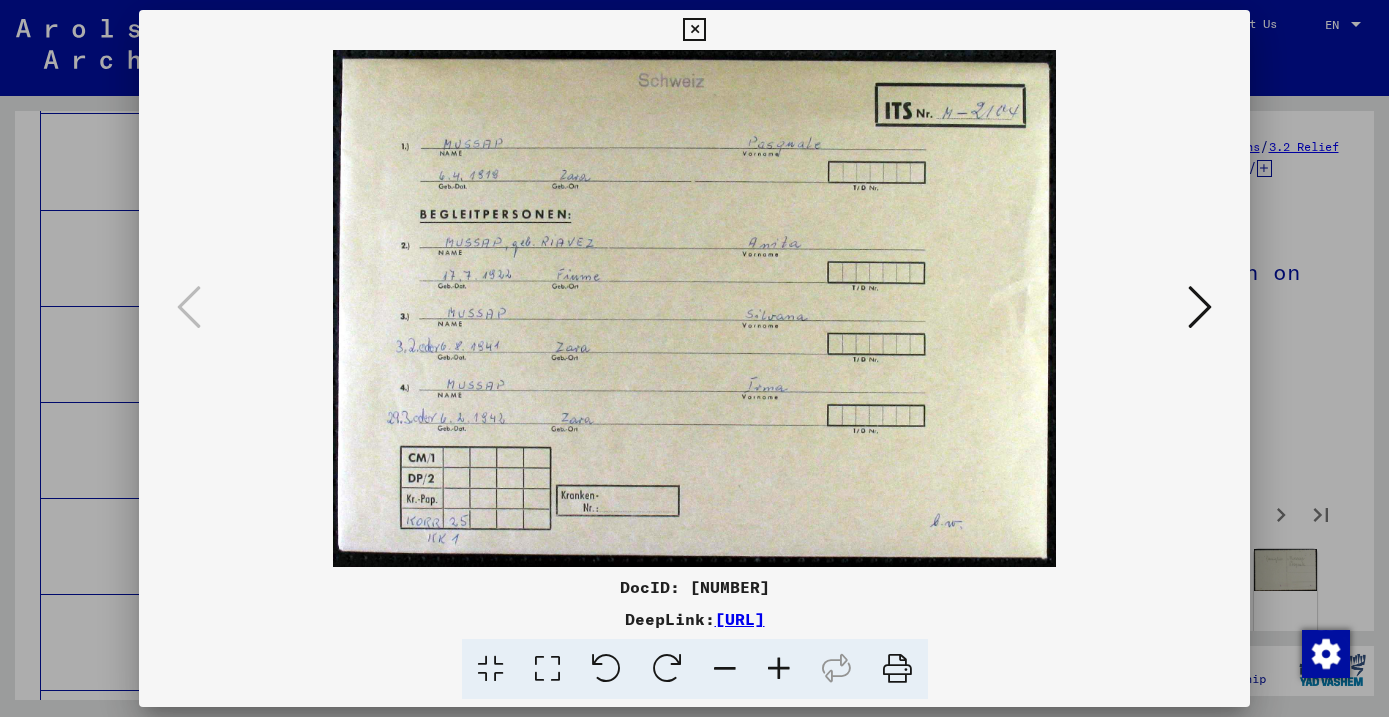 click at bounding box center [1200, 307] 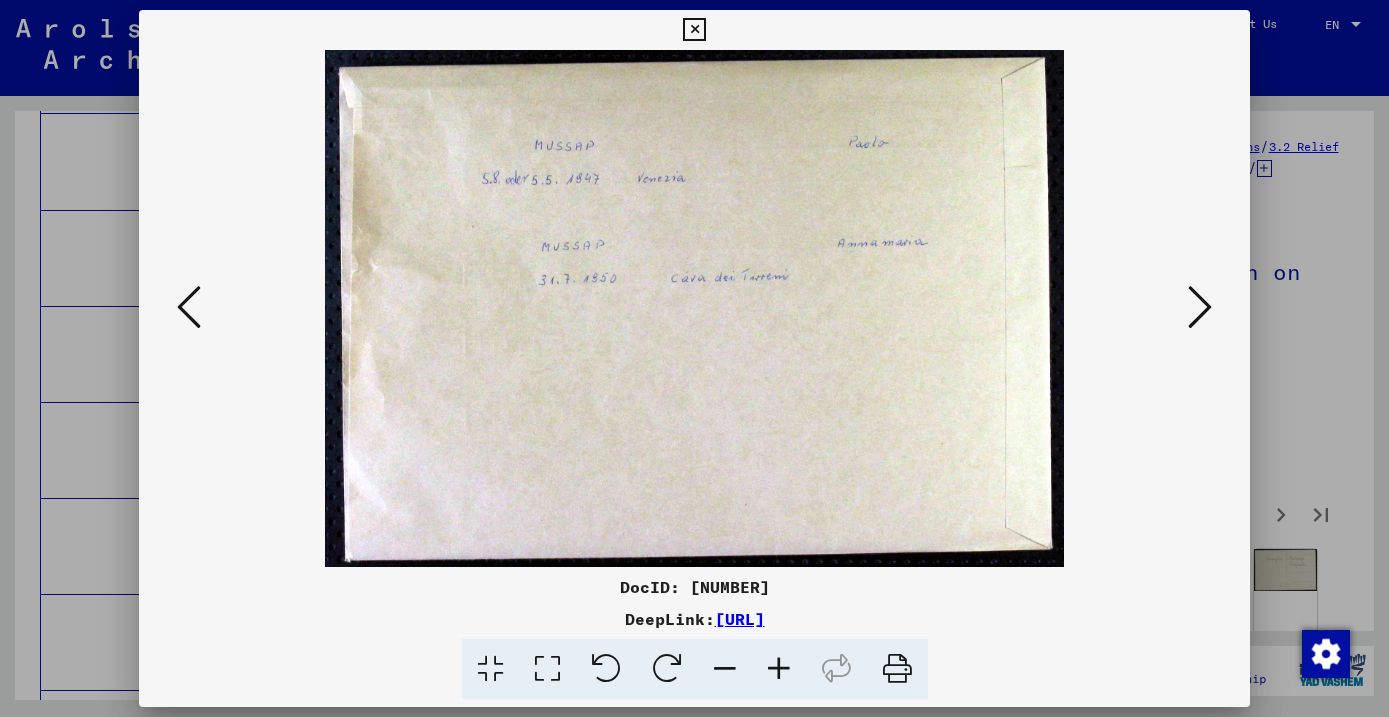click at bounding box center [1200, 307] 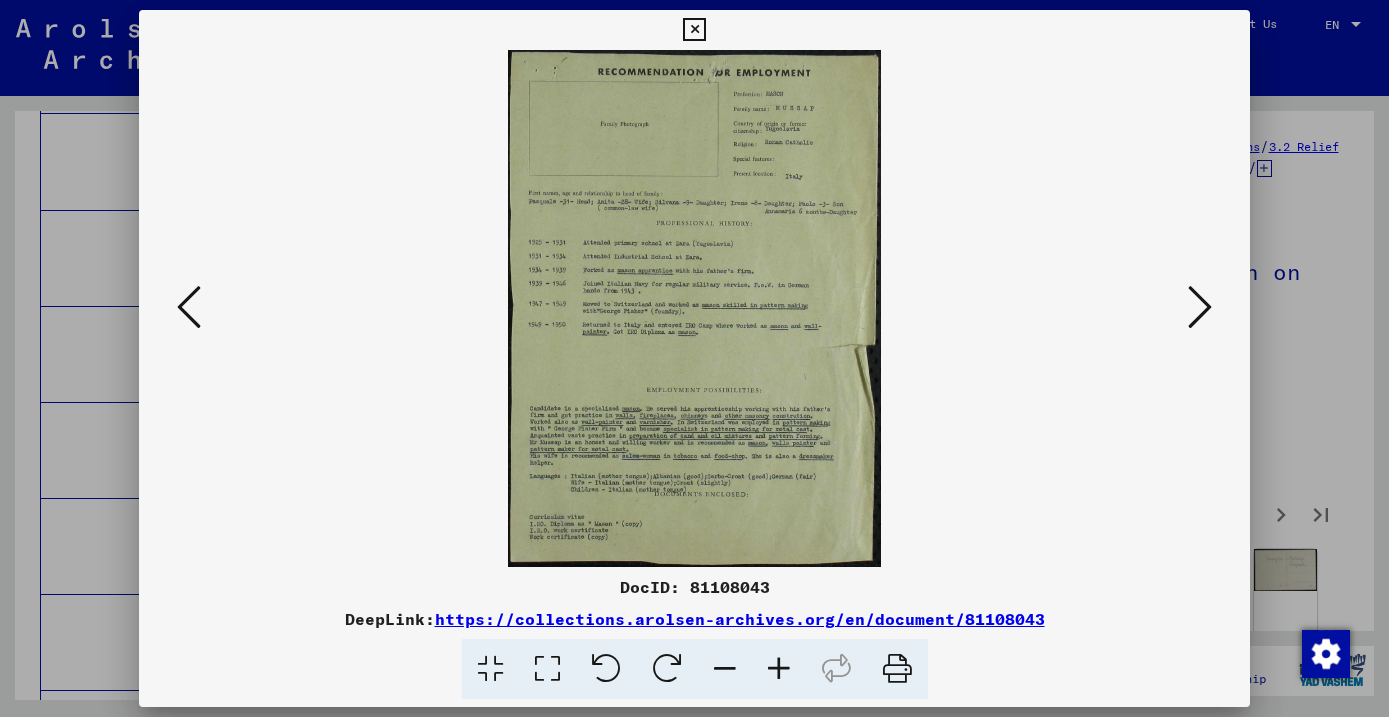 click at bounding box center [1200, 307] 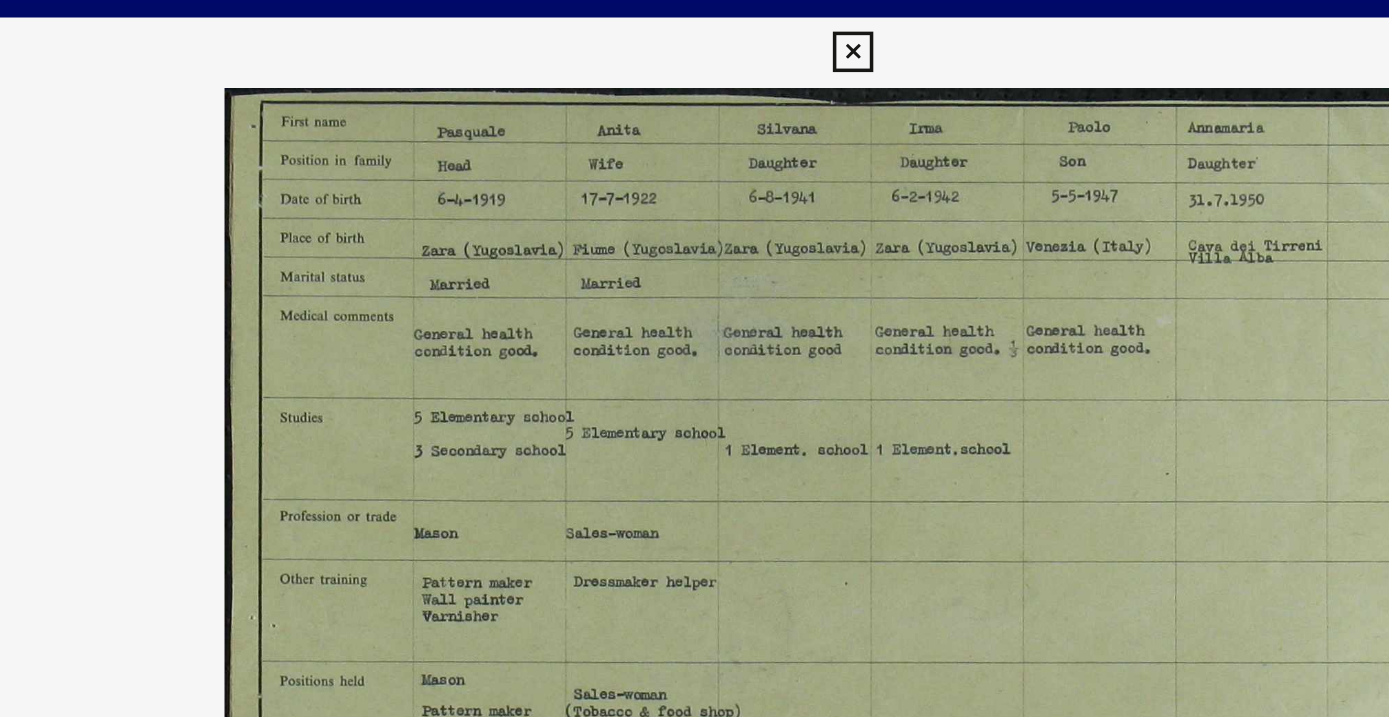 scroll, scrollTop: 0, scrollLeft: 0, axis: both 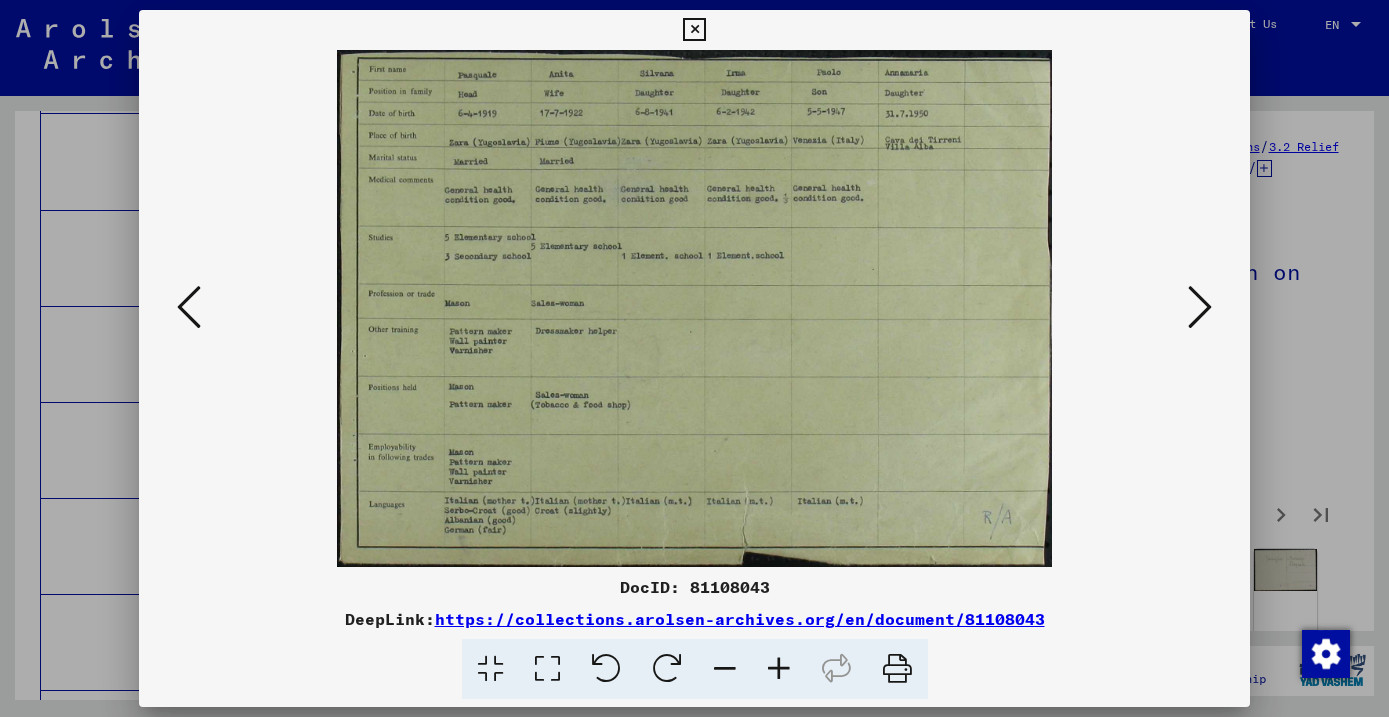 click at bounding box center (1200, 307) 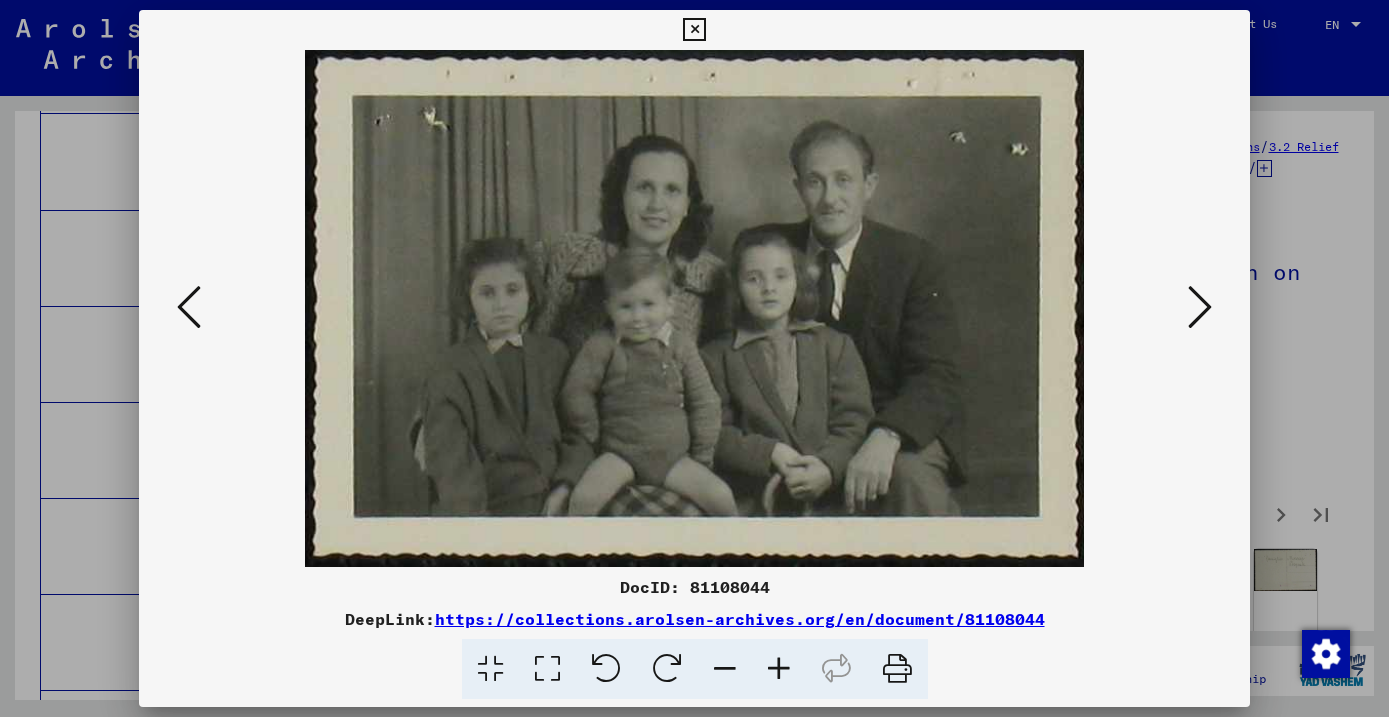 click at bounding box center [1200, 307] 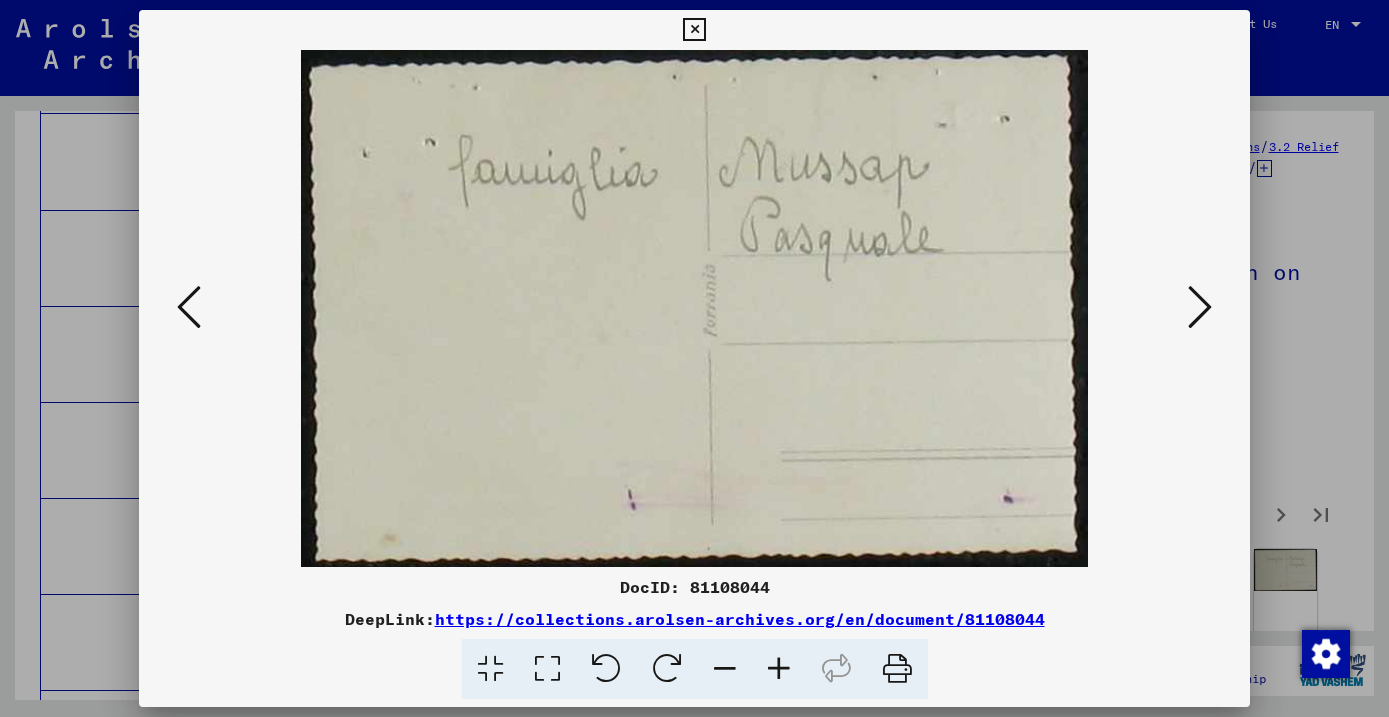 click at bounding box center (1200, 307) 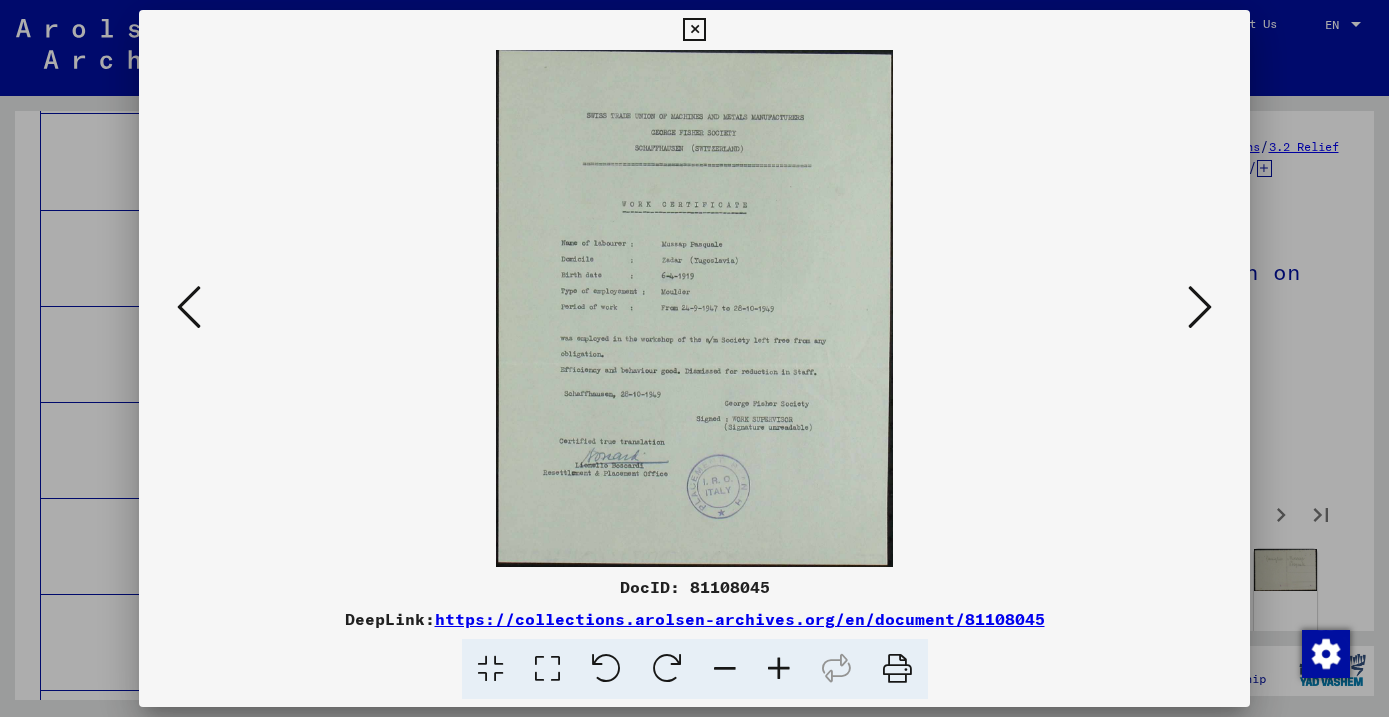 click at bounding box center (1200, 307) 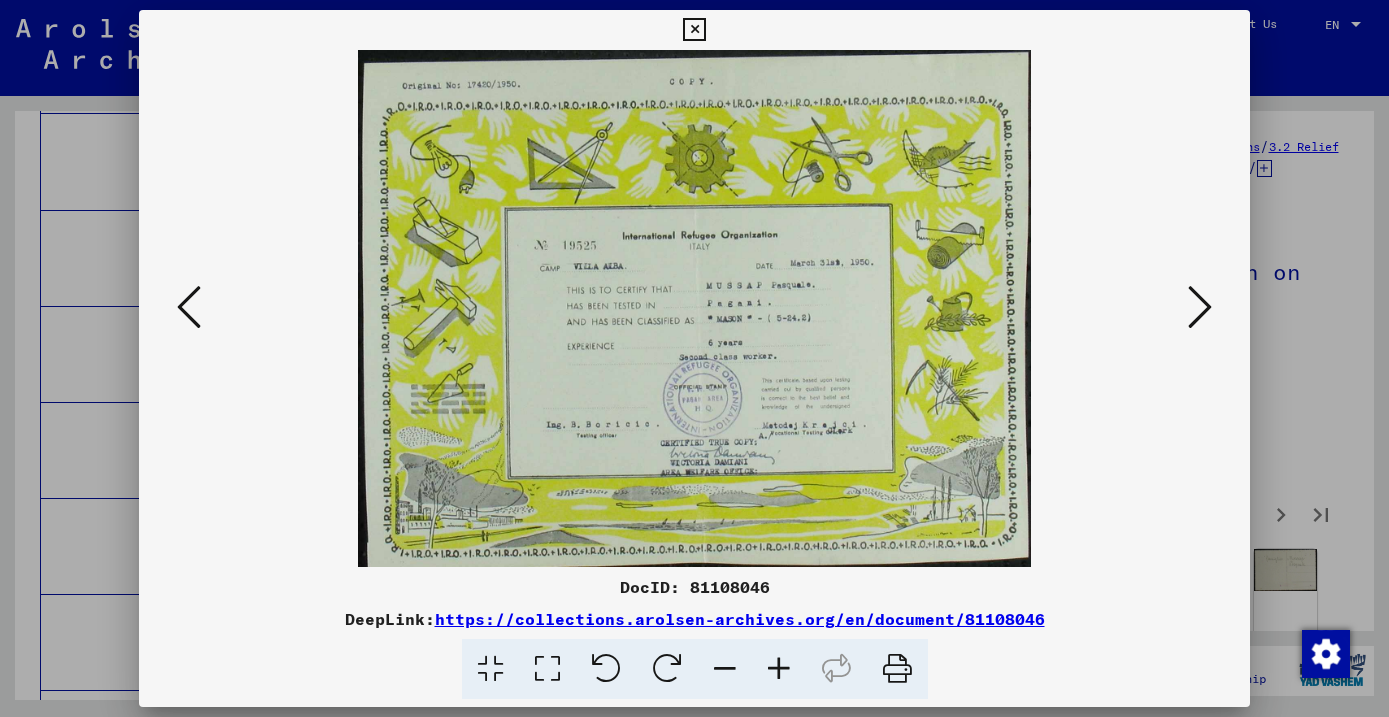 click at bounding box center [1200, 307] 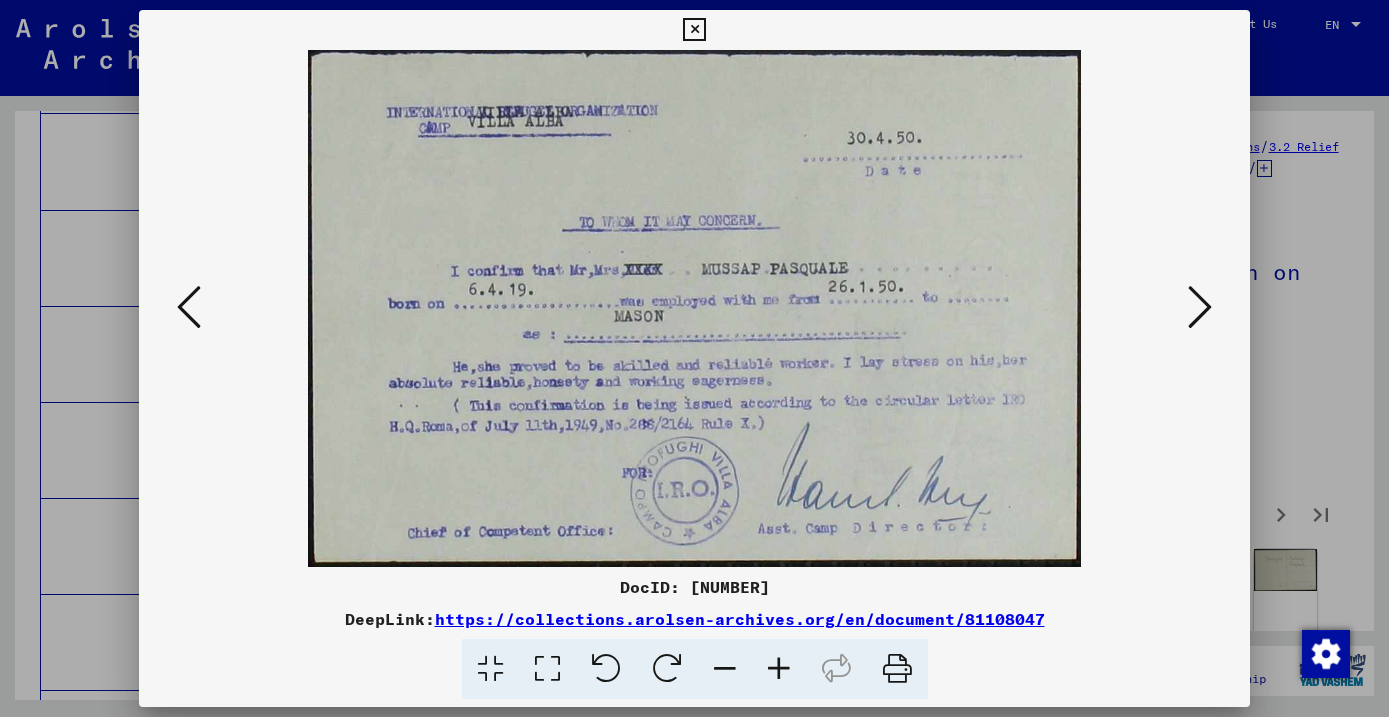 click at bounding box center (1200, 307) 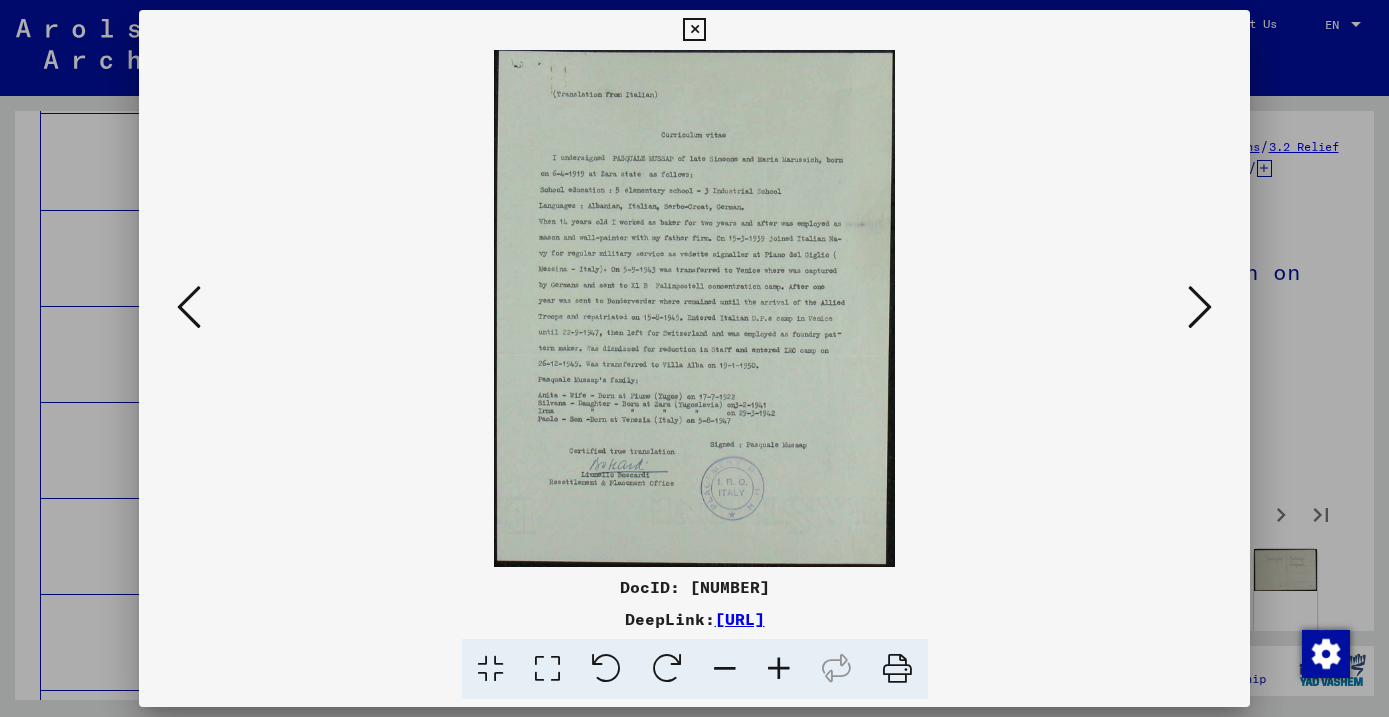 click at bounding box center (1200, 307) 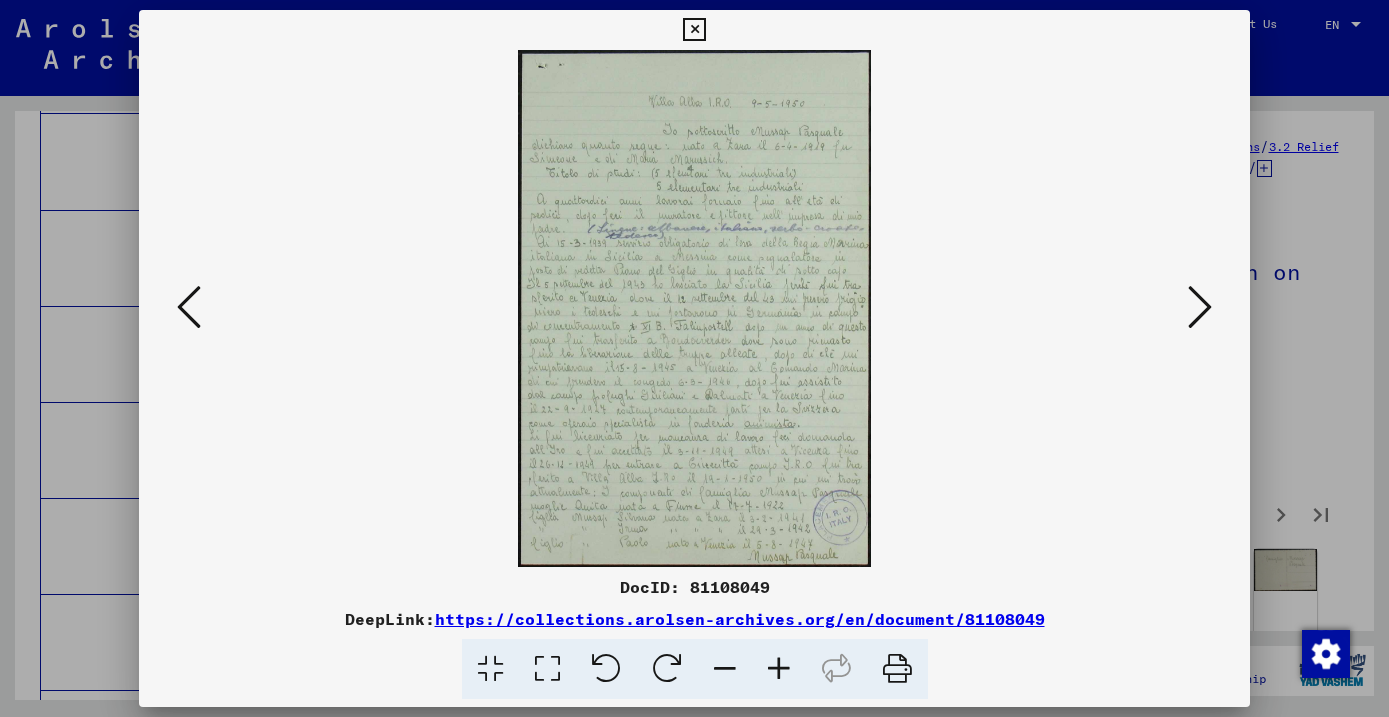 click at bounding box center (1200, 307) 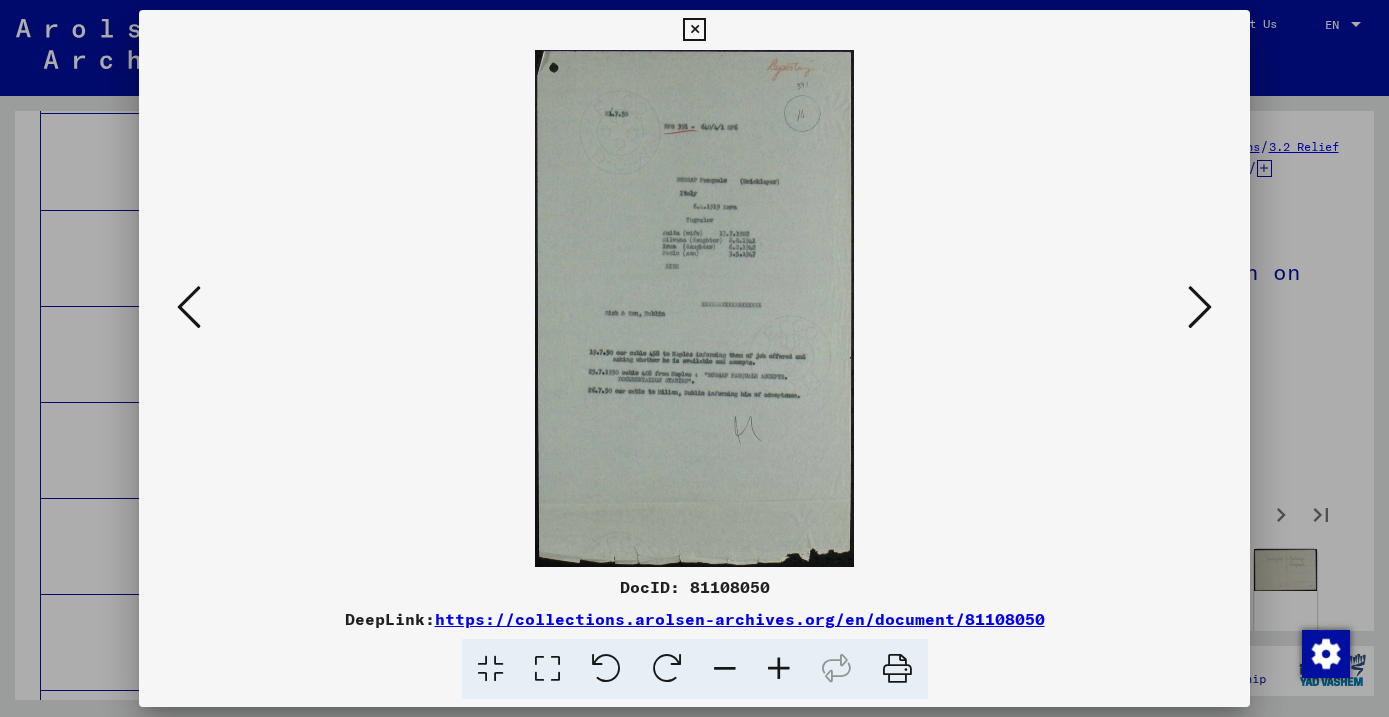click at bounding box center [1200, 307] 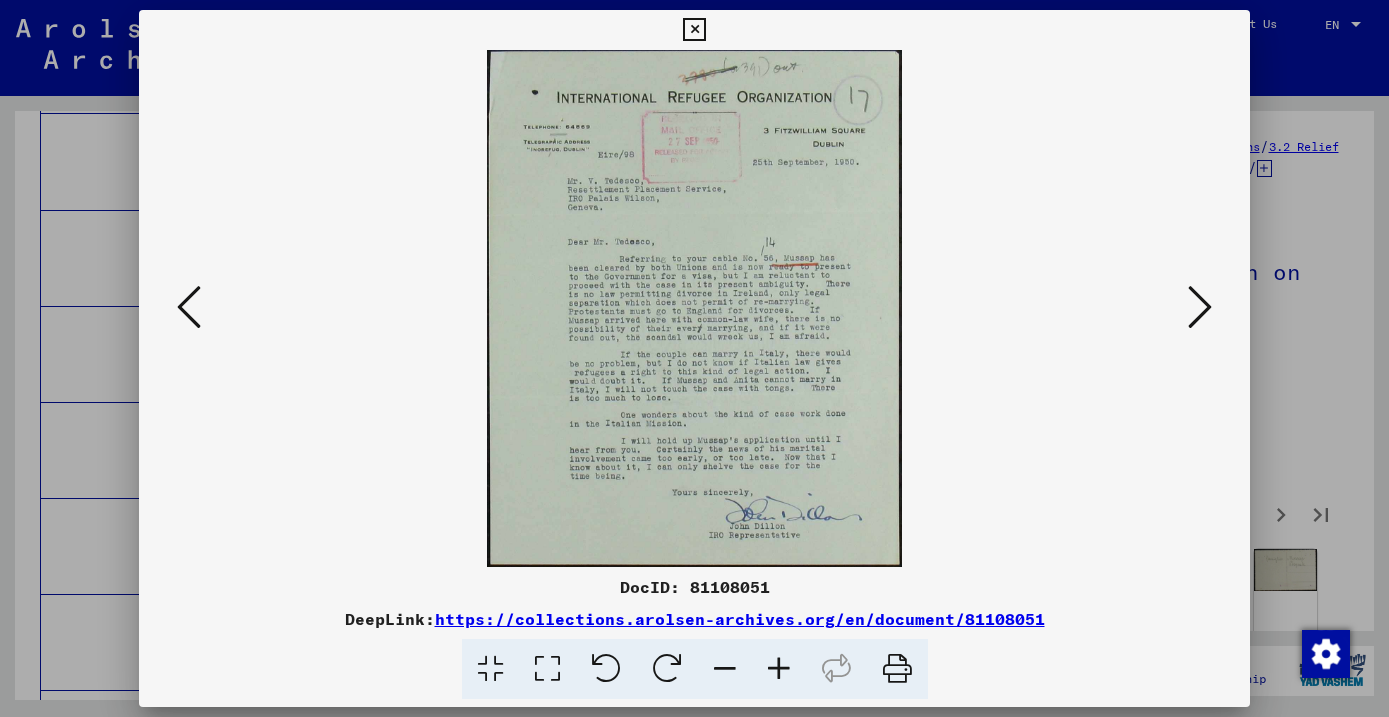 click at bounding box center (1200, 307) 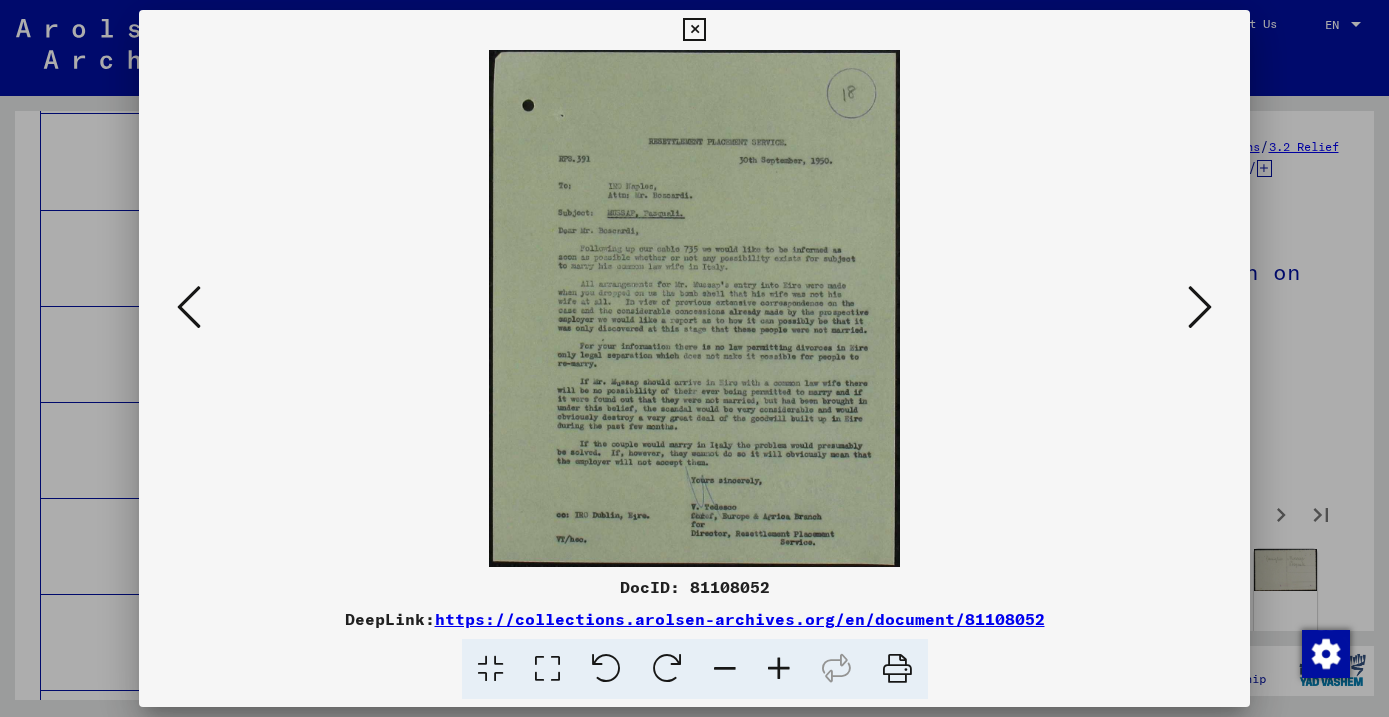 click at bounding box center (189, 307) 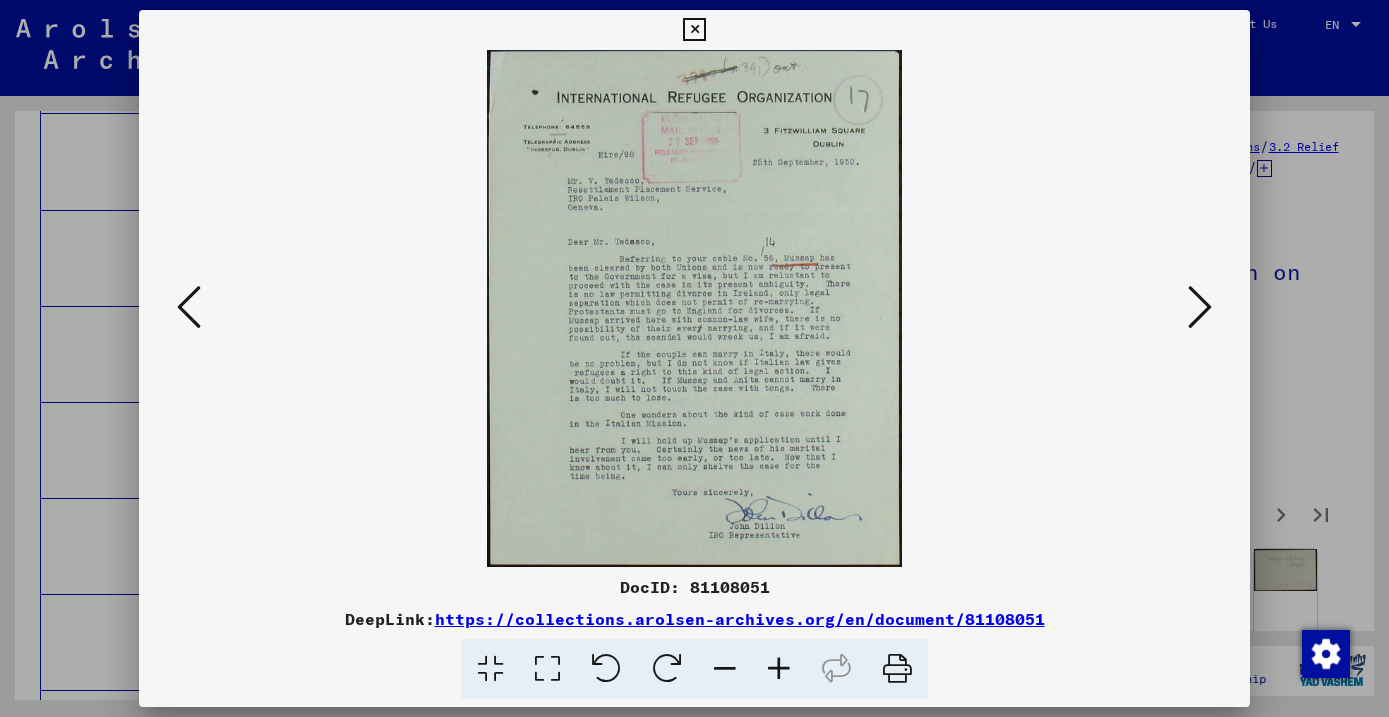 click at bounding box center [1200, 307] 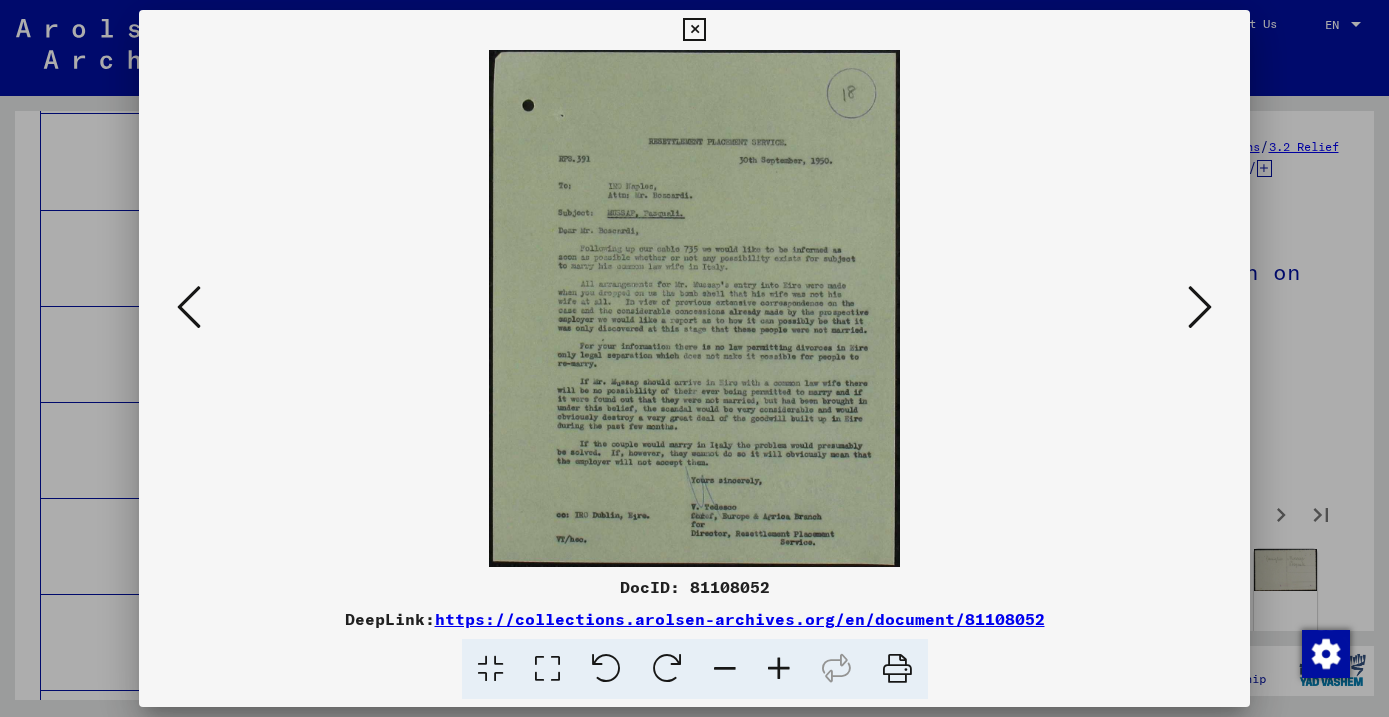 click at bounding box center [1200, 307] 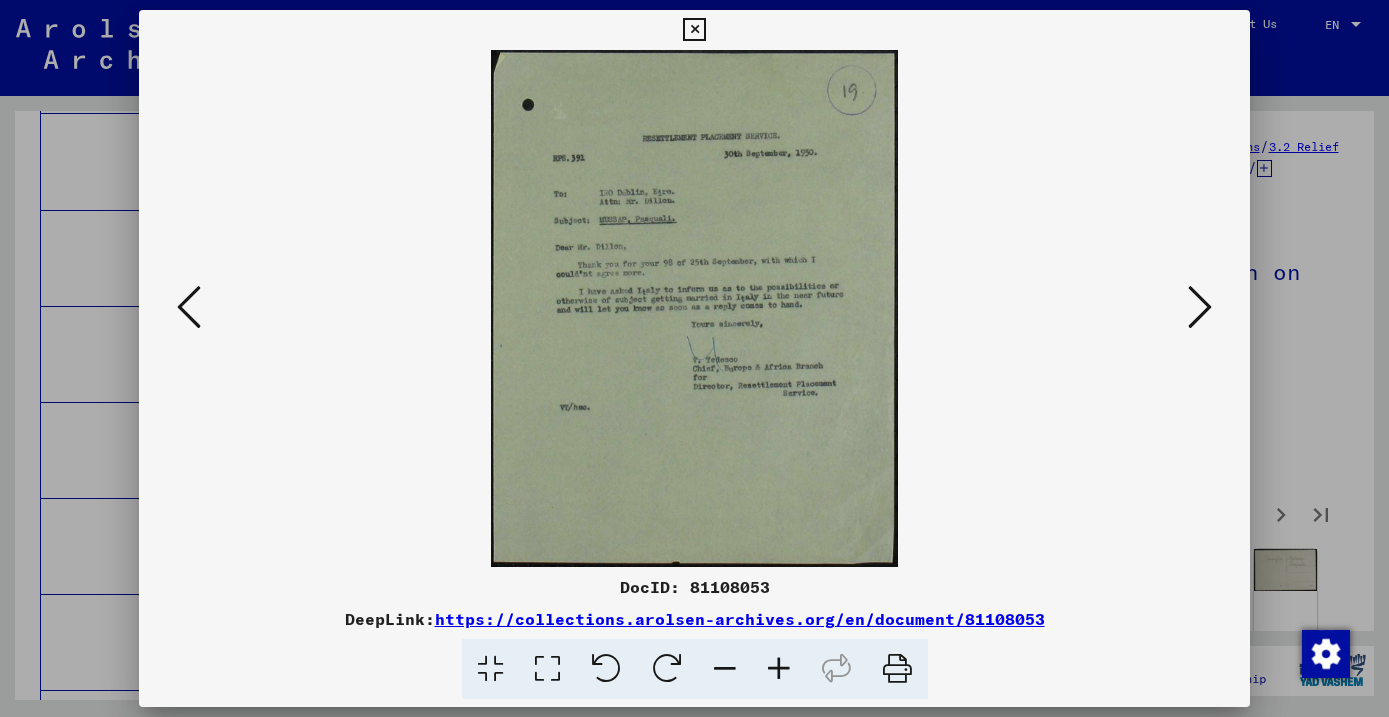 click at bounding box center [1200, 307] 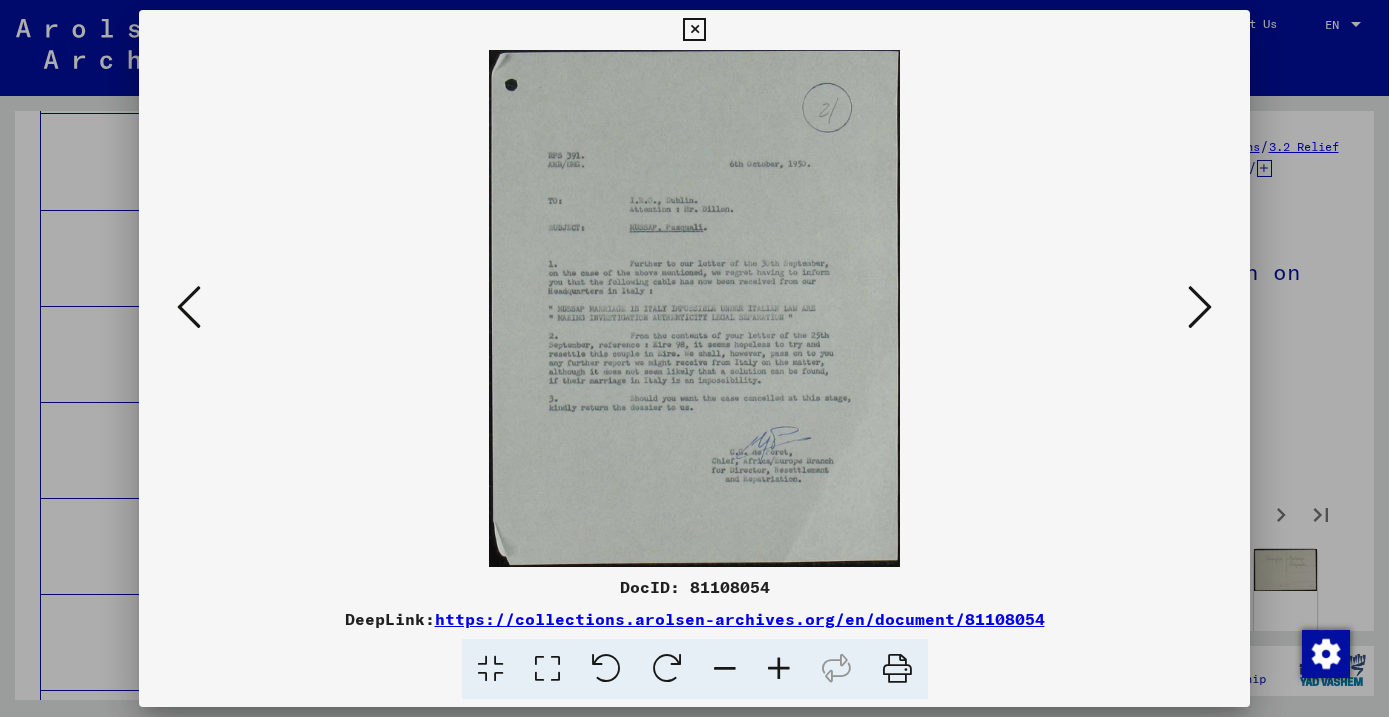 click at bounding box center (1200, 307) 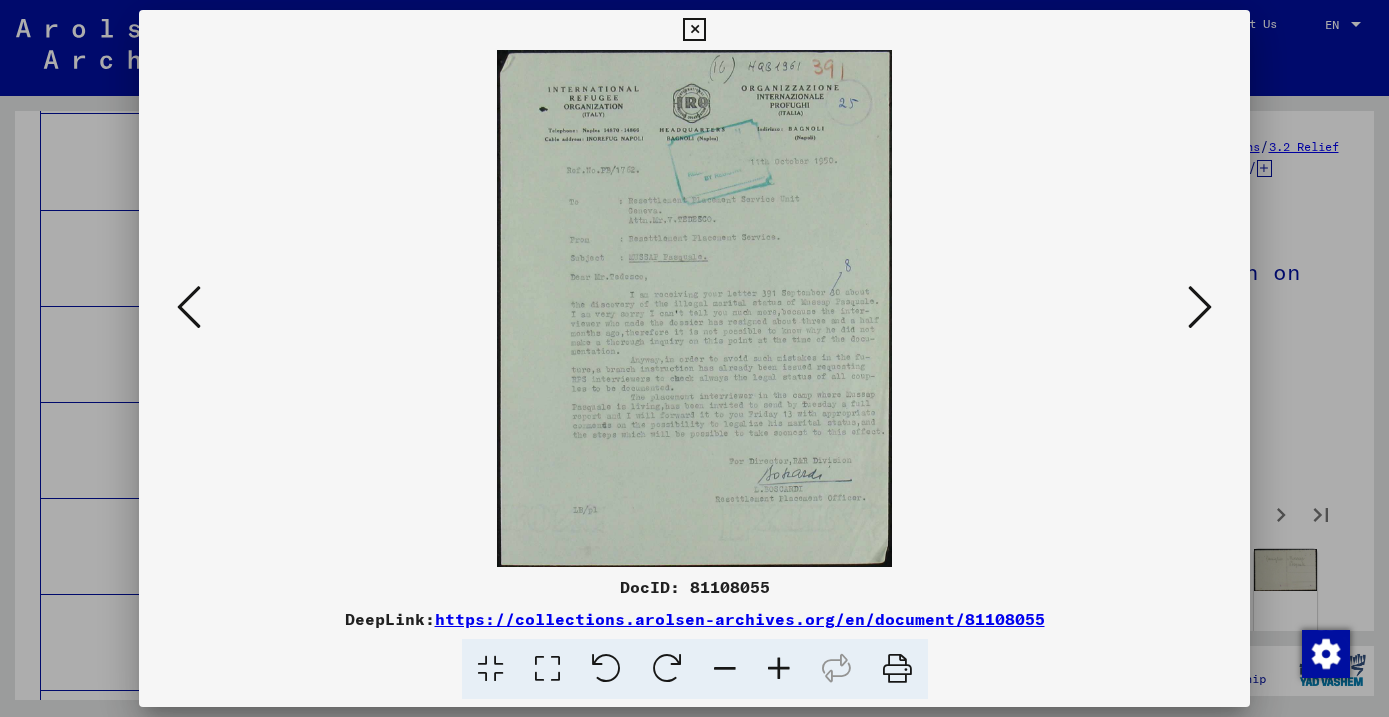 click at bounding box center (1200, 307) 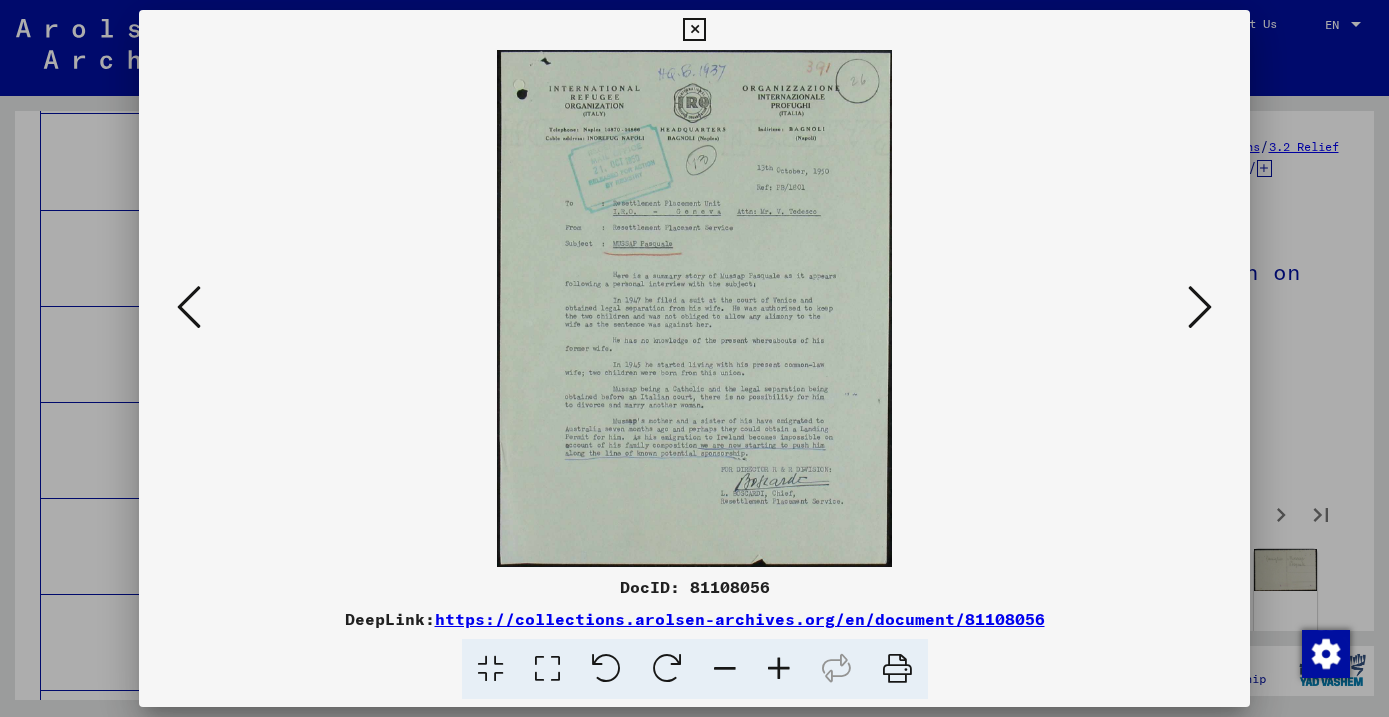 click at bounding box center [1200, 307] 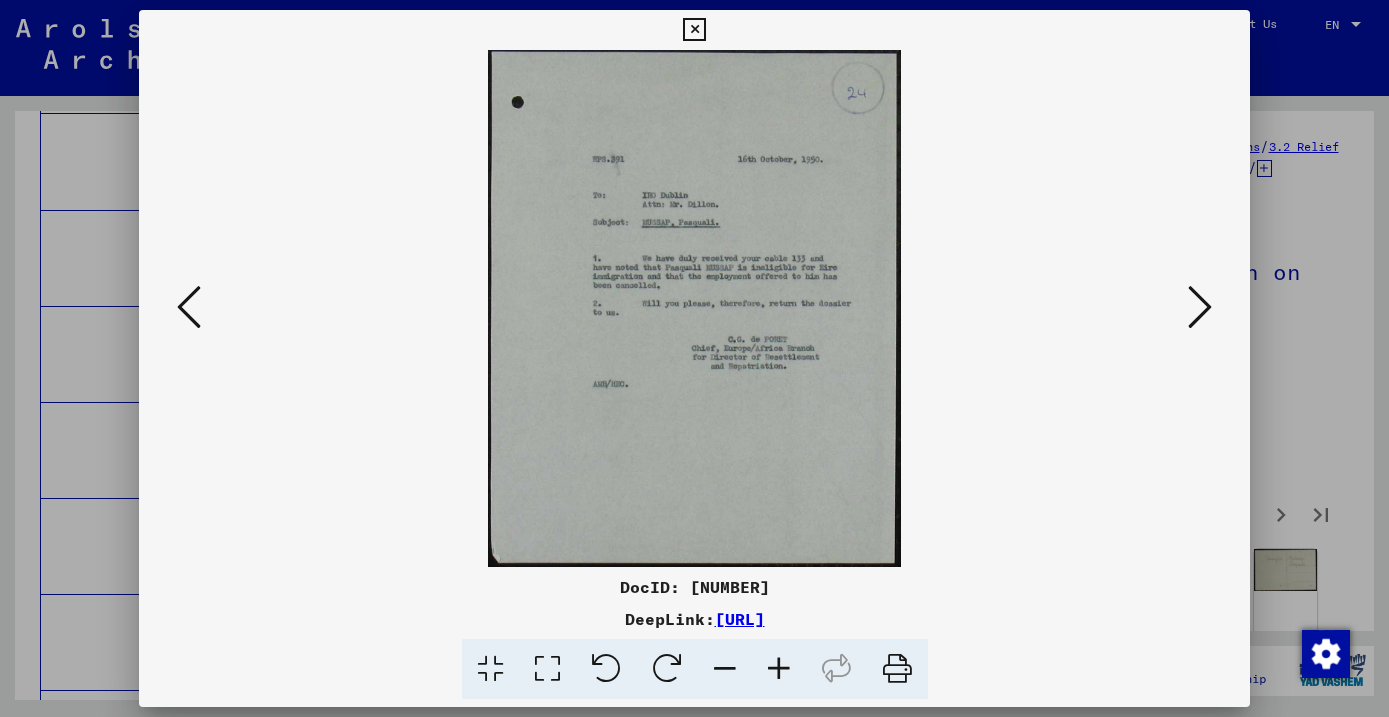 click at bounding box center (1200, 307) 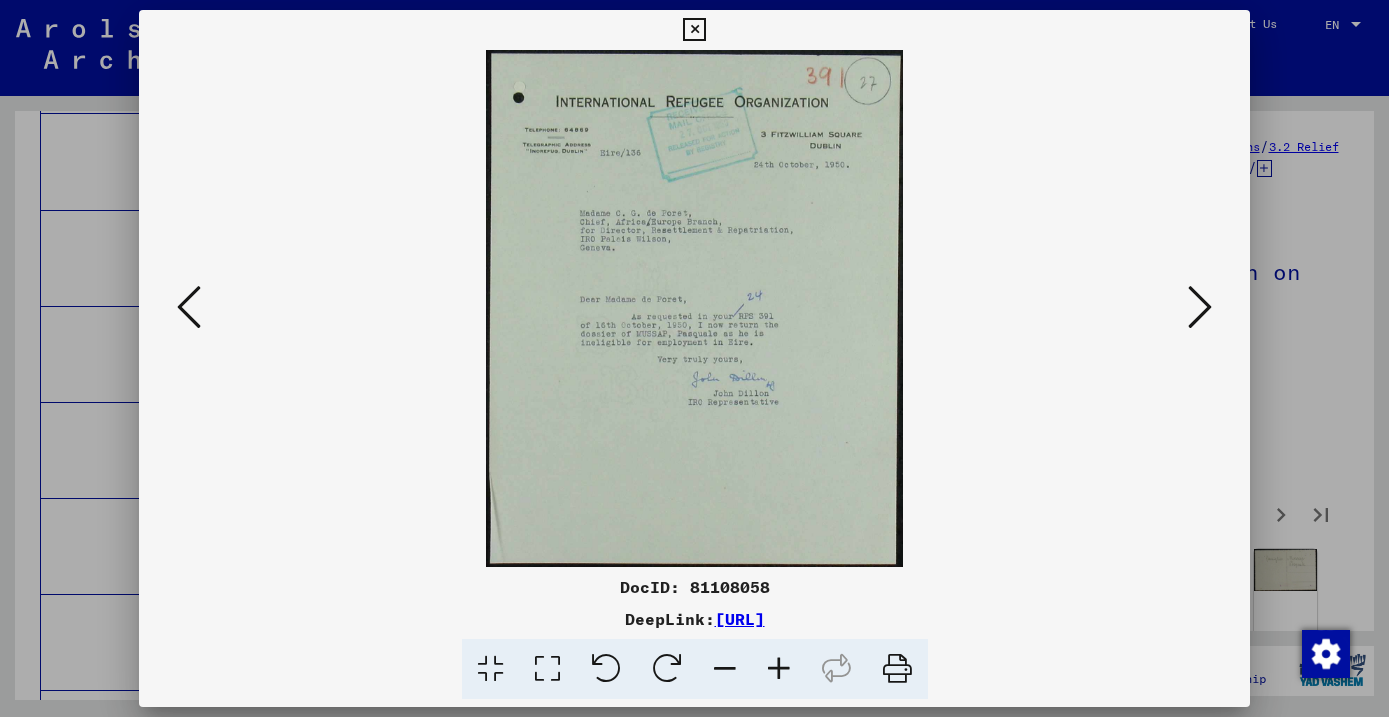 click at bounding box center [1200, 307] 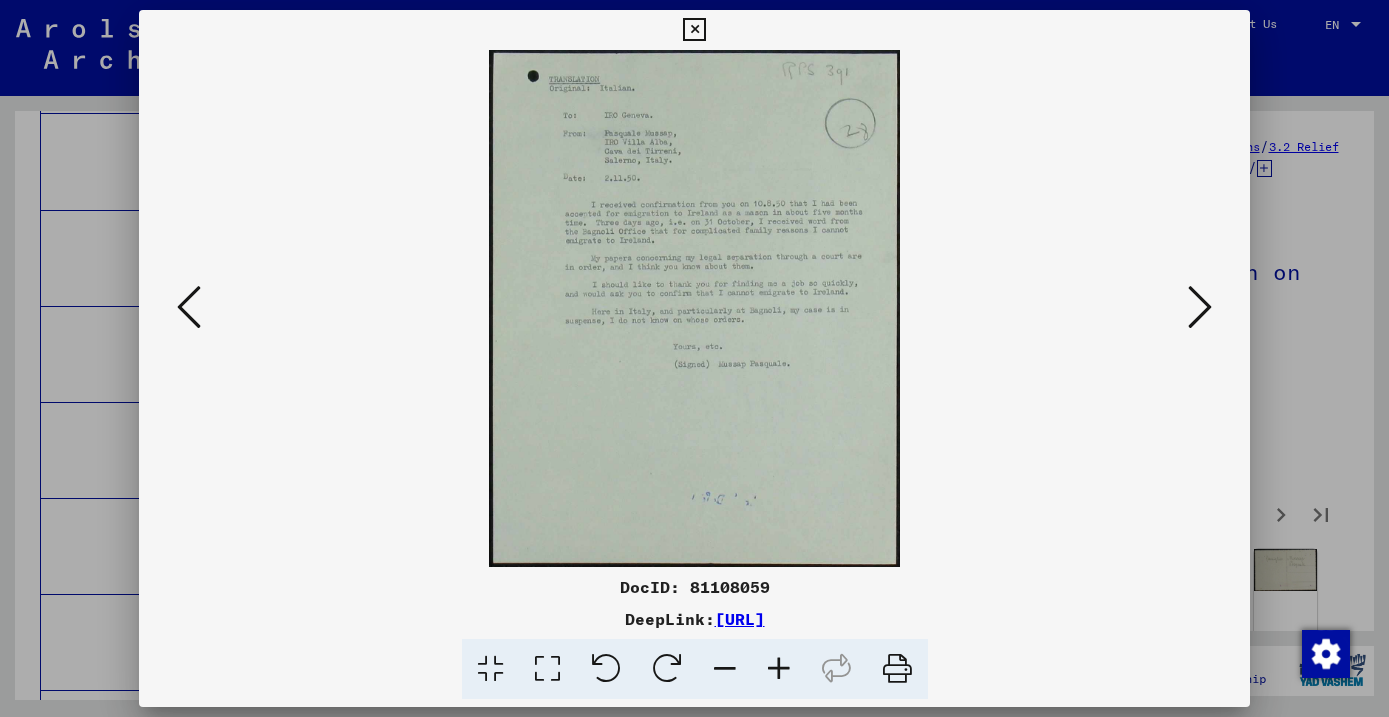 click at bounding box center (1200, 307) 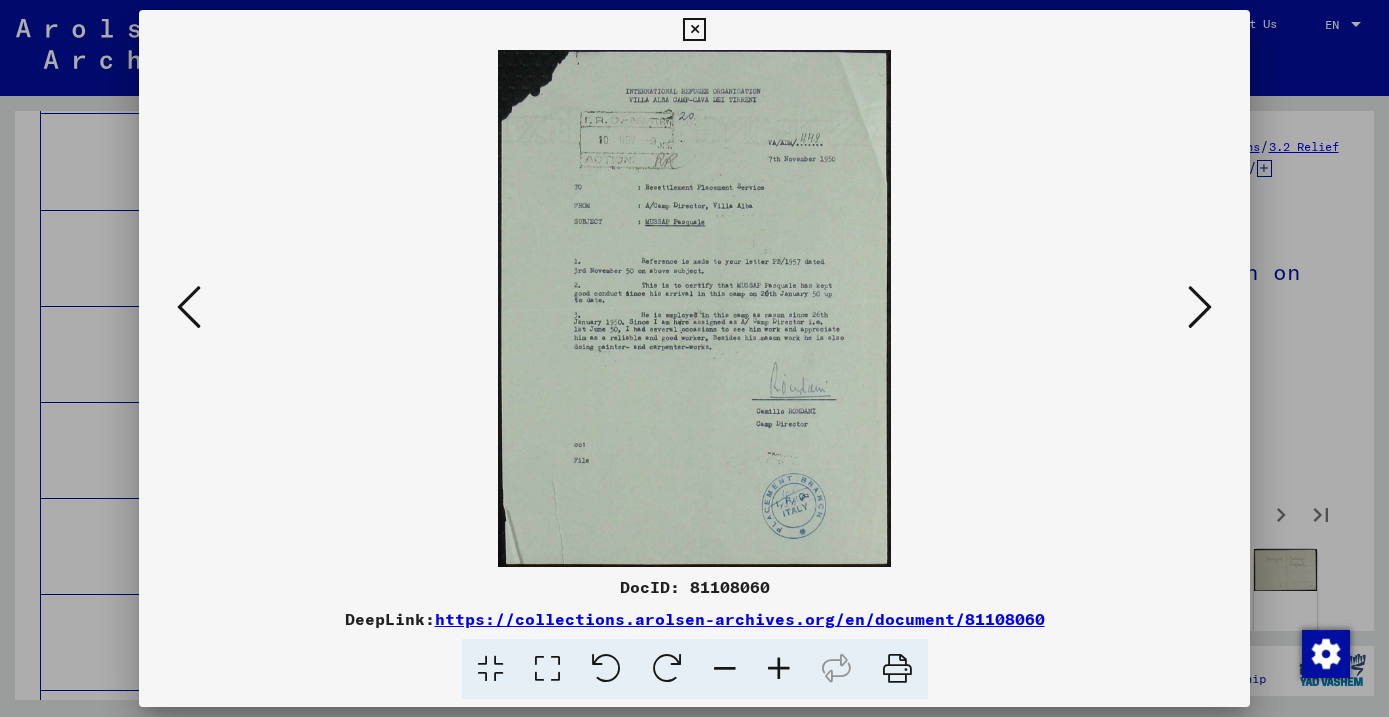 click at bounding box center (1200, 307) 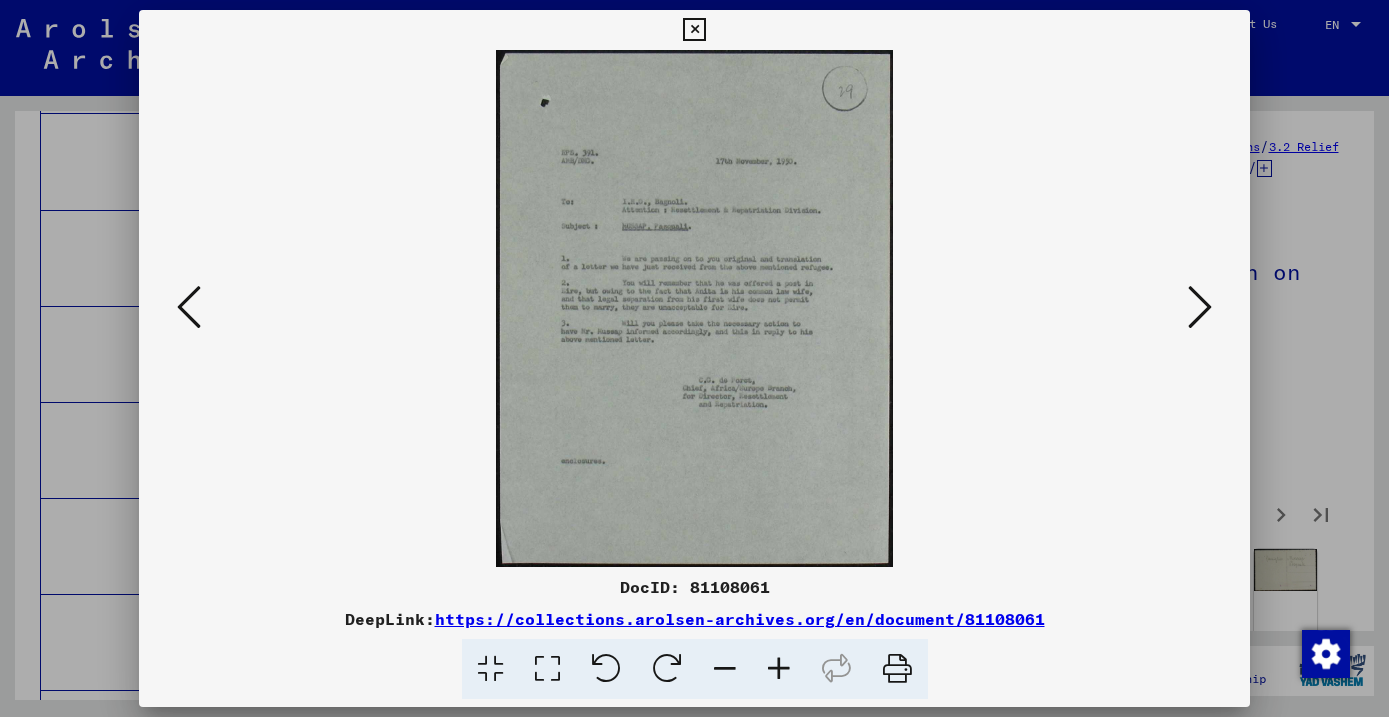 click at bounding box center (1200, 307) 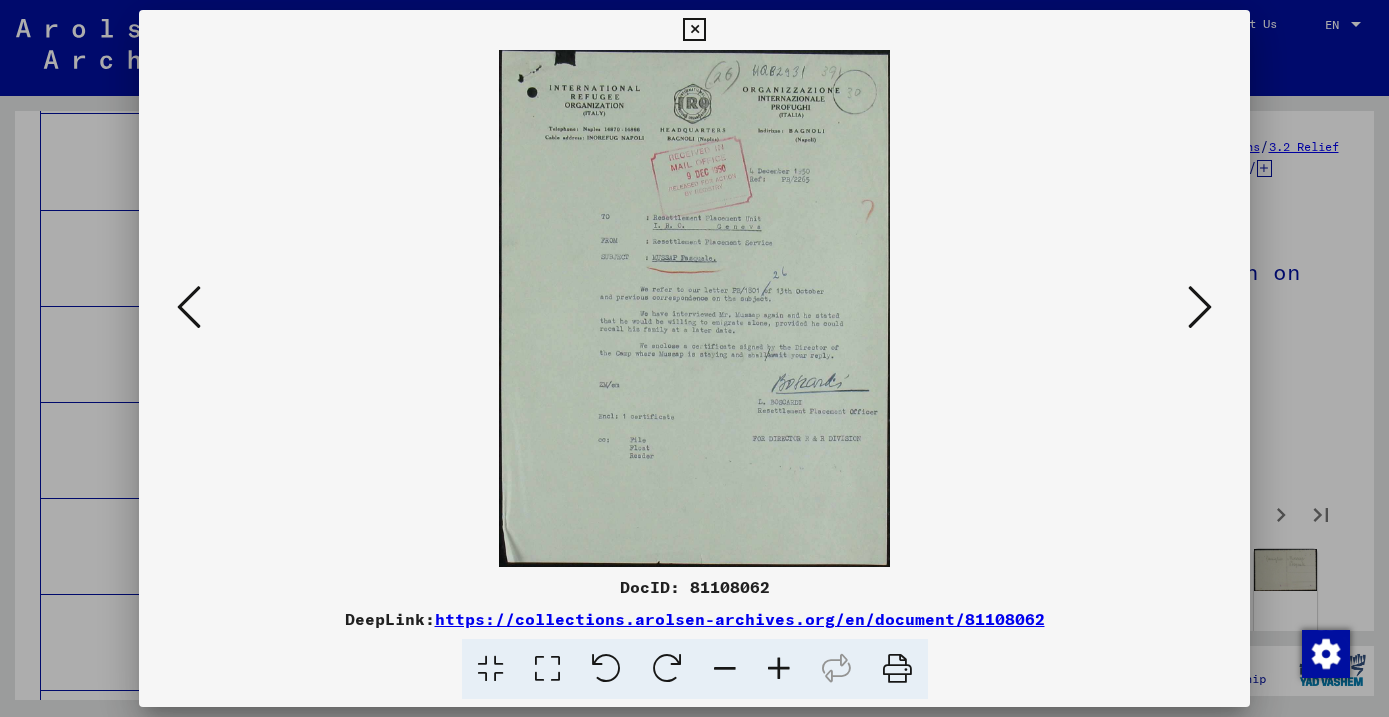 click at bounding box center [1200, 307] 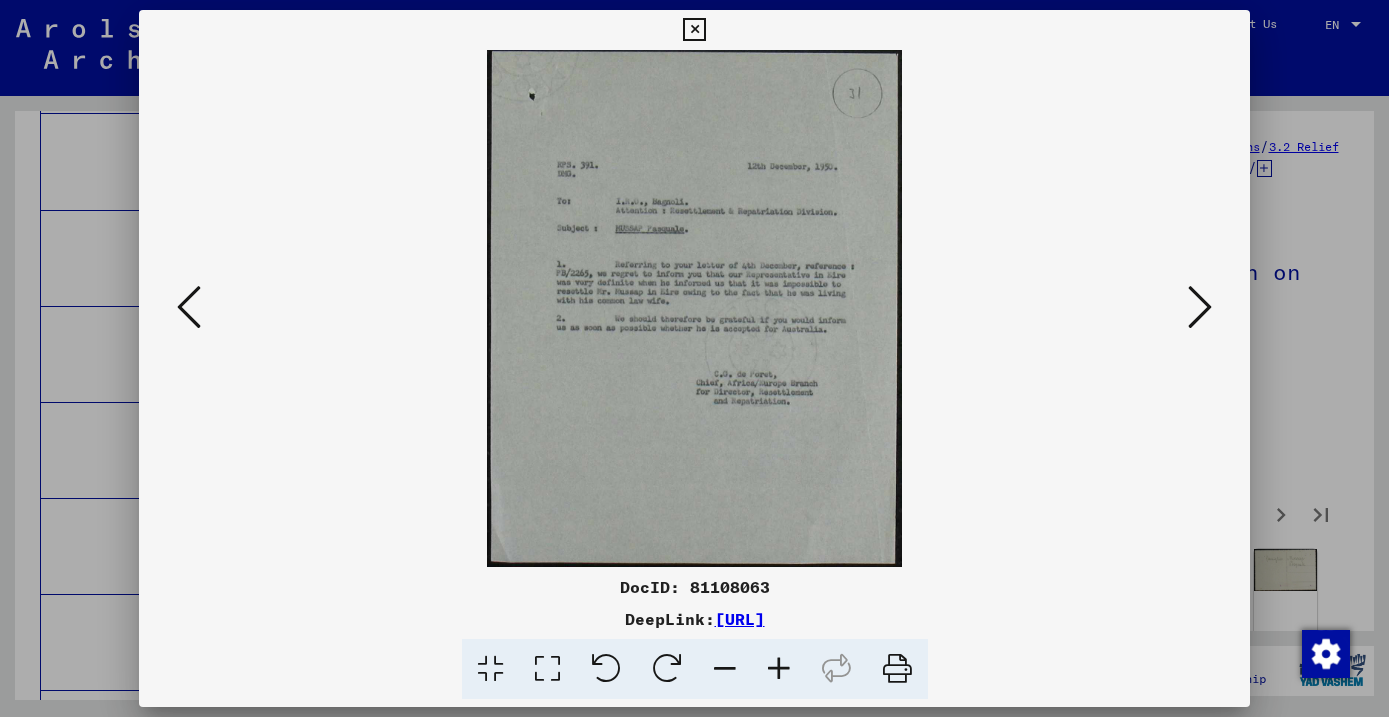 click at bounding box center [1200, 307] 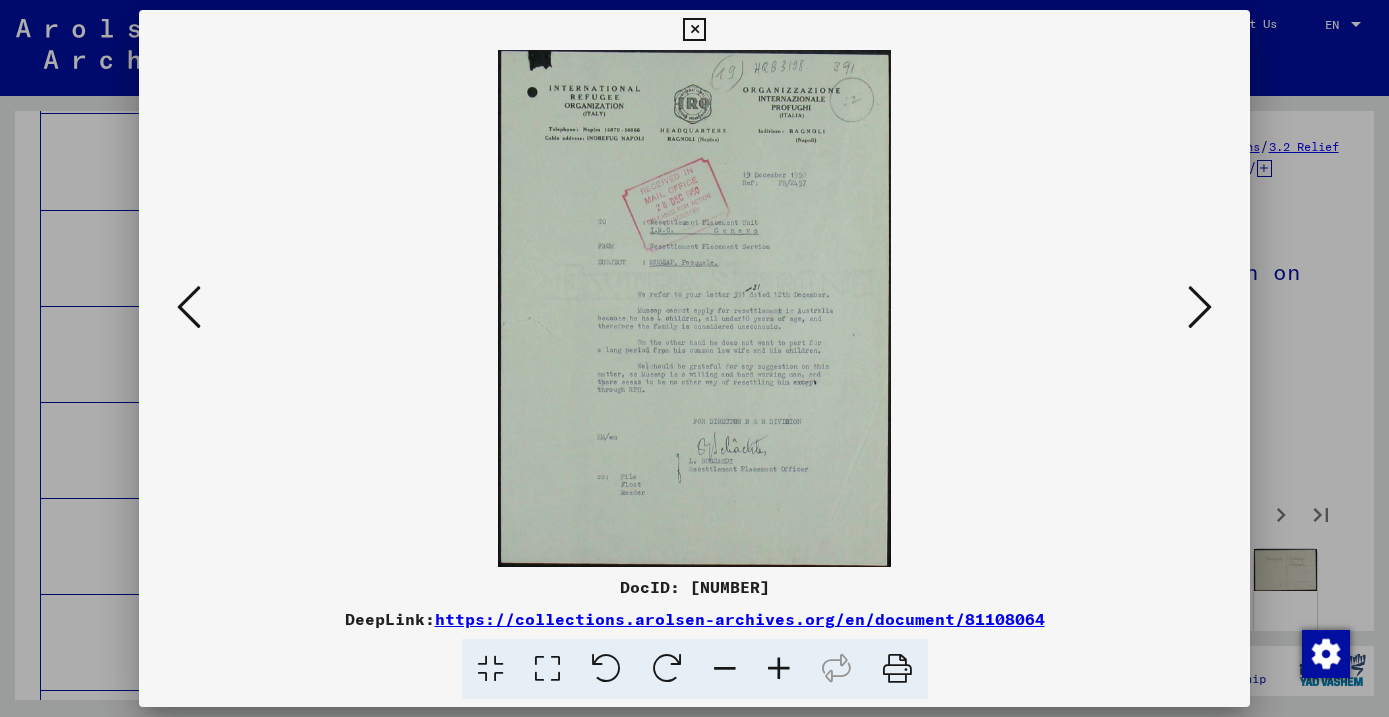 click at bounding box center (1200, 307) 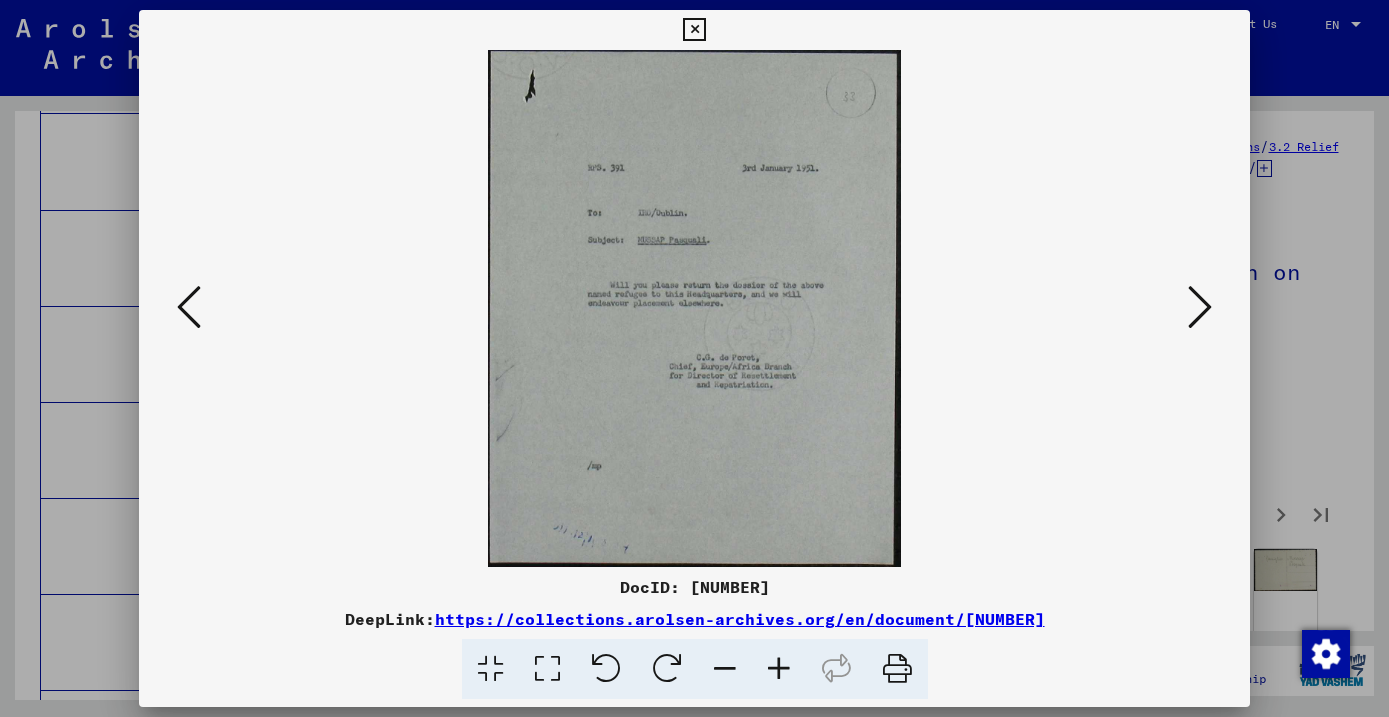 click at bounding box center (1200, 307) 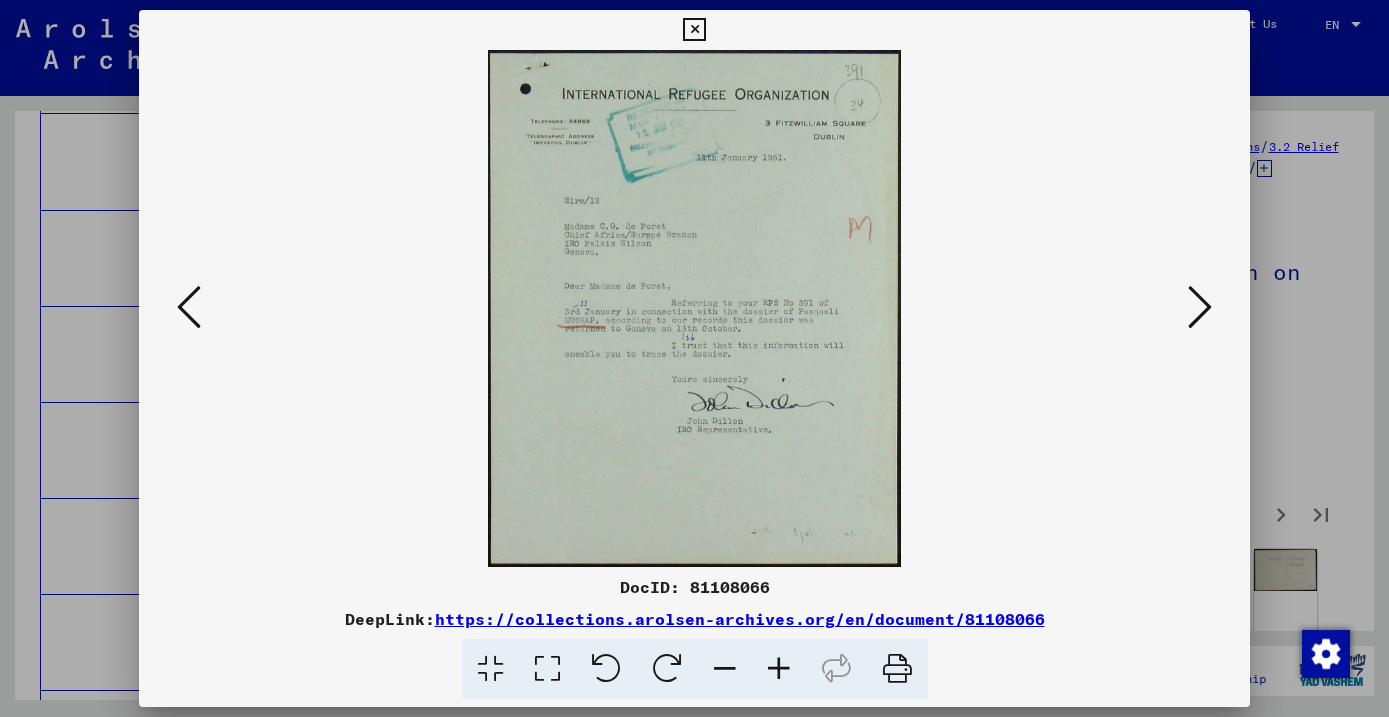 click at bounding box center [1200, 307] 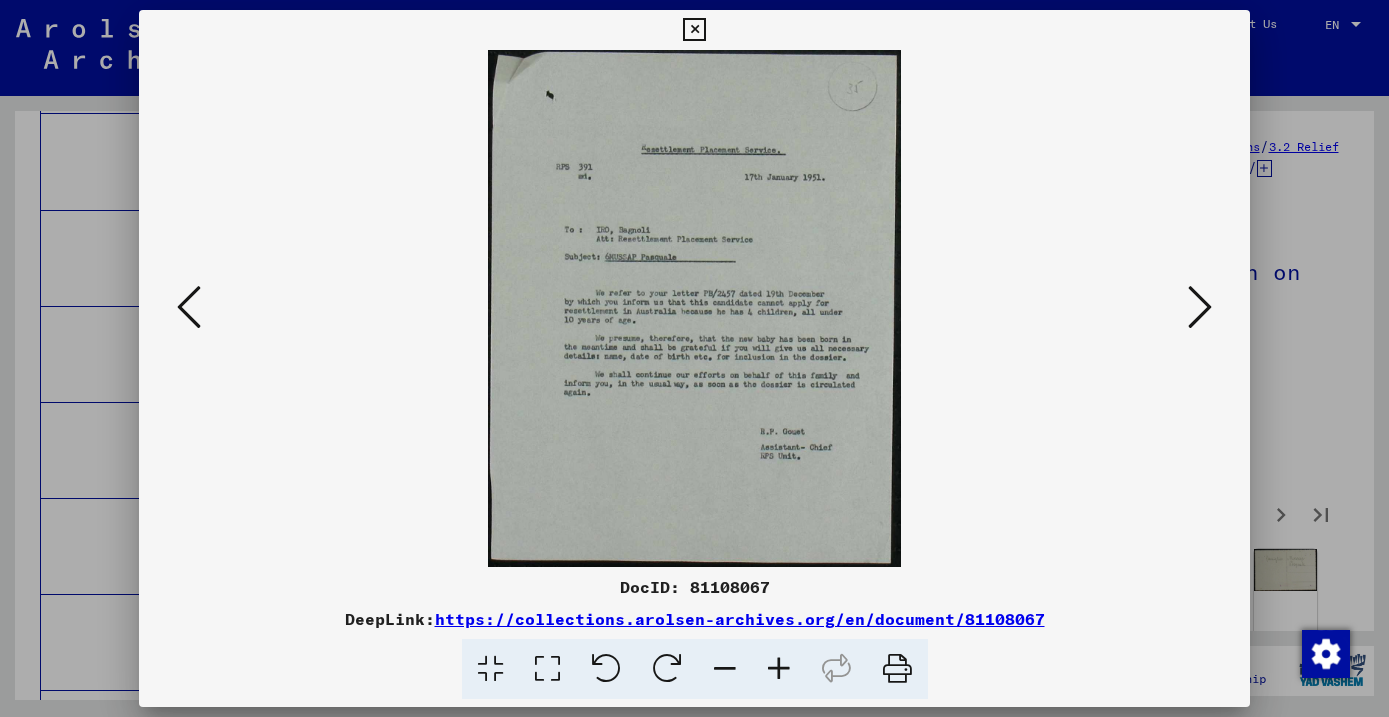 click at bounding box center (1200, 307) 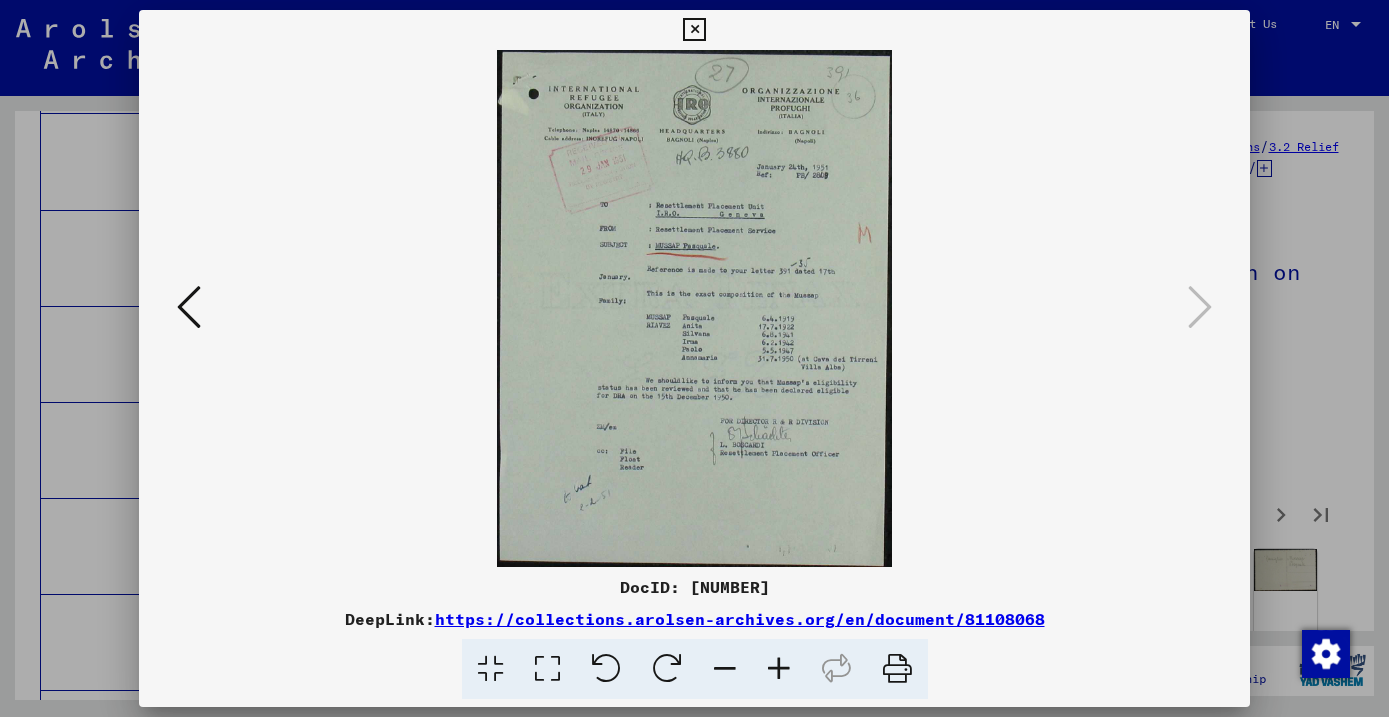 click at bounding box center (694, 30) 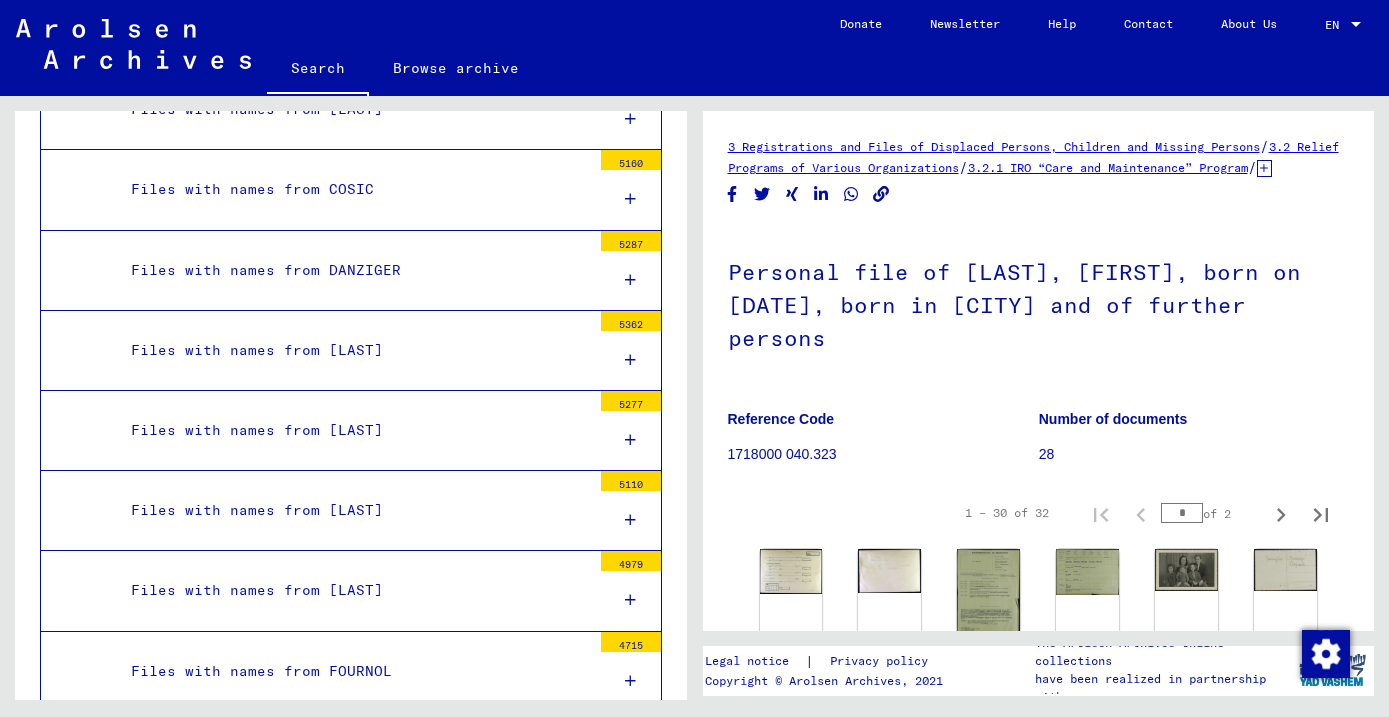 scroll, scrollTop: 1599, scrollLeft: 0, axis: vertical 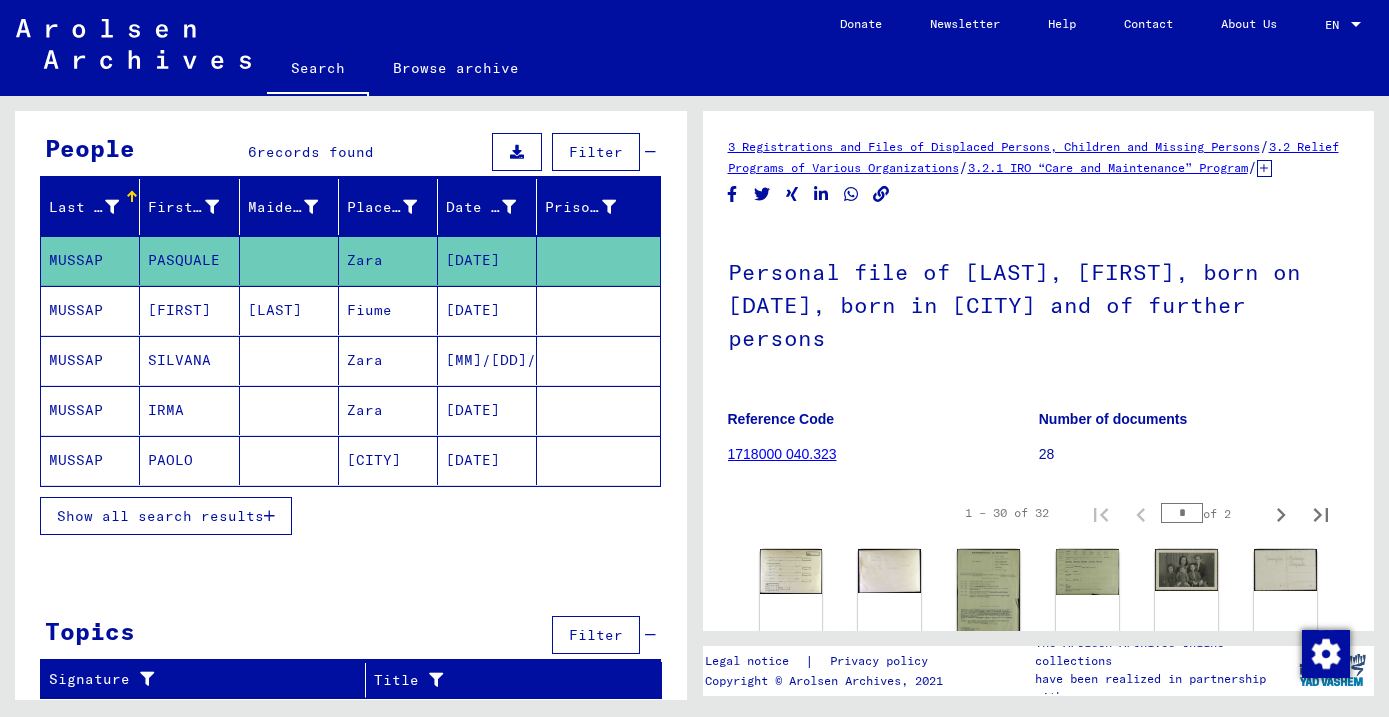 click on "Show all search results" at bounding box center (160, 516) 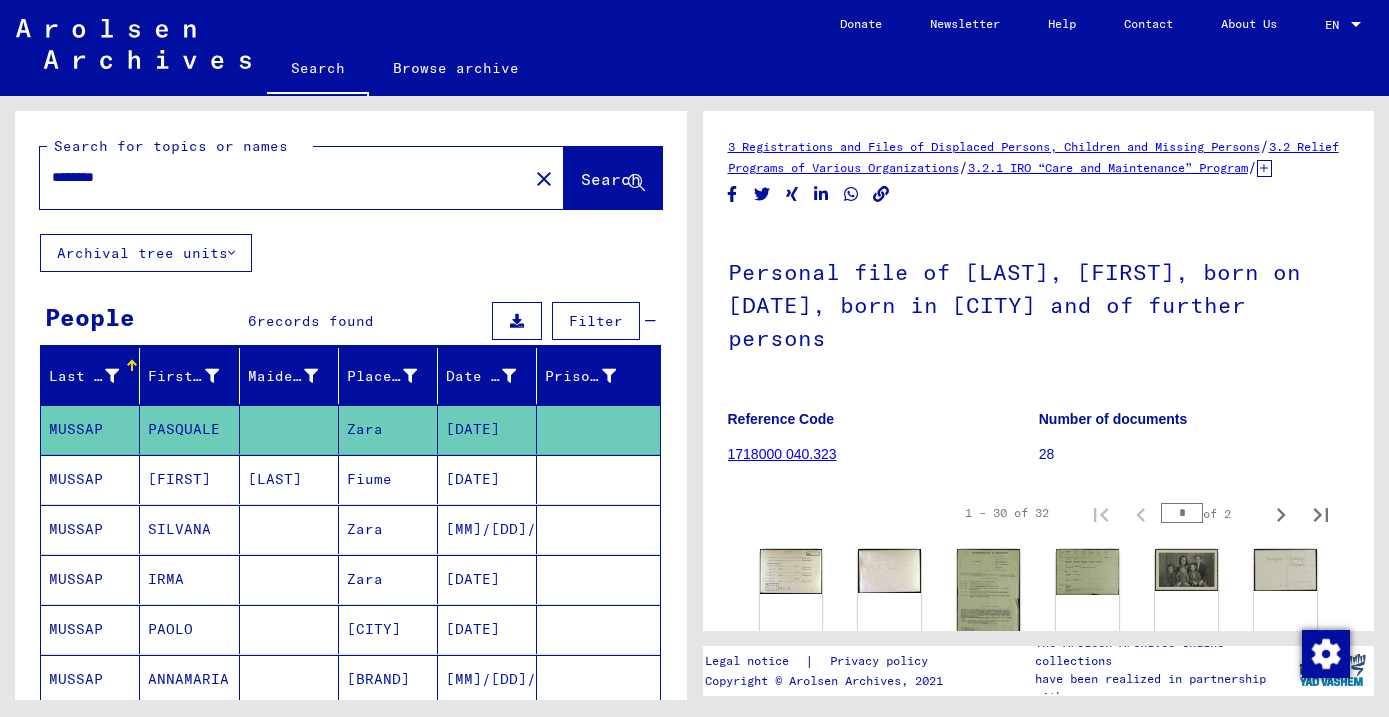 scroll, scrollTop: 0, scrollLeft: 0, axis: both 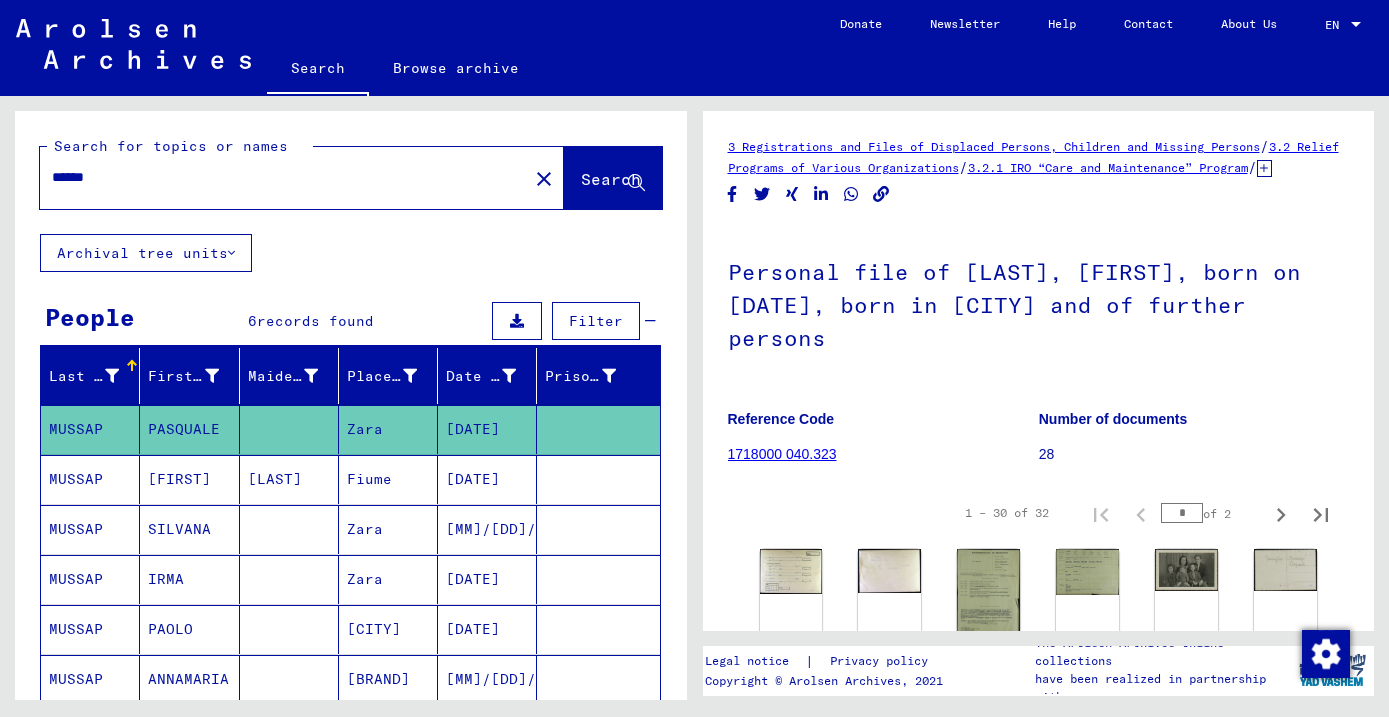 type on "******" 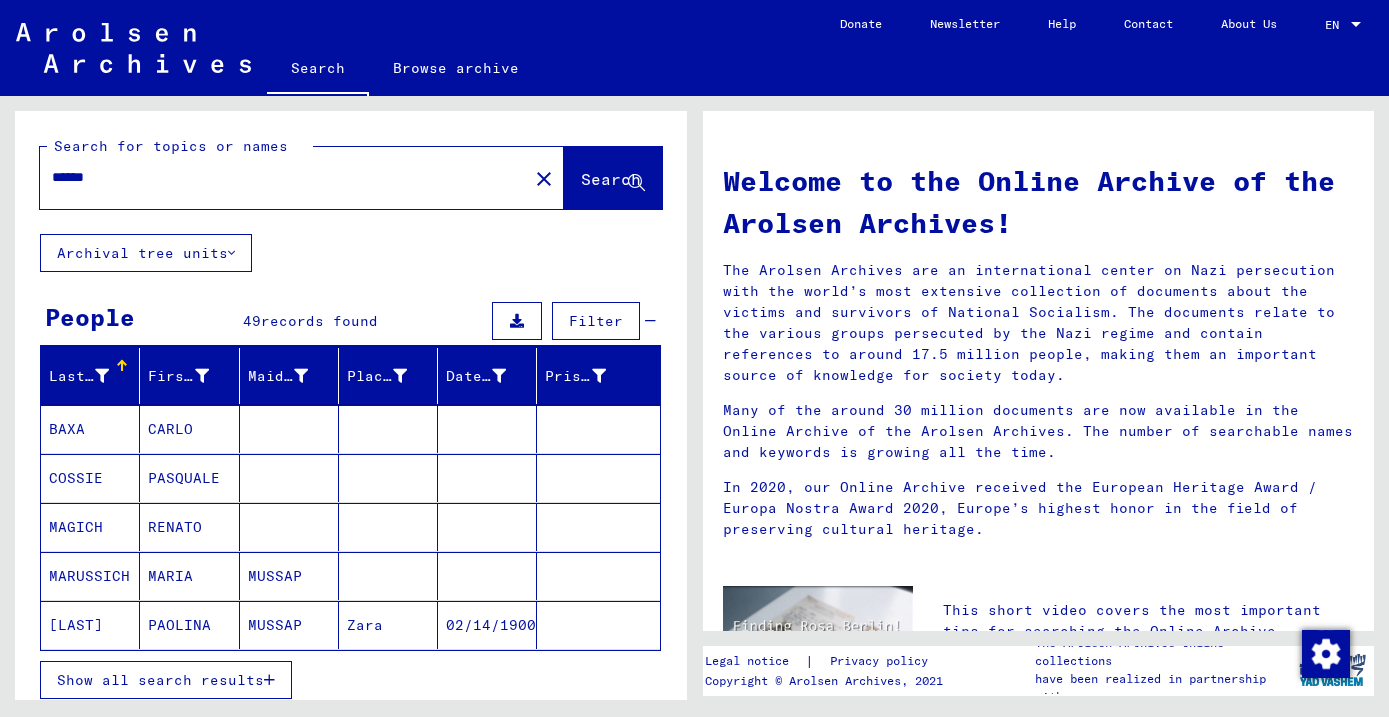 click on "Show all search results" at bounding box center [160, 680] 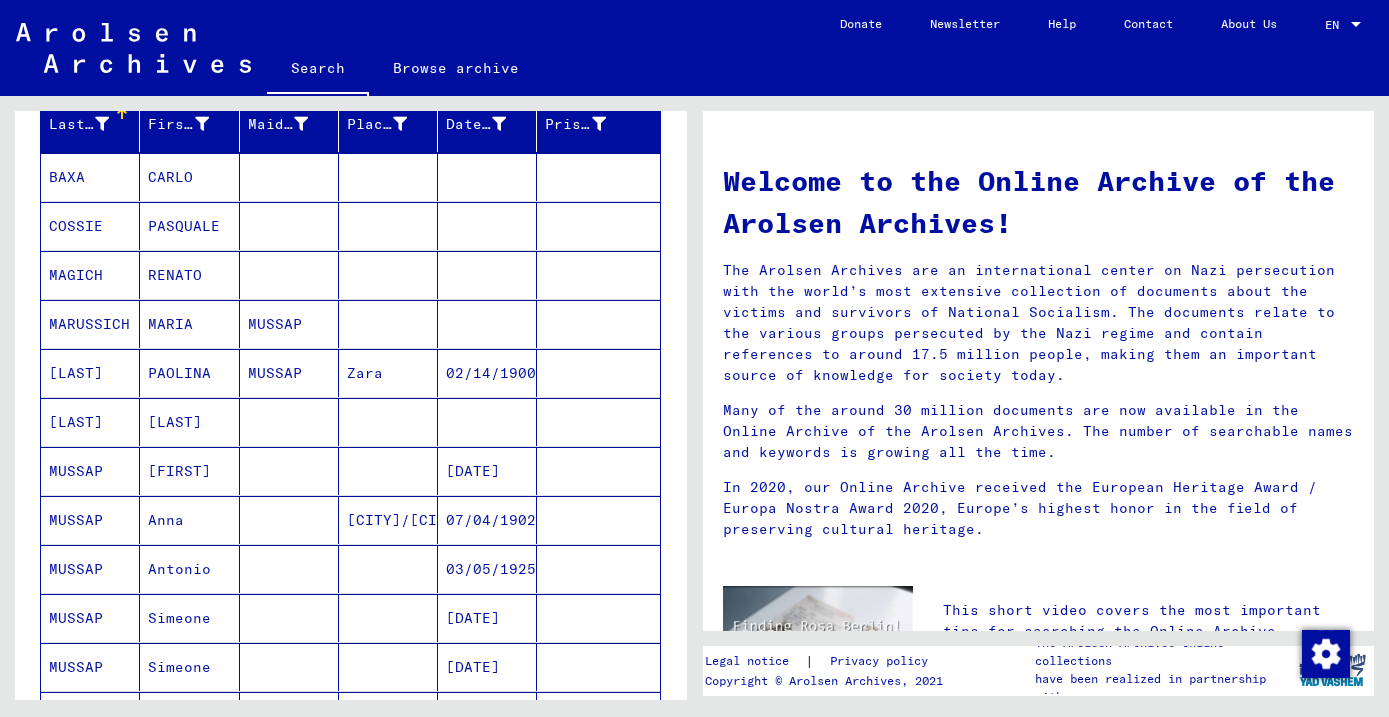 scroll, scrollTop: 276, scrollLeft: 0, axis: vertical 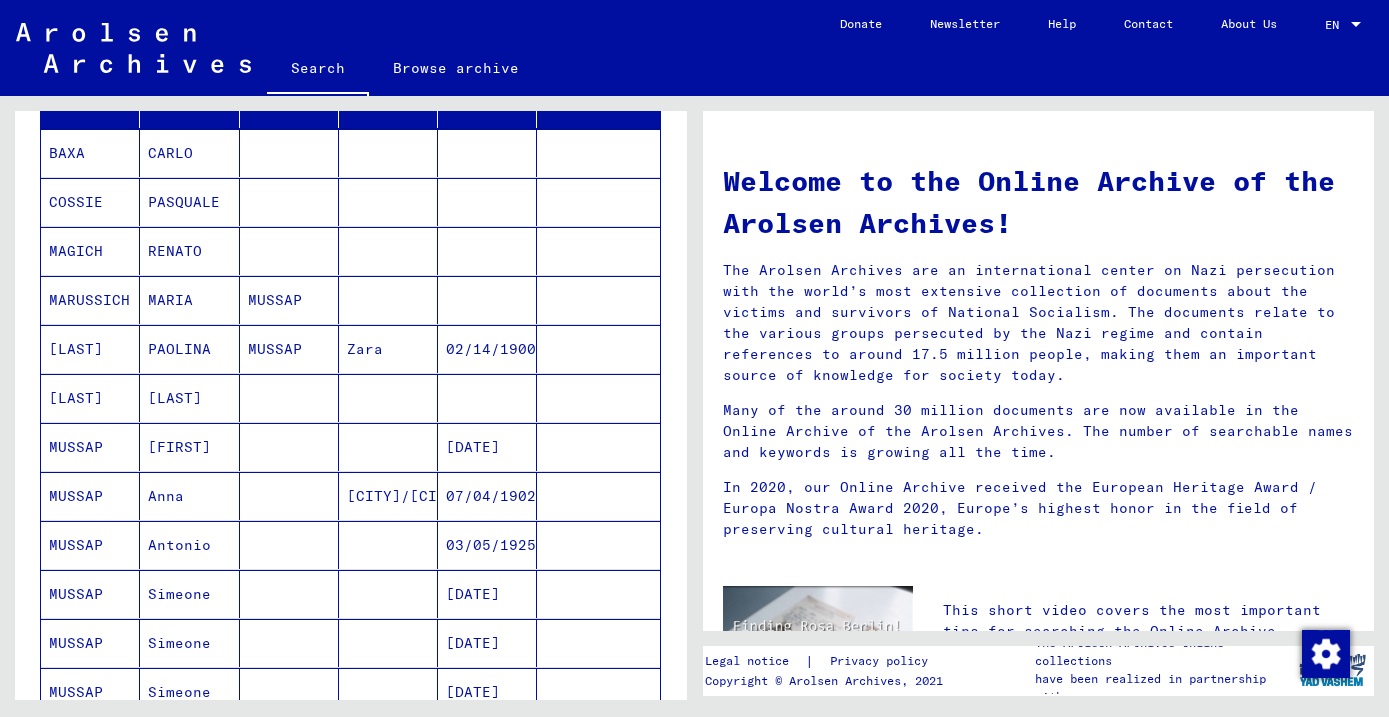 click on "MUSSAP" at bounding box center [90, 496] 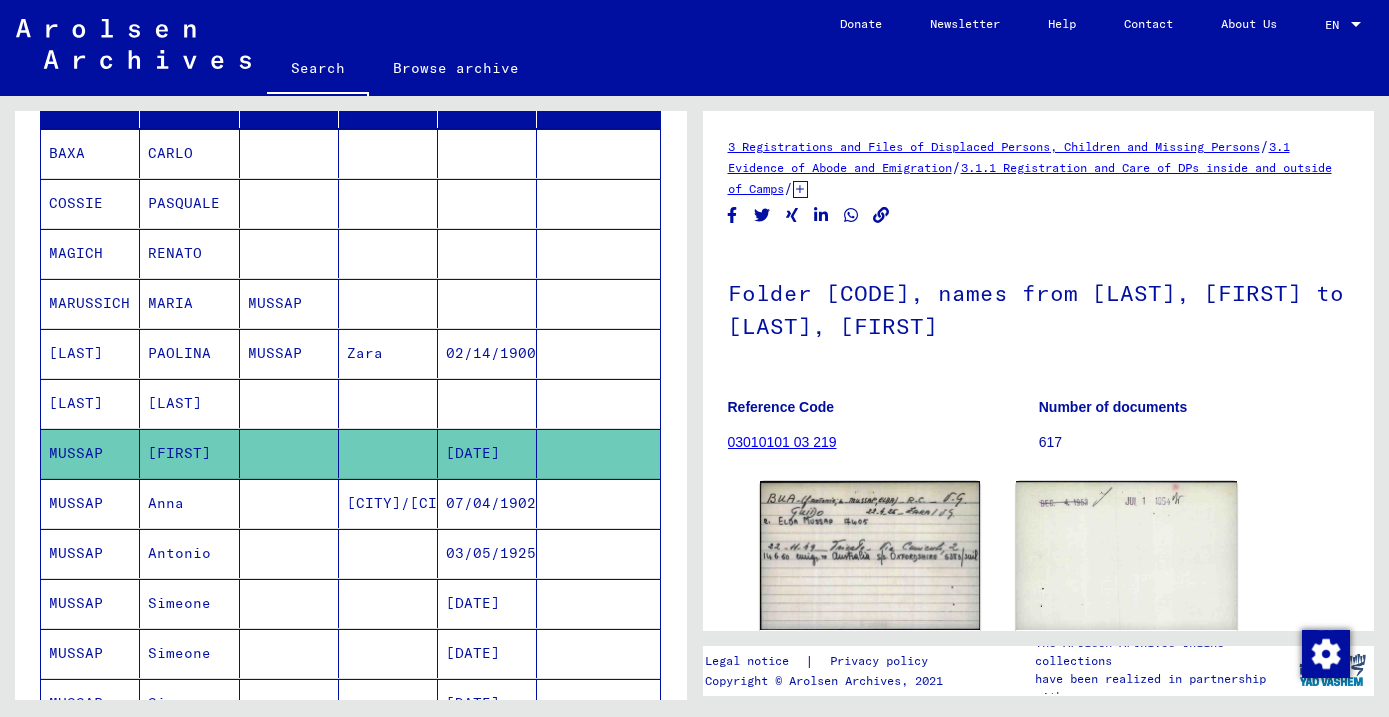 scroll, scrollTop: 0, scrollLeft: 0, axis: both 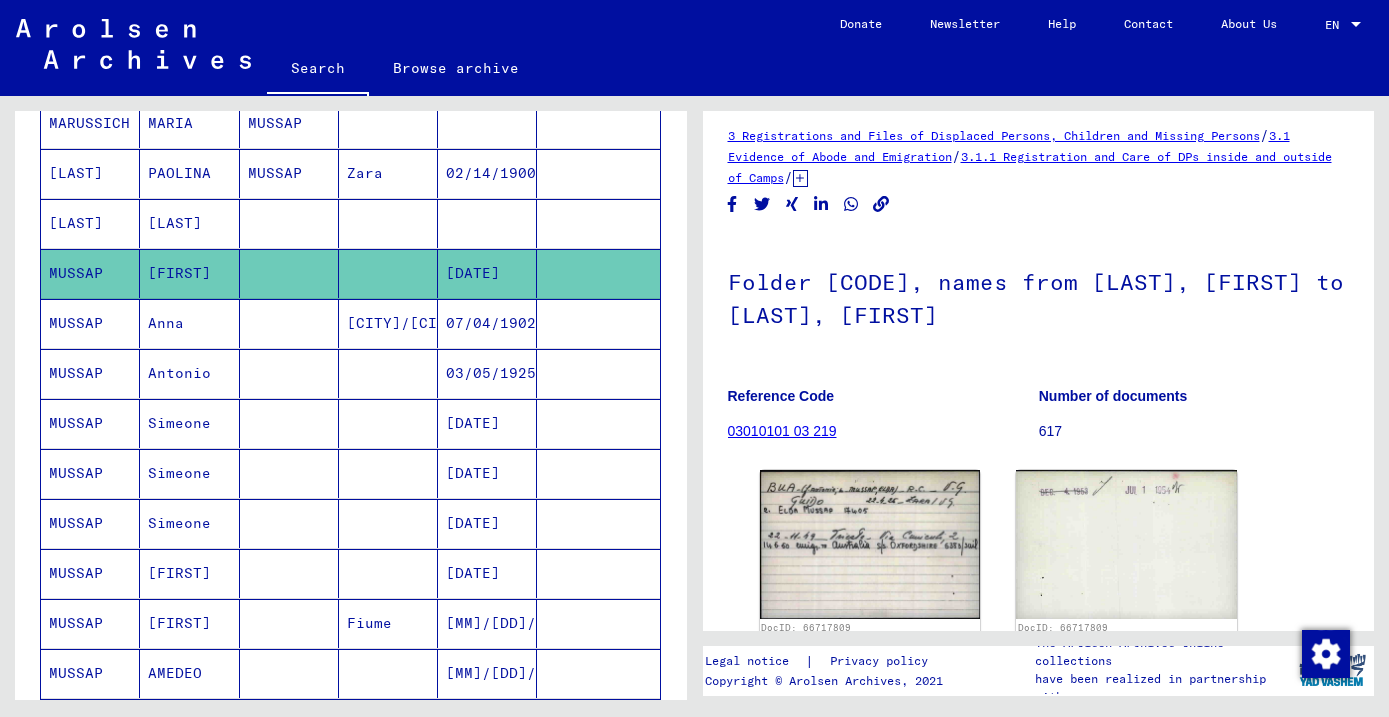click on "MUSSAP" at bounding box center (90, 473) 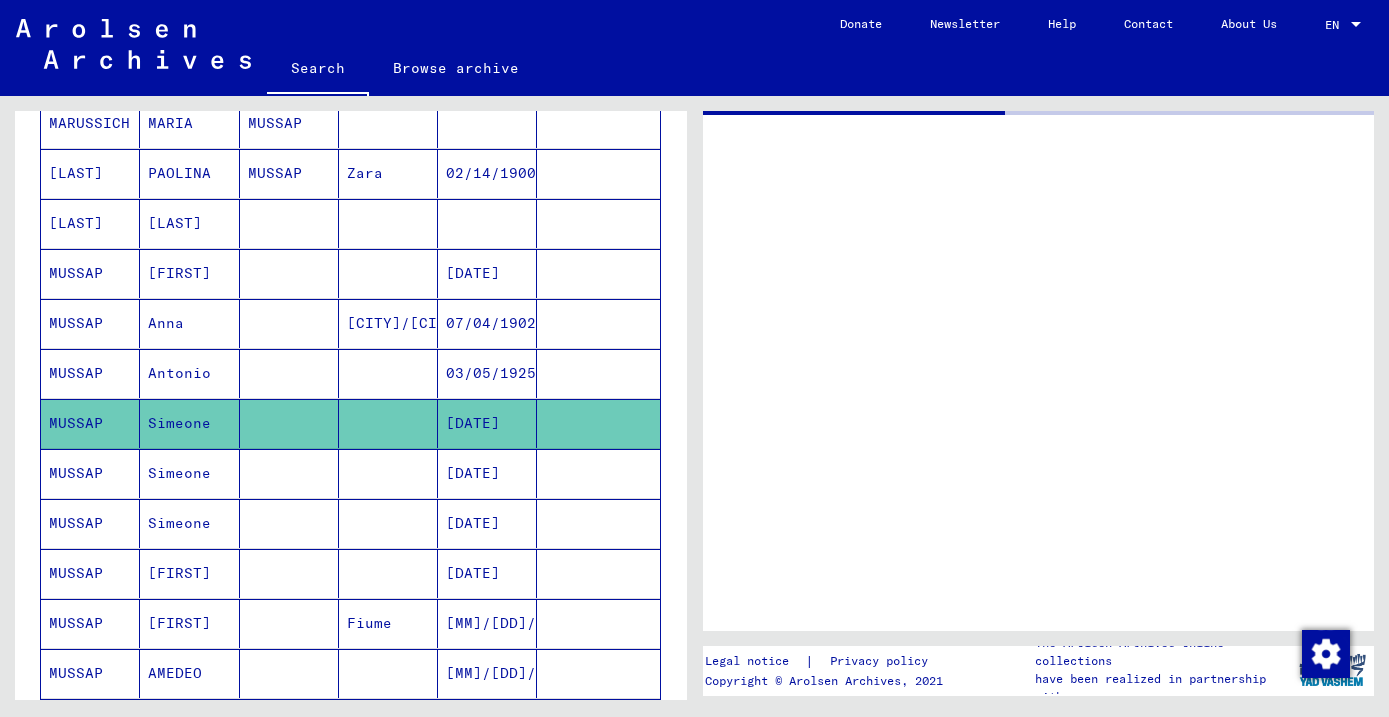 scroll, scrollTop: 0, scrollLeft: 0, axis: both 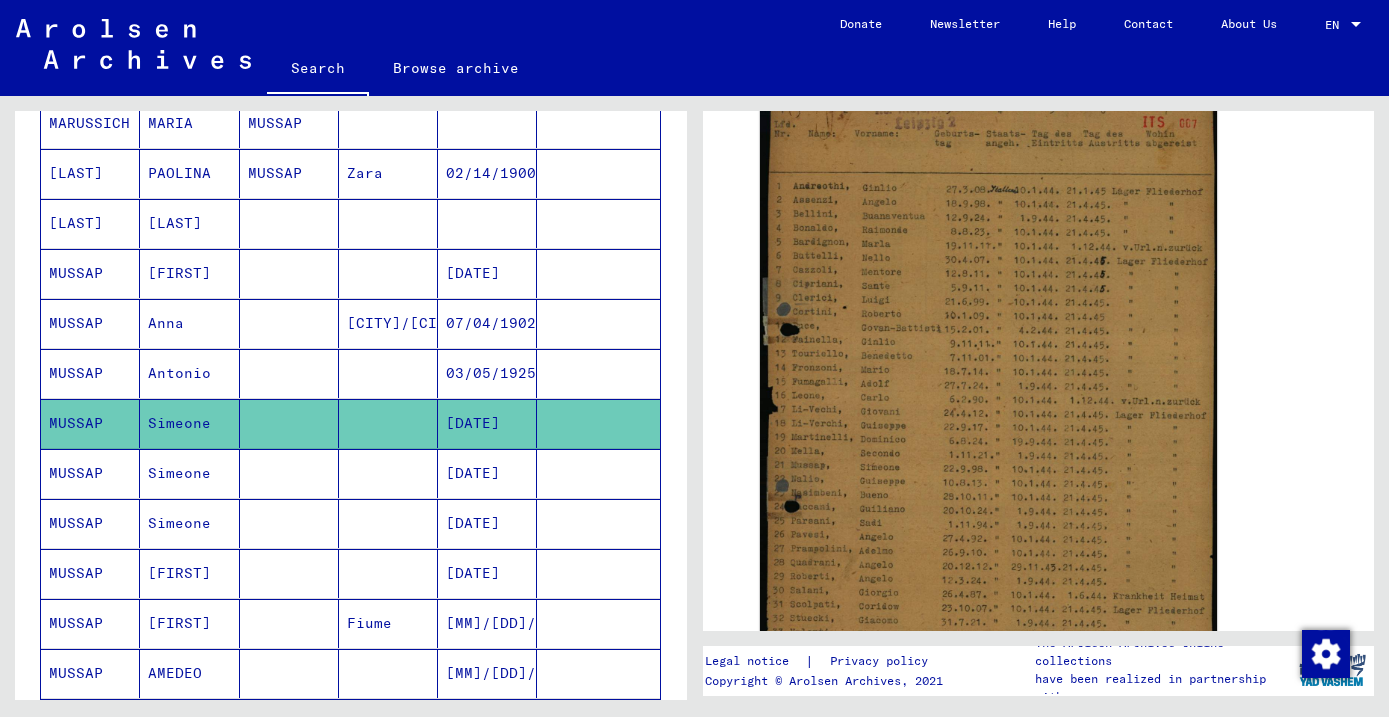 click on "MUSSAP" at bounding box center (90, 523) 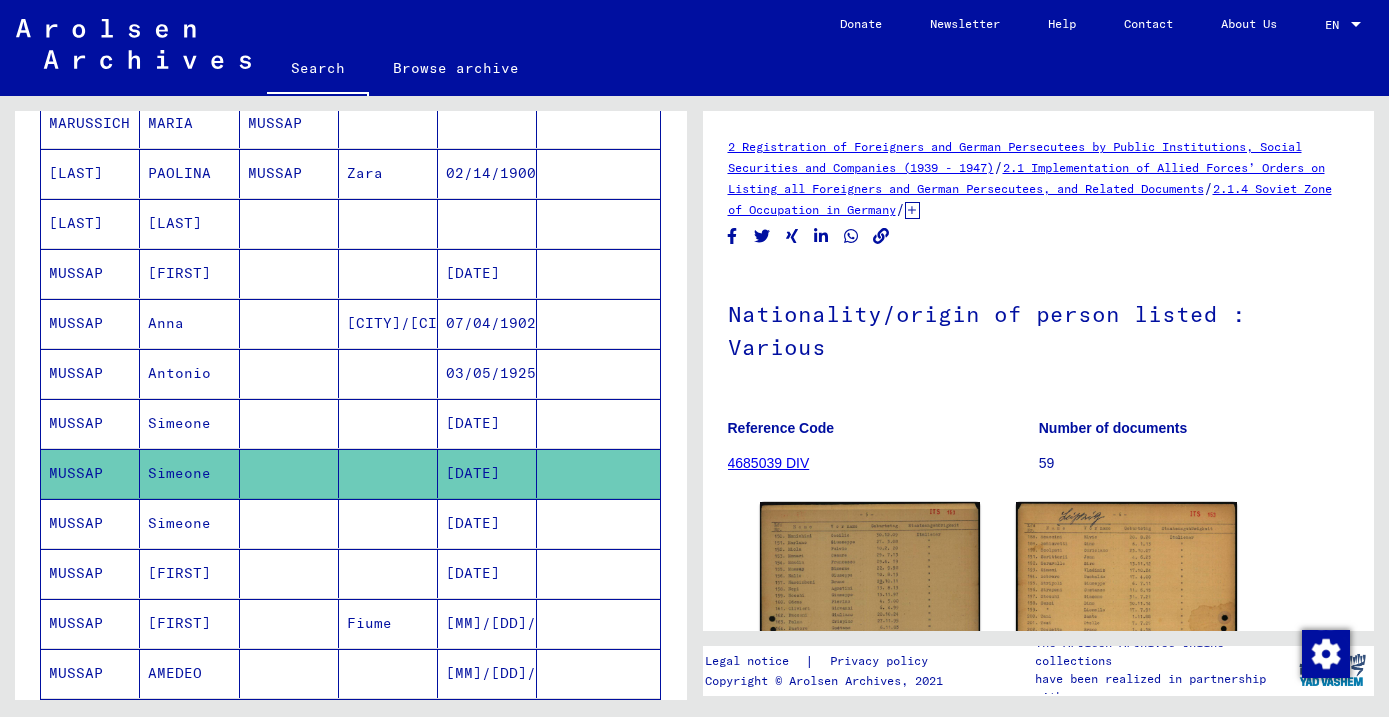 scroll, scrollTop: 0, scrollLeft: 0, axis: both 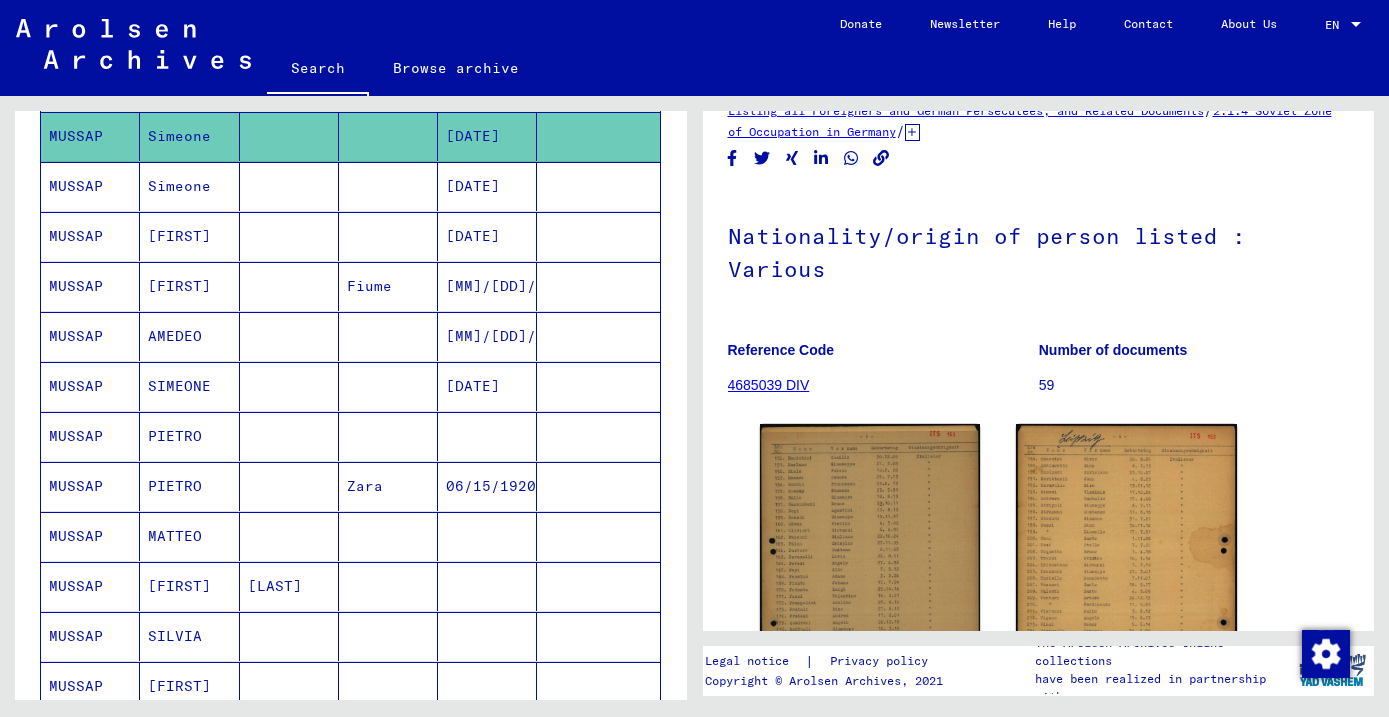 click on "MUSSAP" at bounding box center [90, 436] 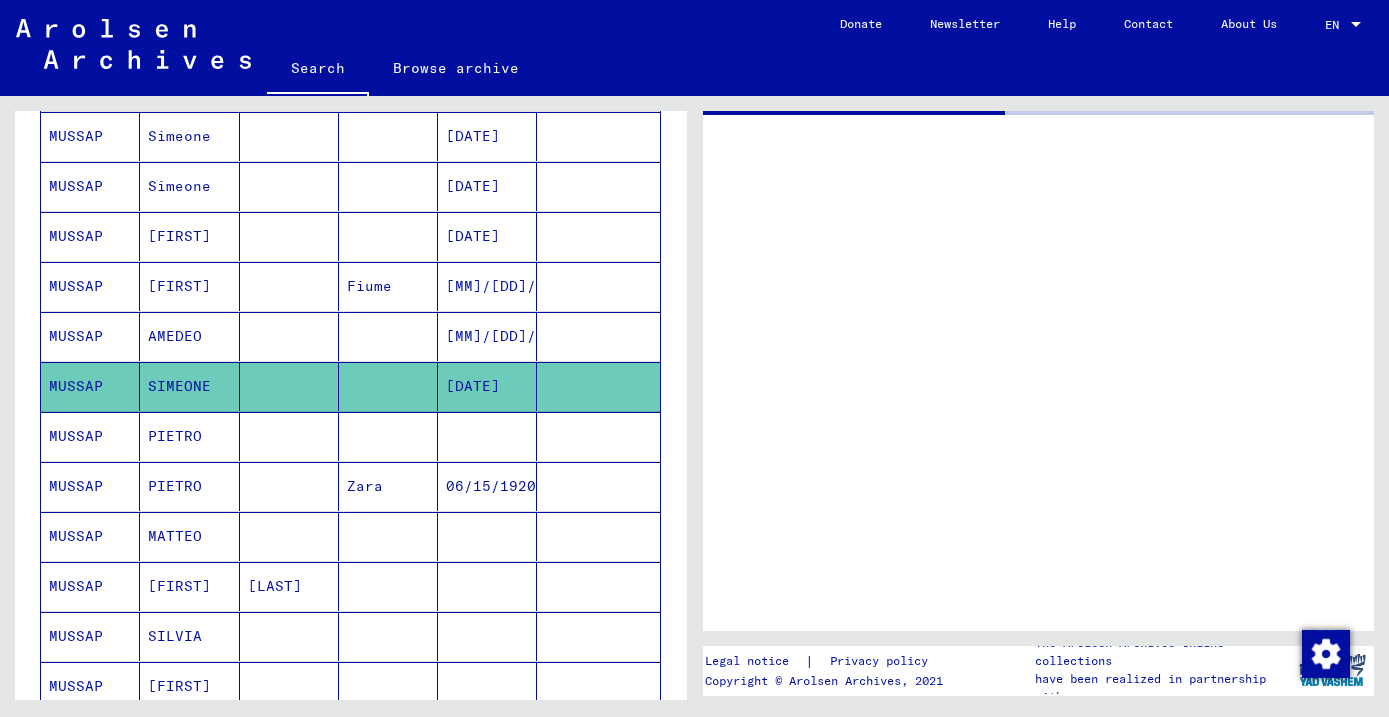 scroll, scrollTop: 0, scrollLeft: 0, axis: both 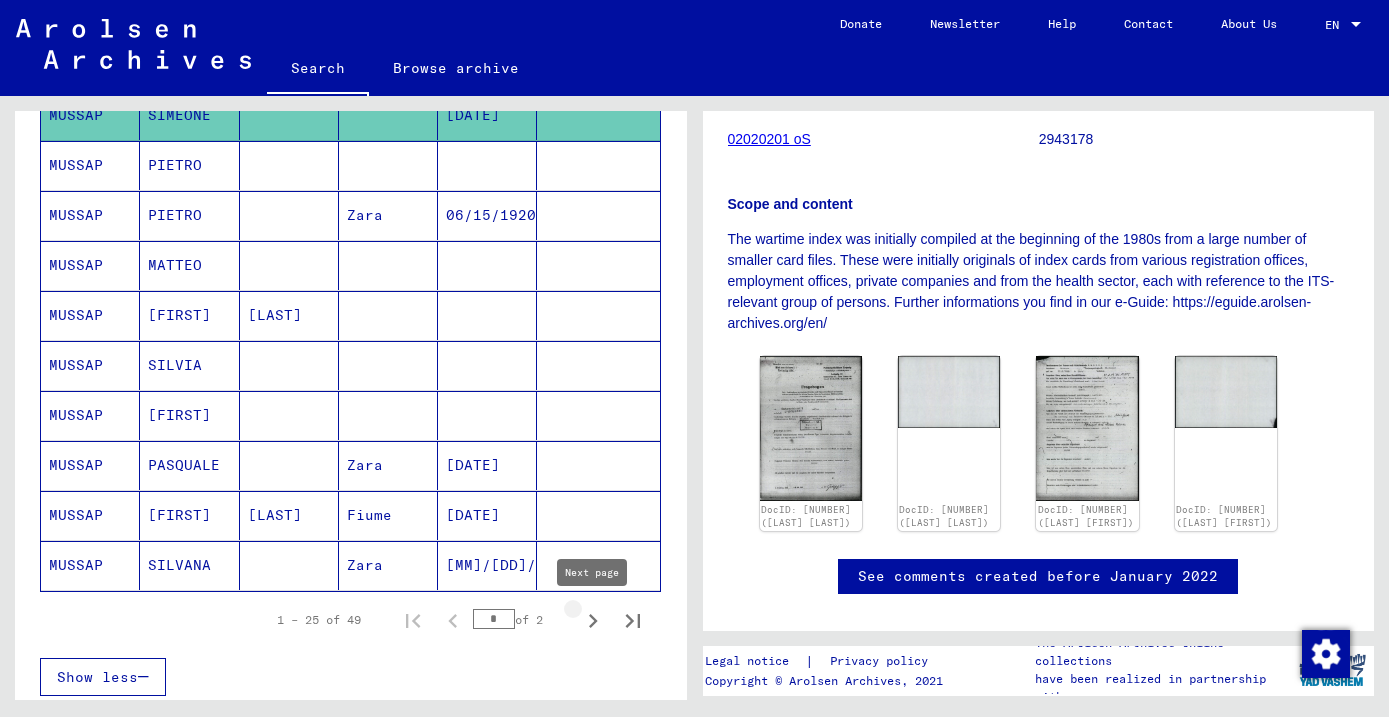click 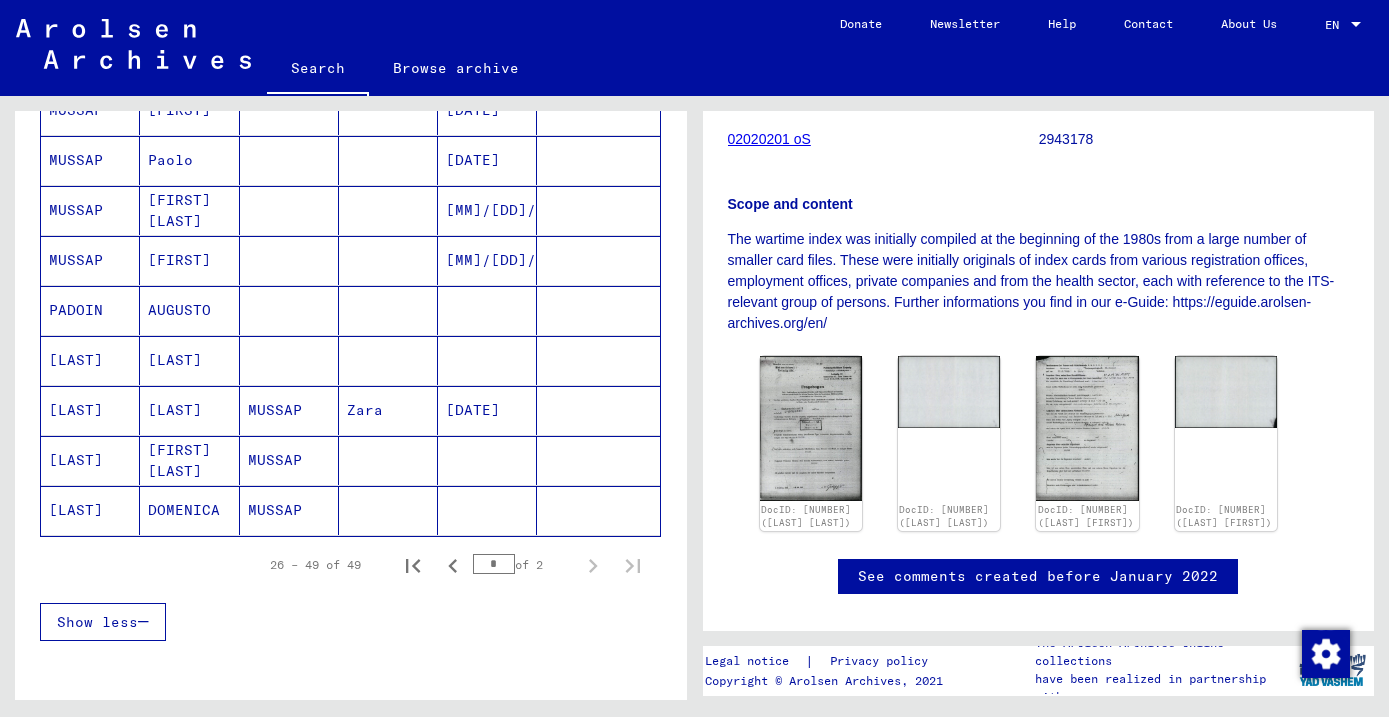 scroll, scrollTop: 1070, scrollLeft: 0, axis: vertical 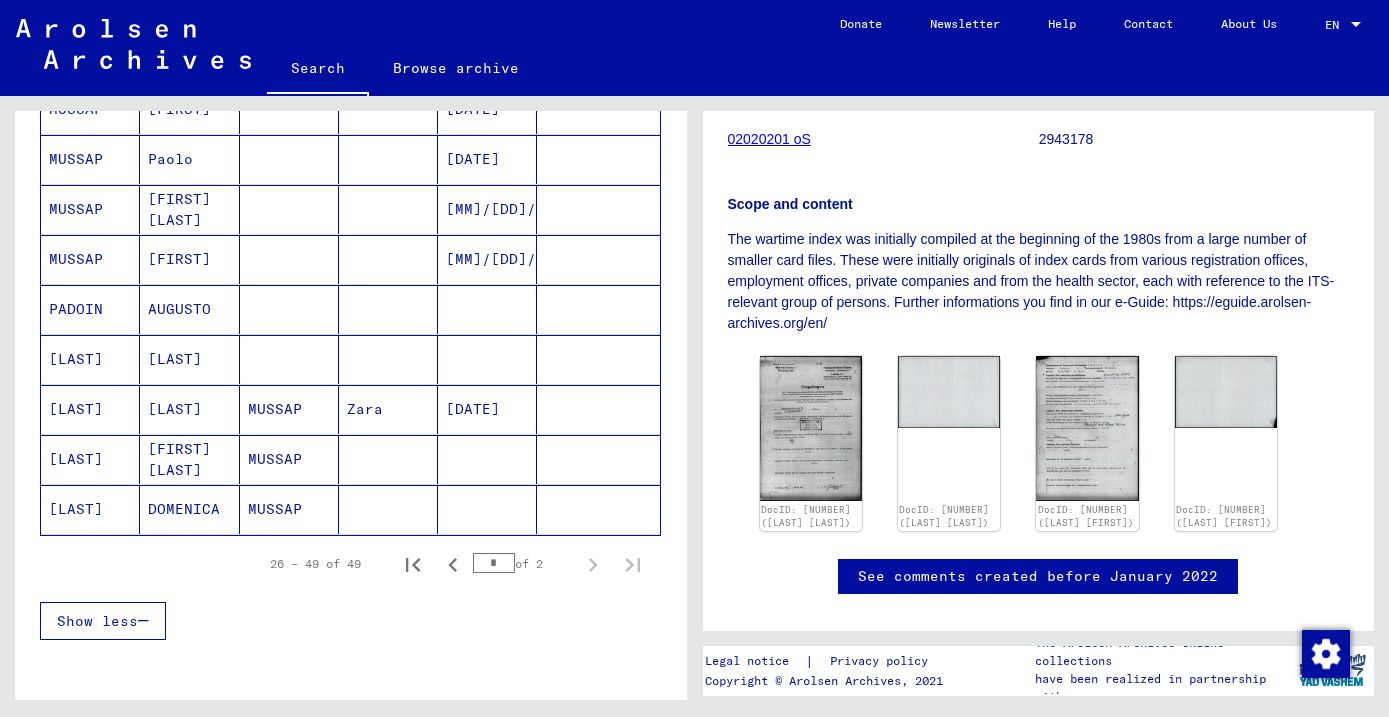 click on "[LAST]" at bounding box center [90, 459] 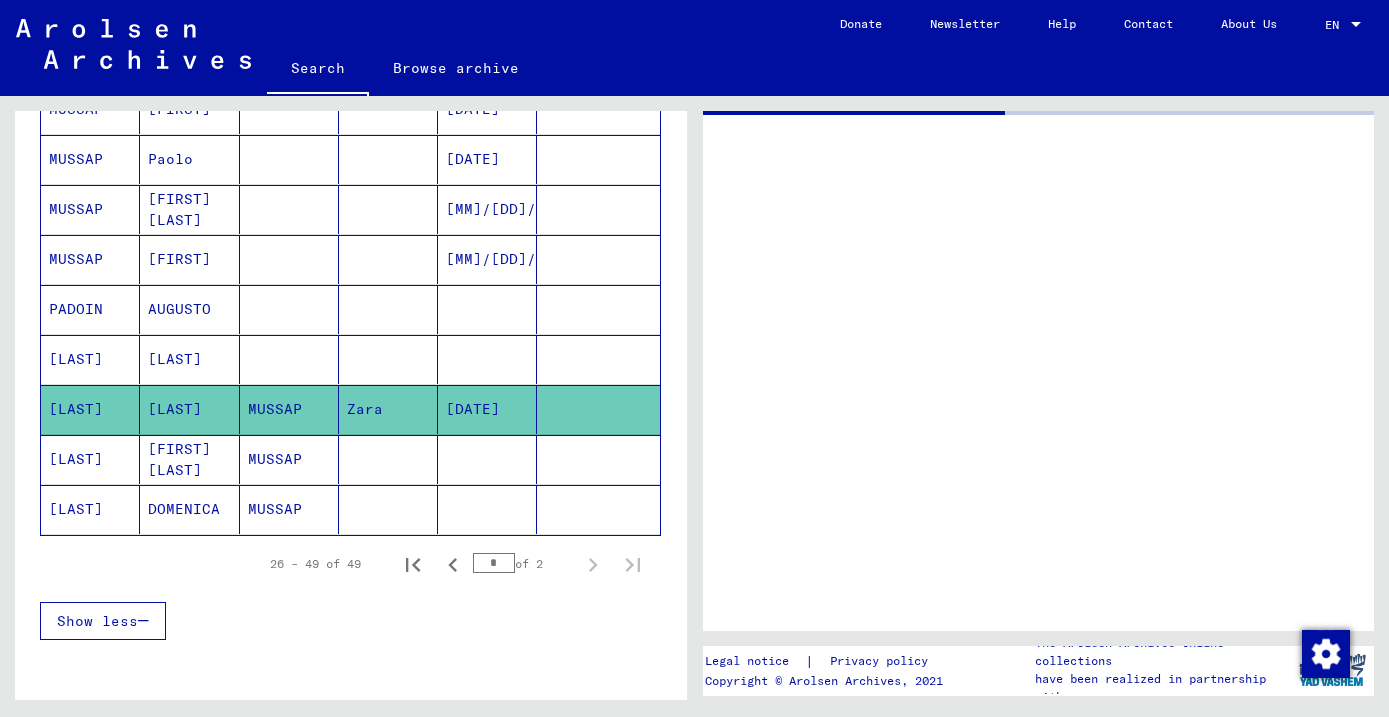 scroll, scrollTop: 66, scrollLeft: 0, axis: vertical 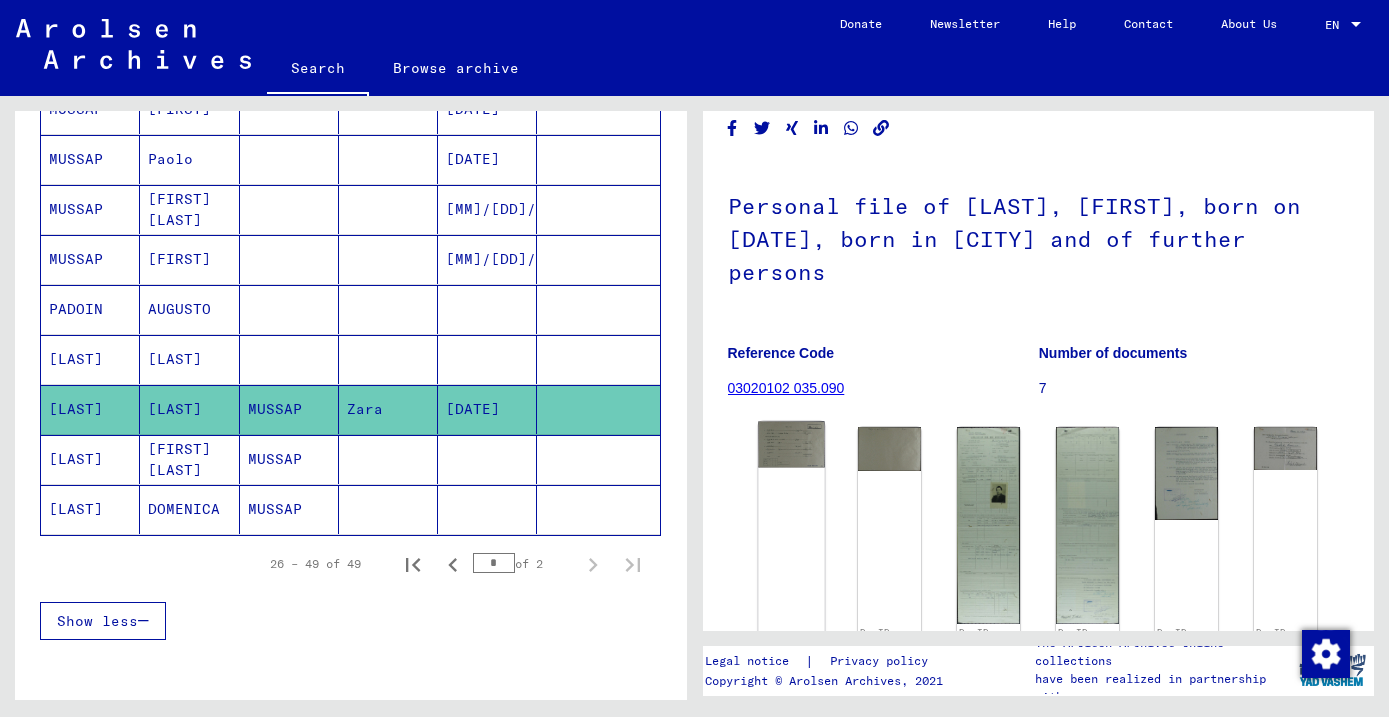 click 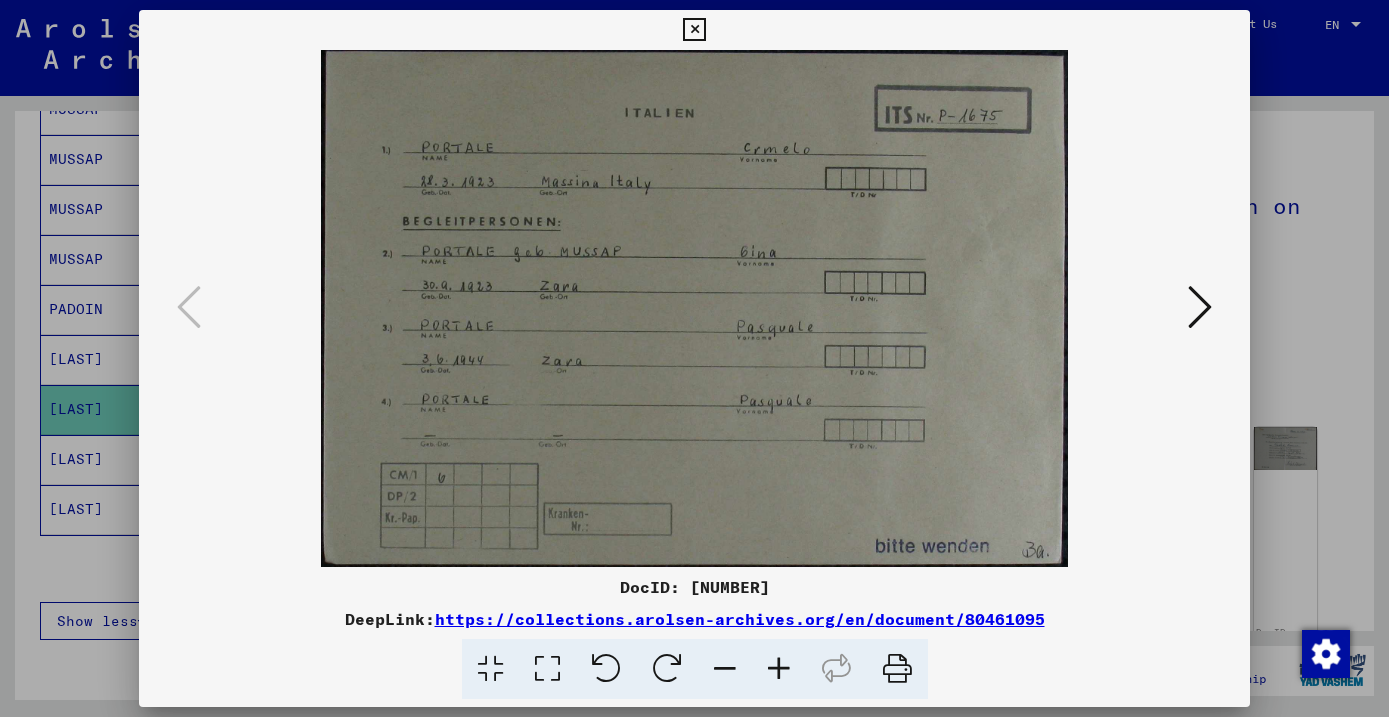 click at bounding box center (1200, 307) 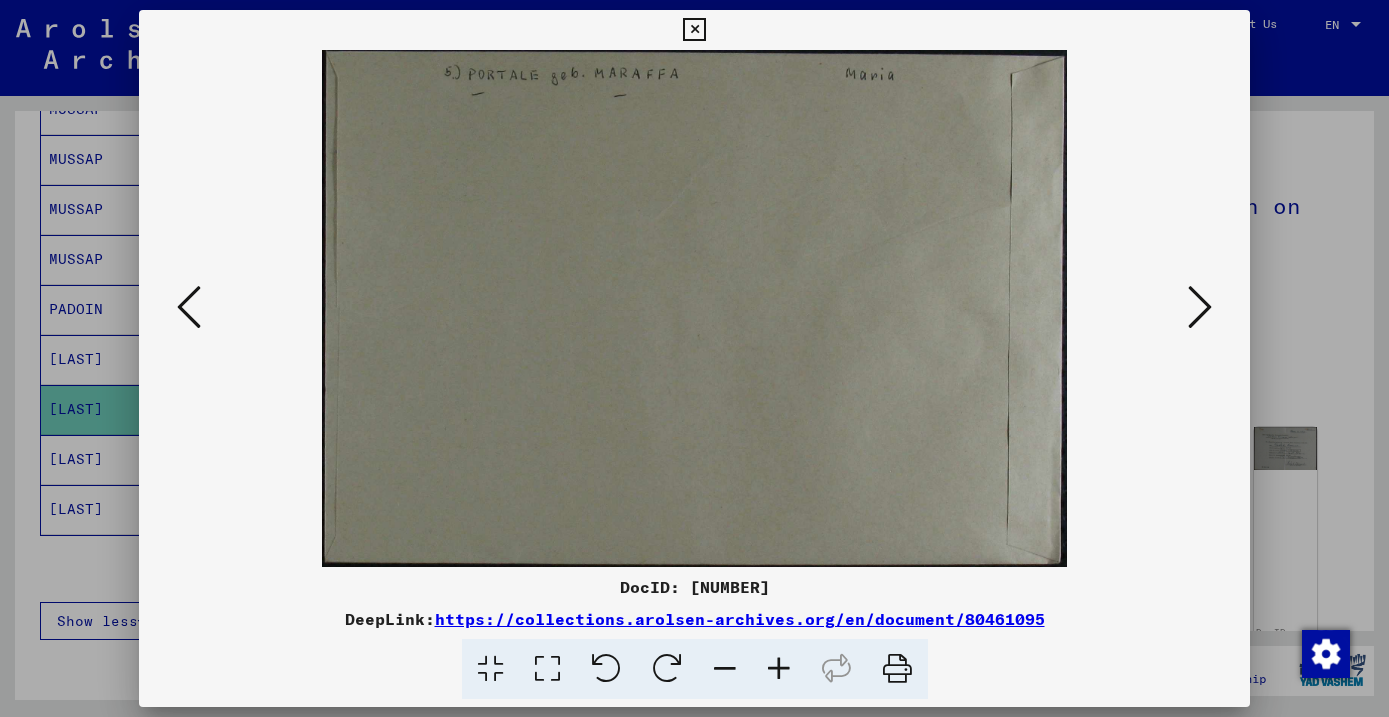 click at bounding box center (1200, 307) 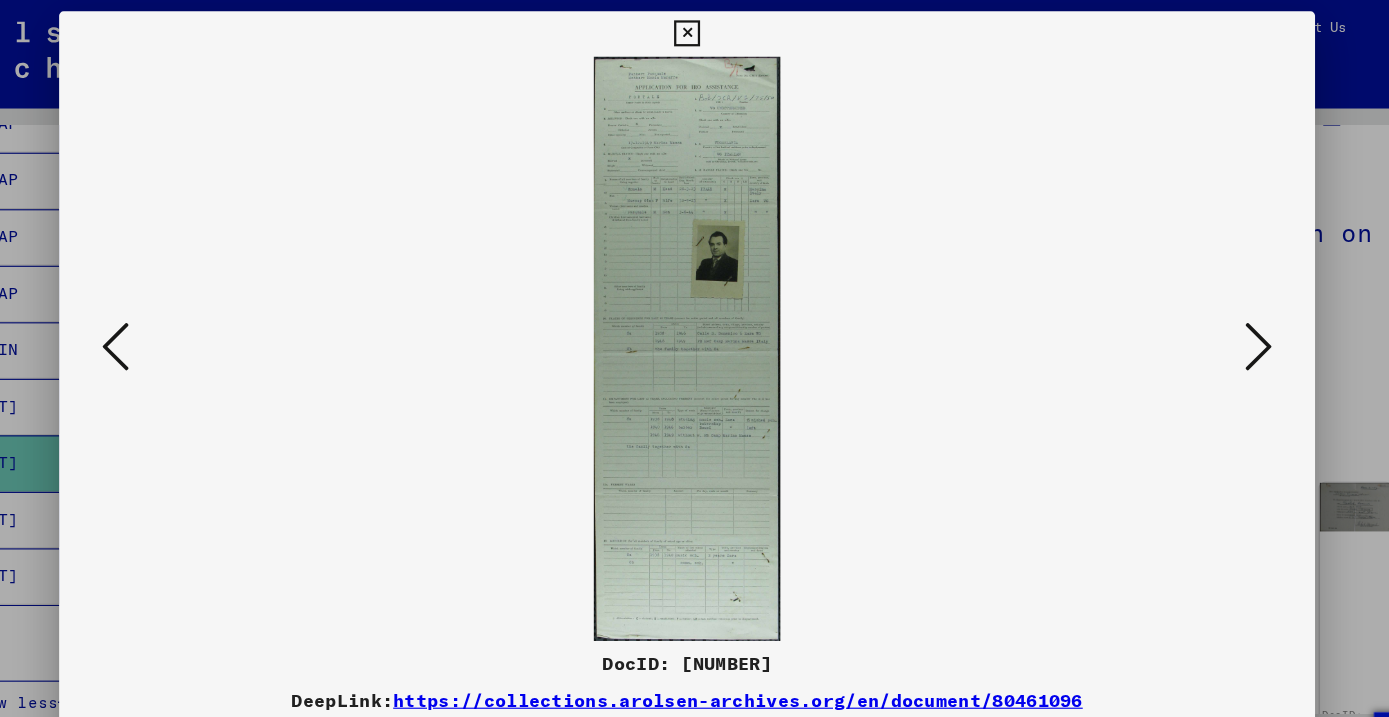 click at bounding box center (1200, 307) 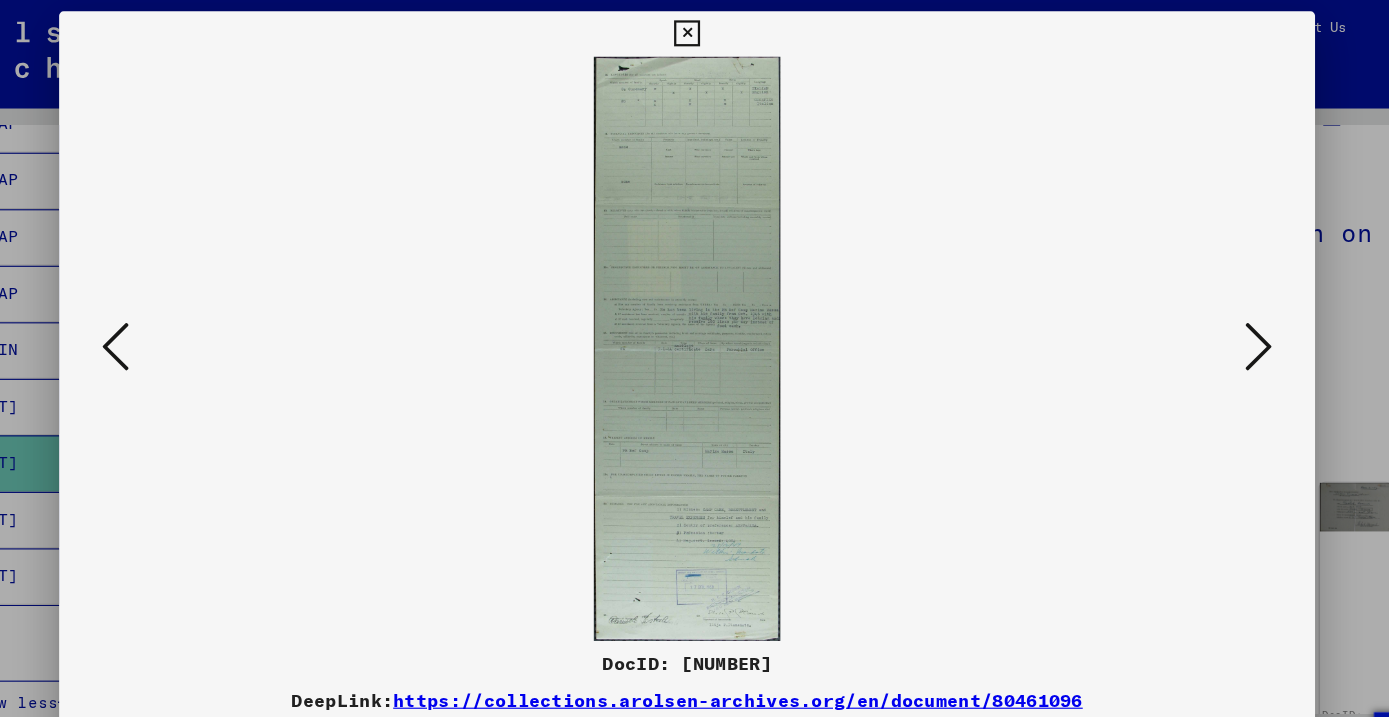 click at bounding box center (1200, 307) 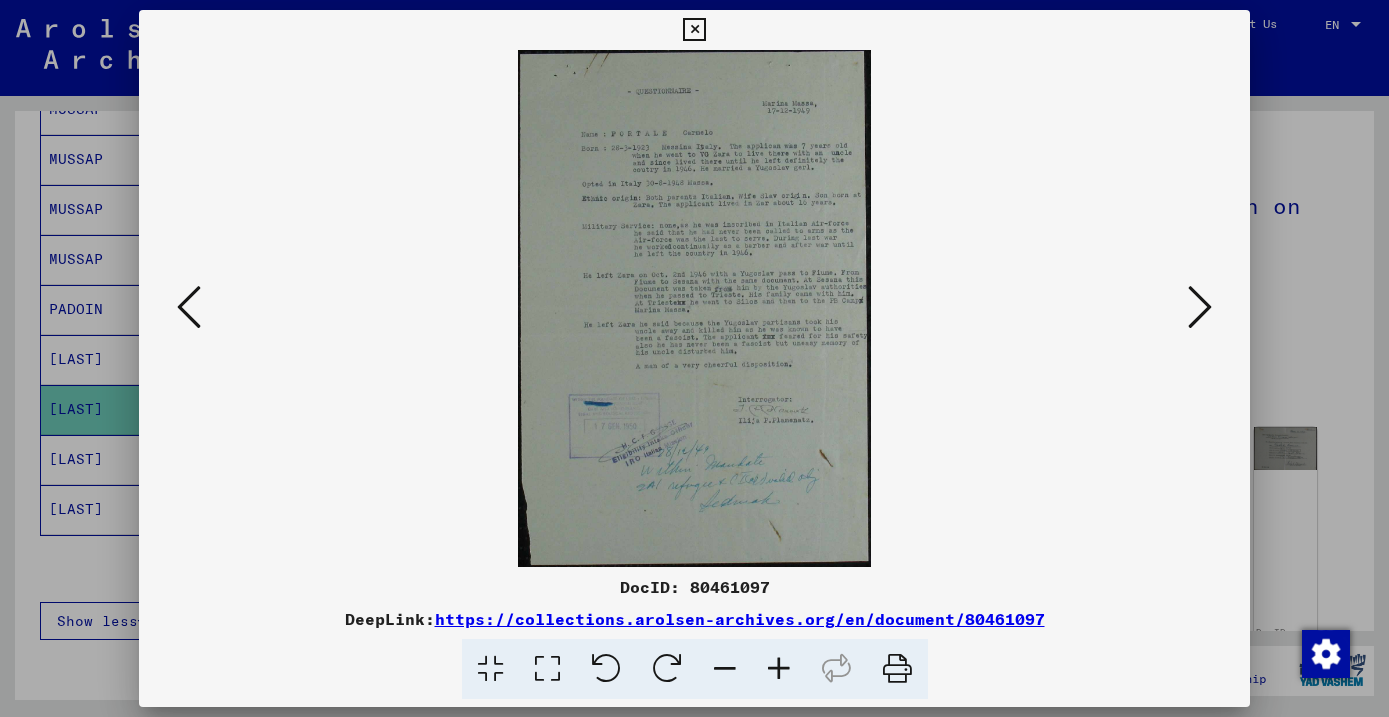 click at bounding box center (1200, 307) 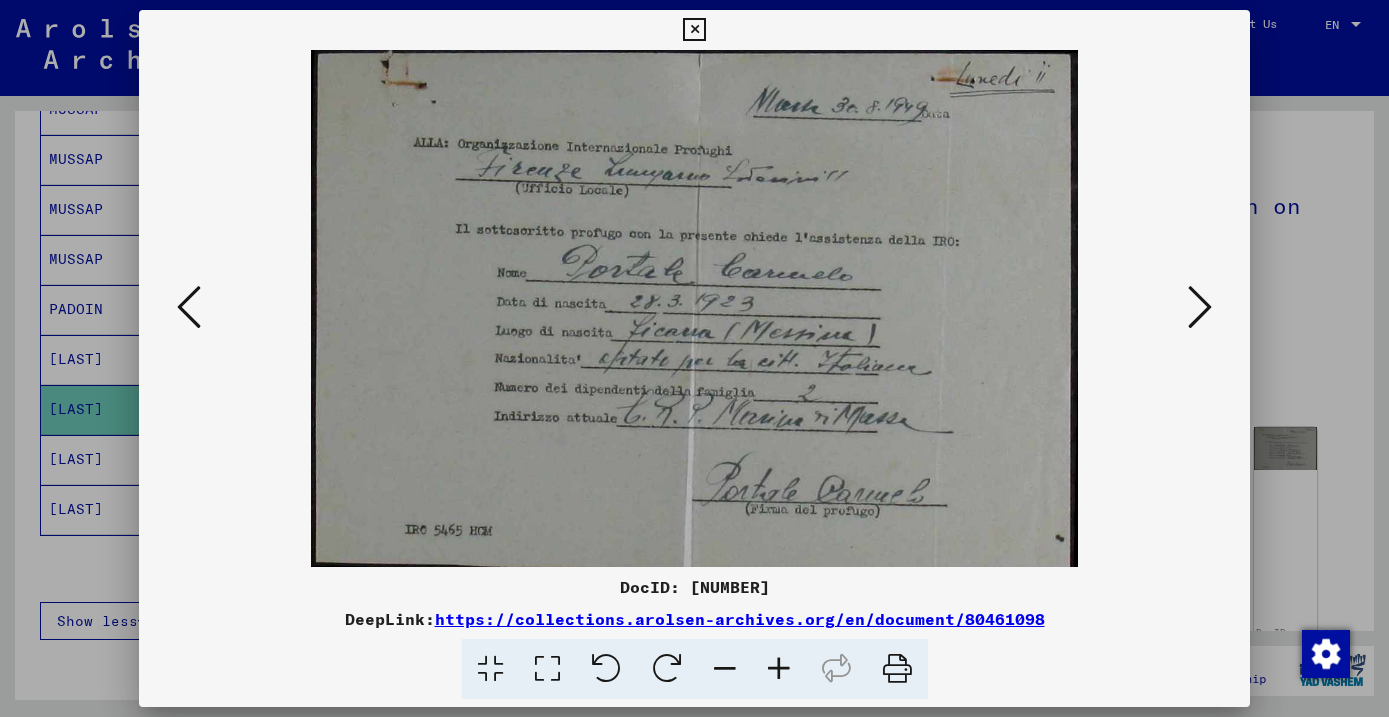 click at bounding box center (1200, 307) 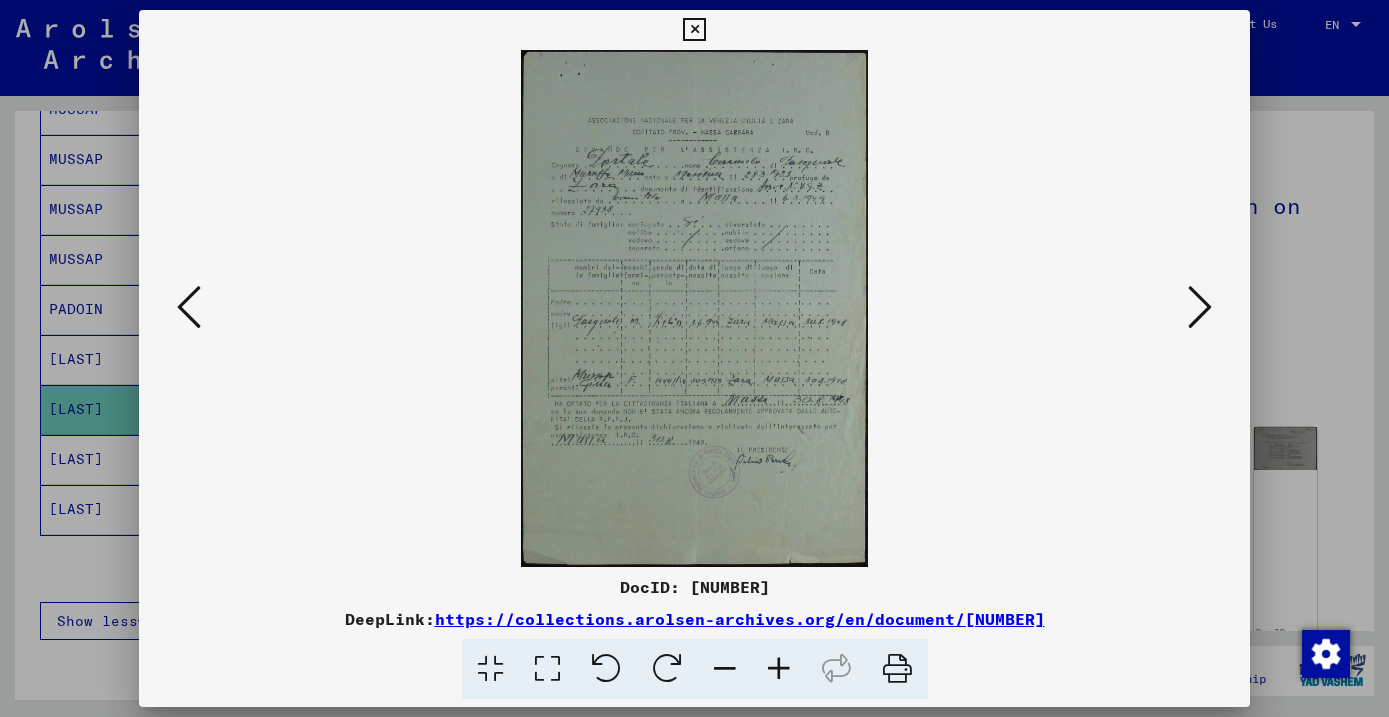 click at bounding box center [1200, 307] 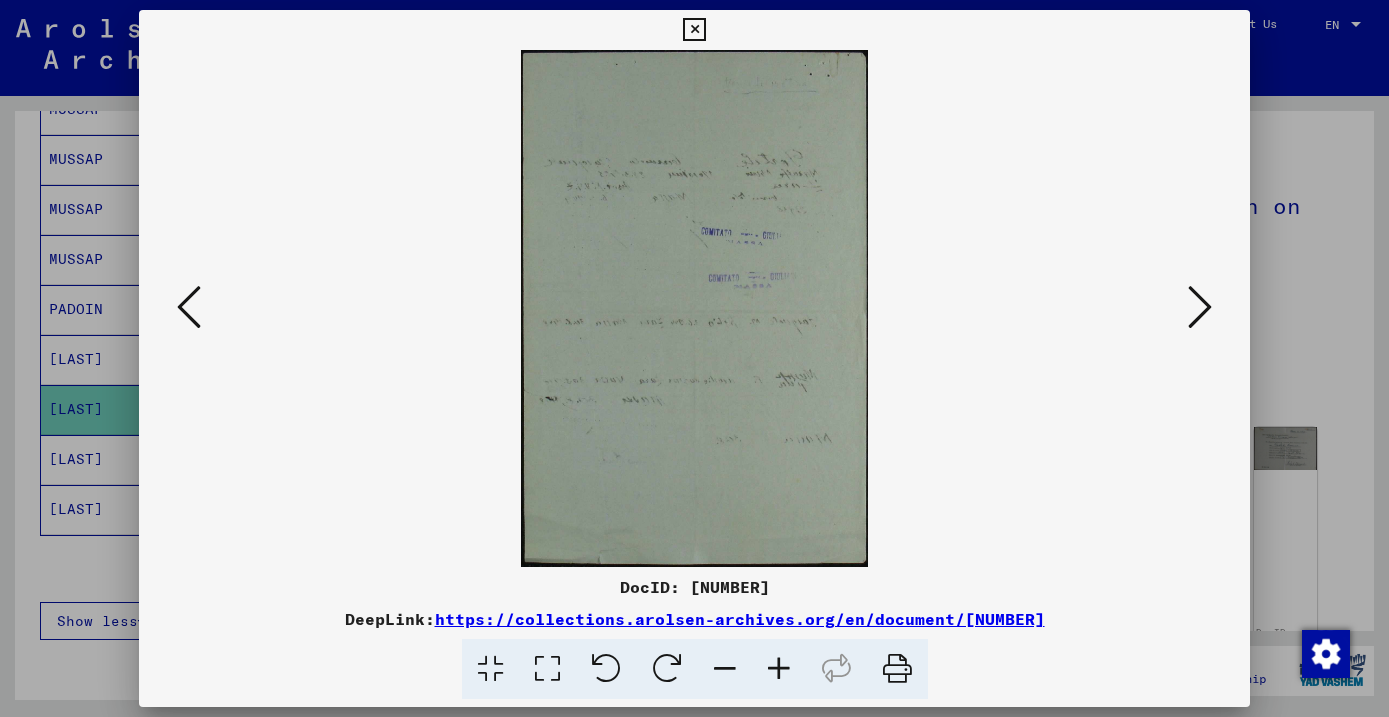 click at bounding box center (1200, 307) 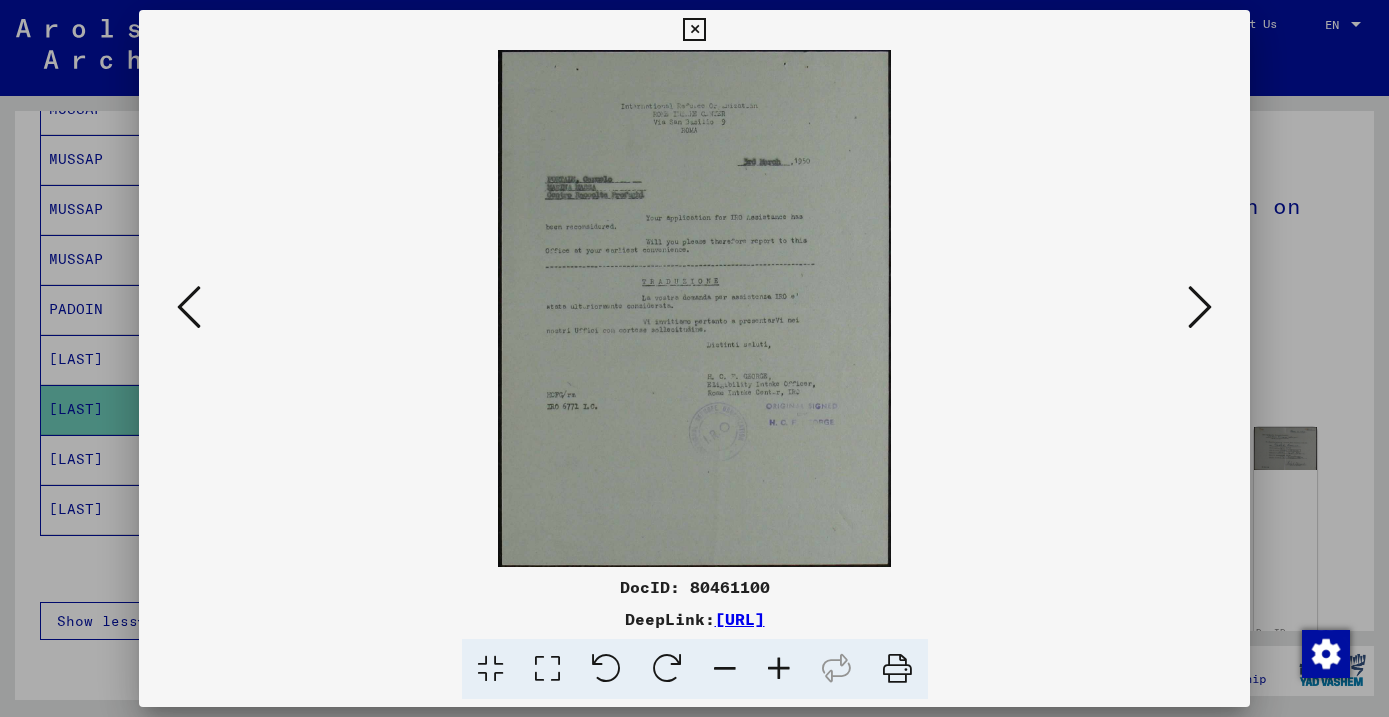click at bounding box center (1200, 307) 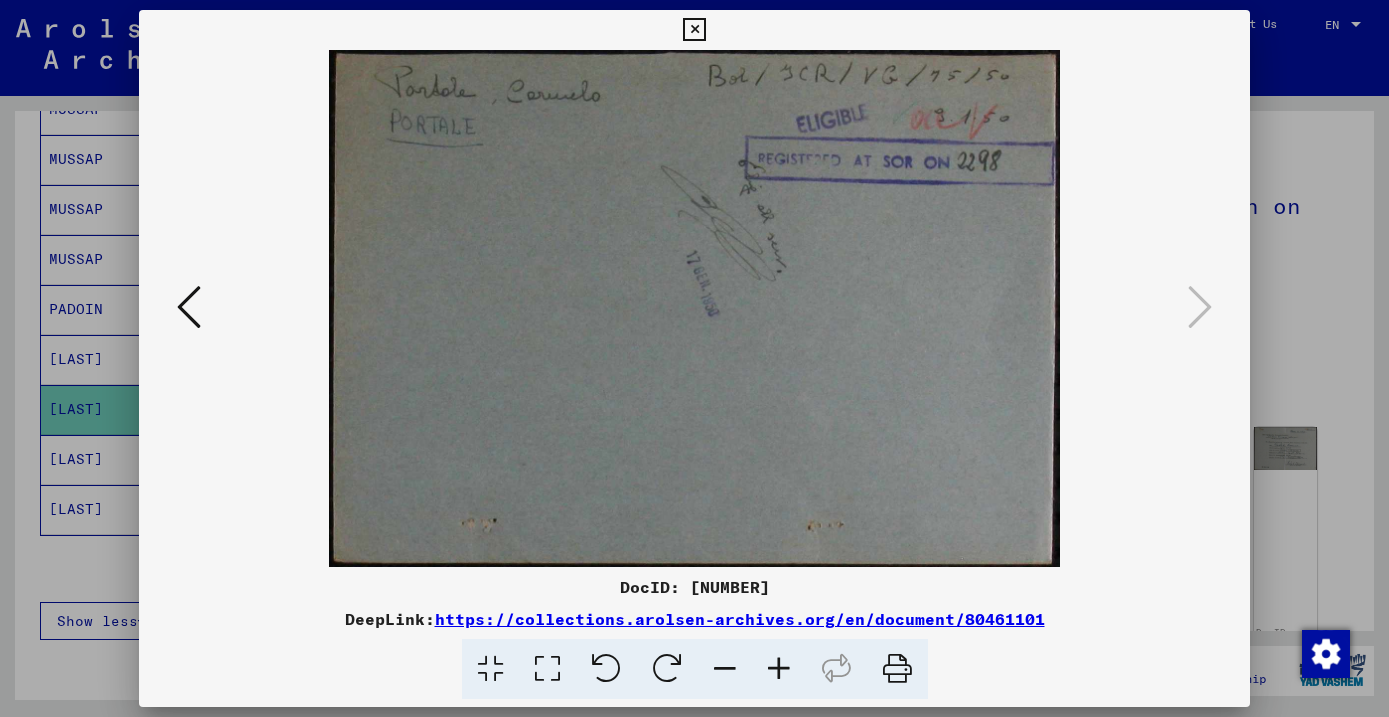 click at bounding box center (694, 30) 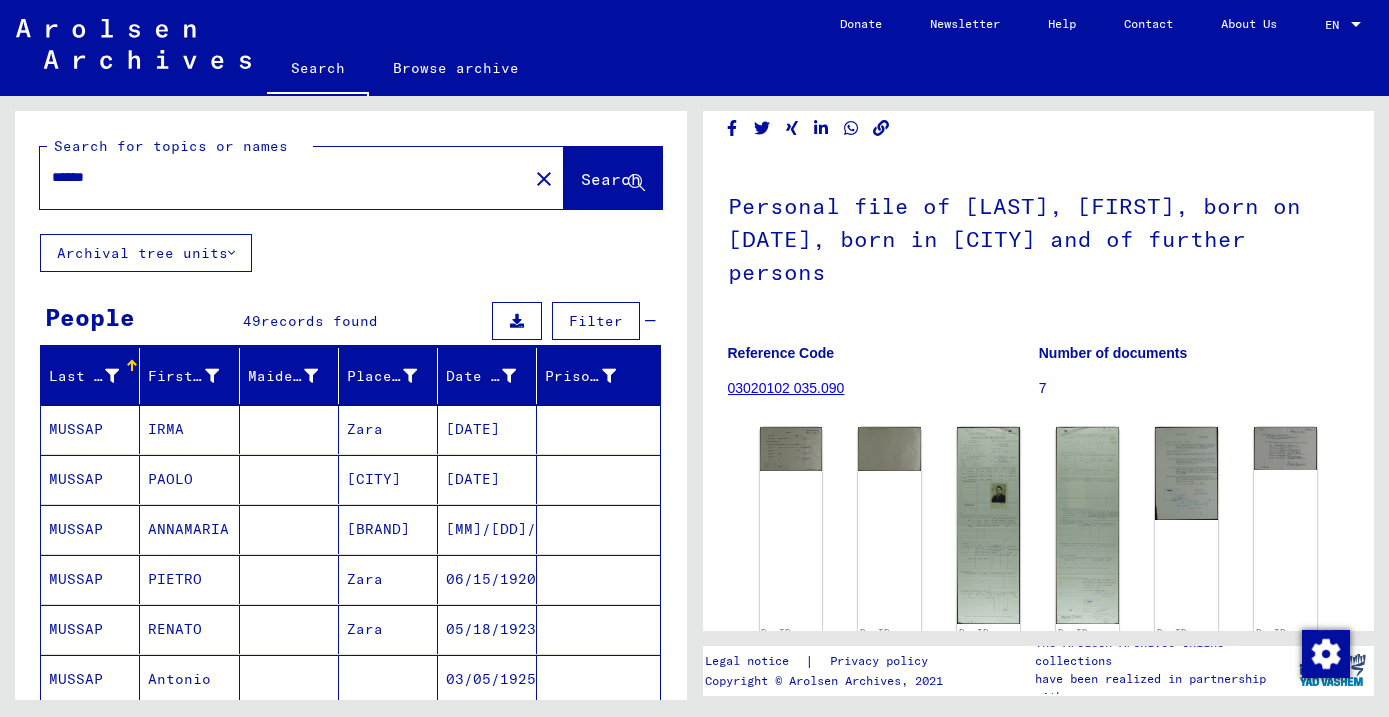 scroll, scrollTop: 0, scrollLeft: 0, axis: both 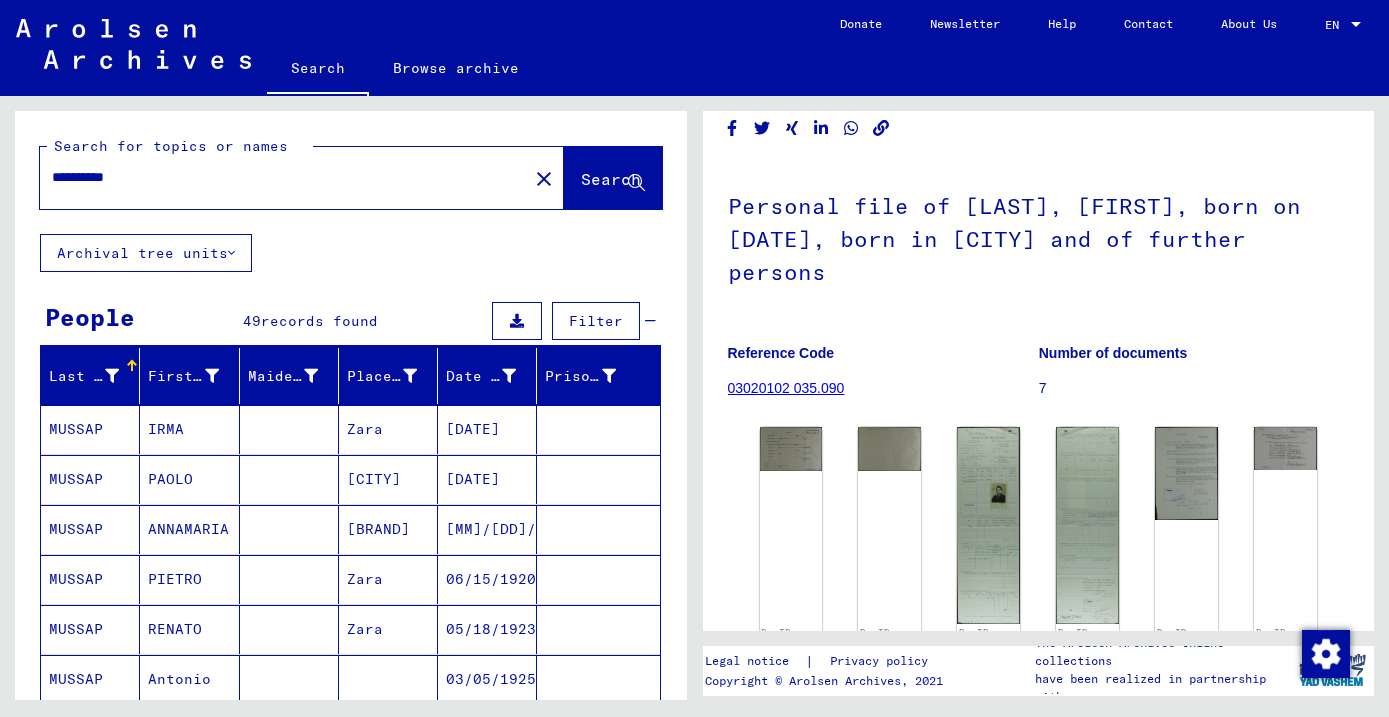 type on "**********" 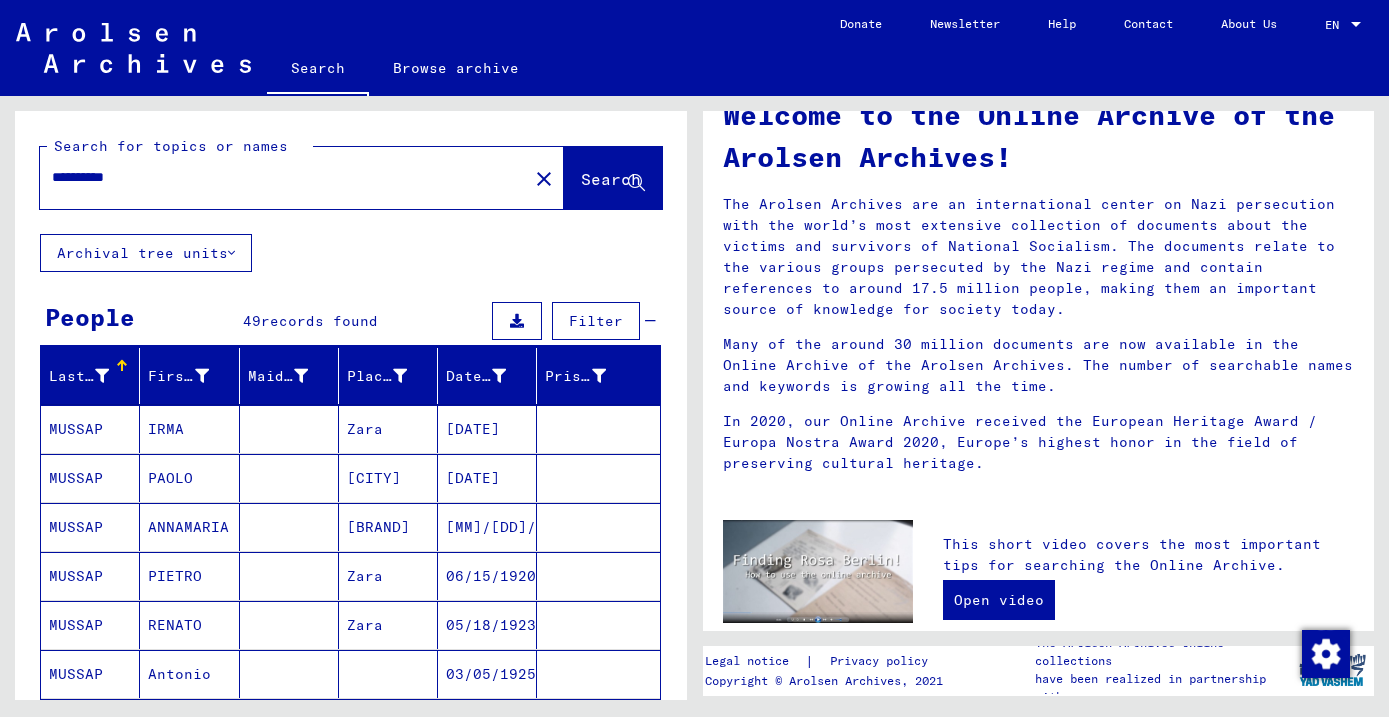 scroll, scrollTop: 0, scrollLeft: 0, axis: both 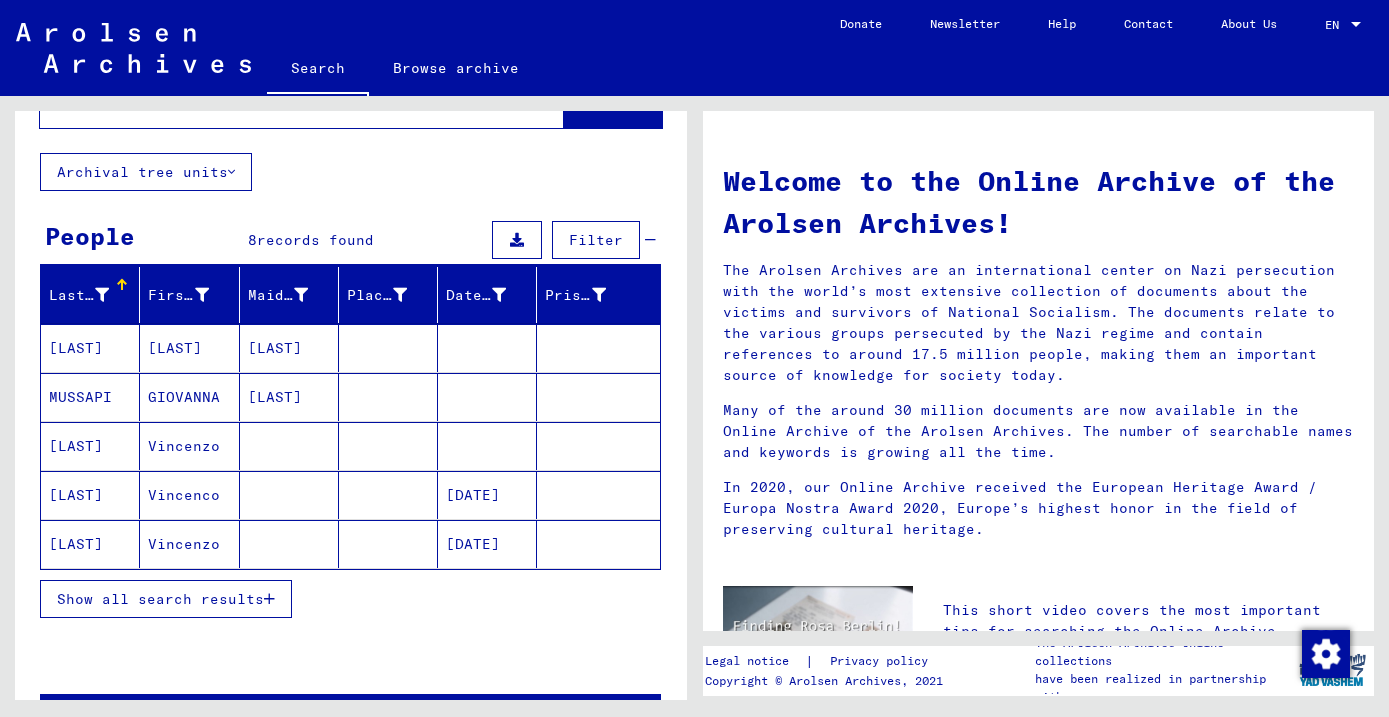 click on "MUSSAPI" at bounding box center (90, 446) 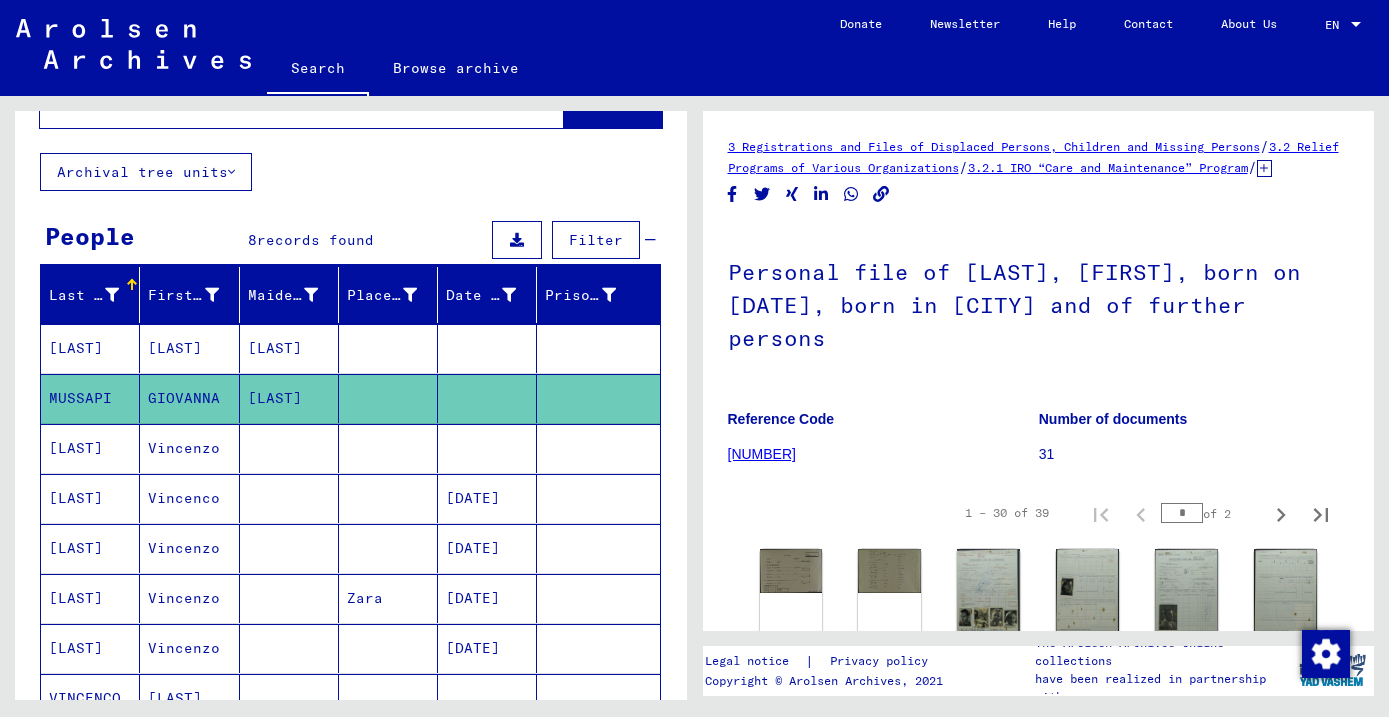 scroll, scrollTop: 0, scrollLeft: 0, axis: both 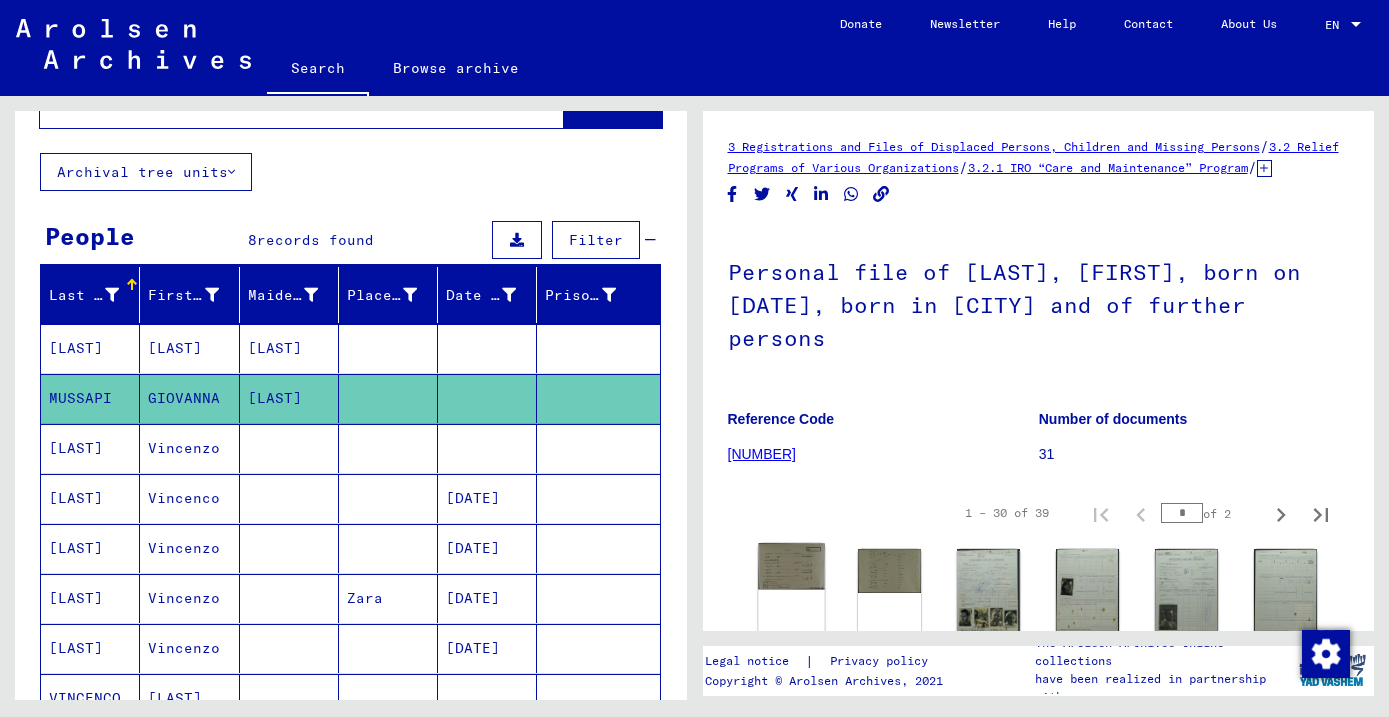 click 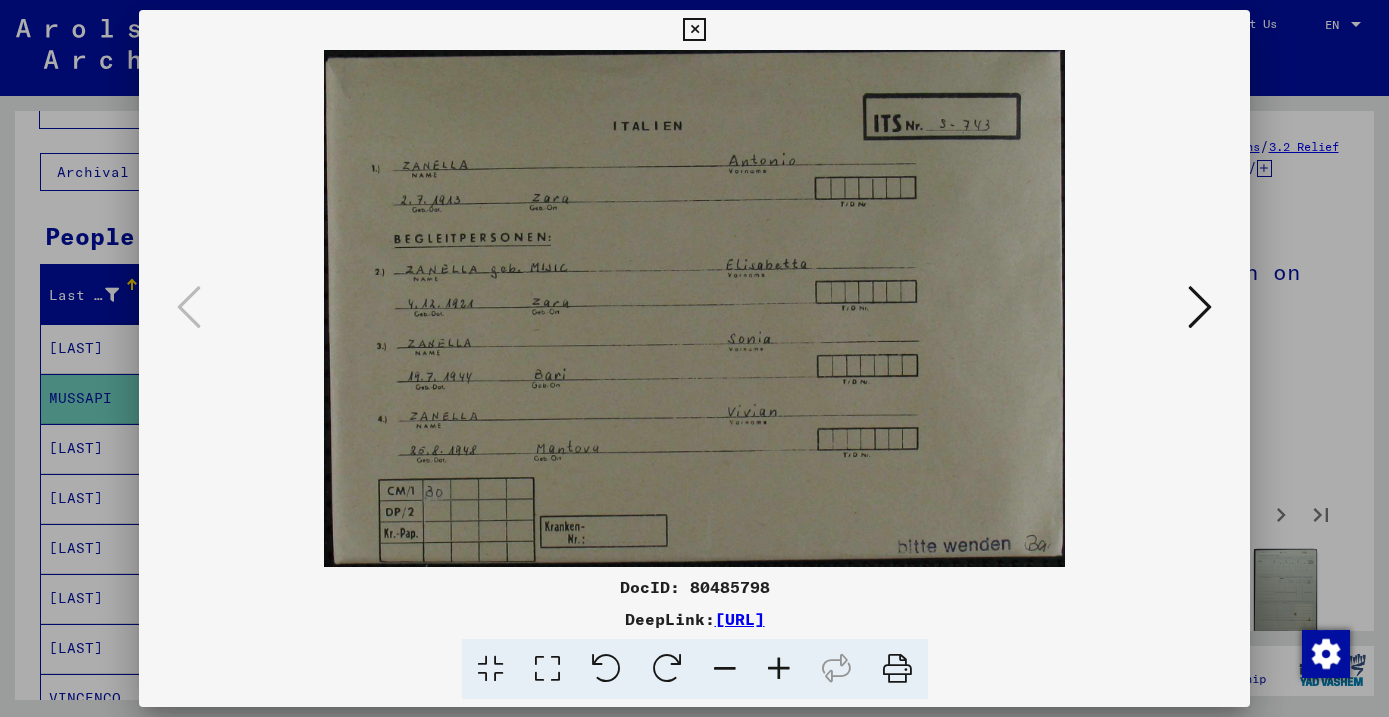 click at bounding box center [1200, 307] 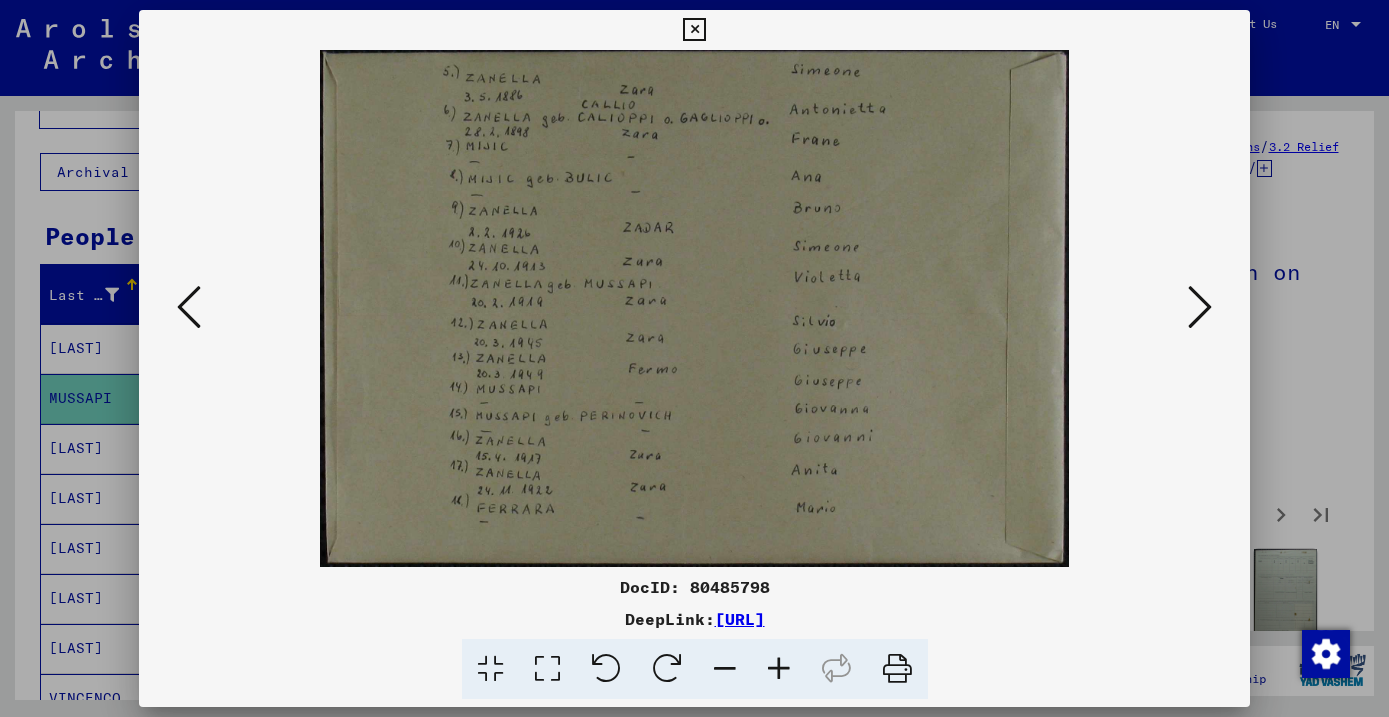 click at bounding box center [1200, 307] 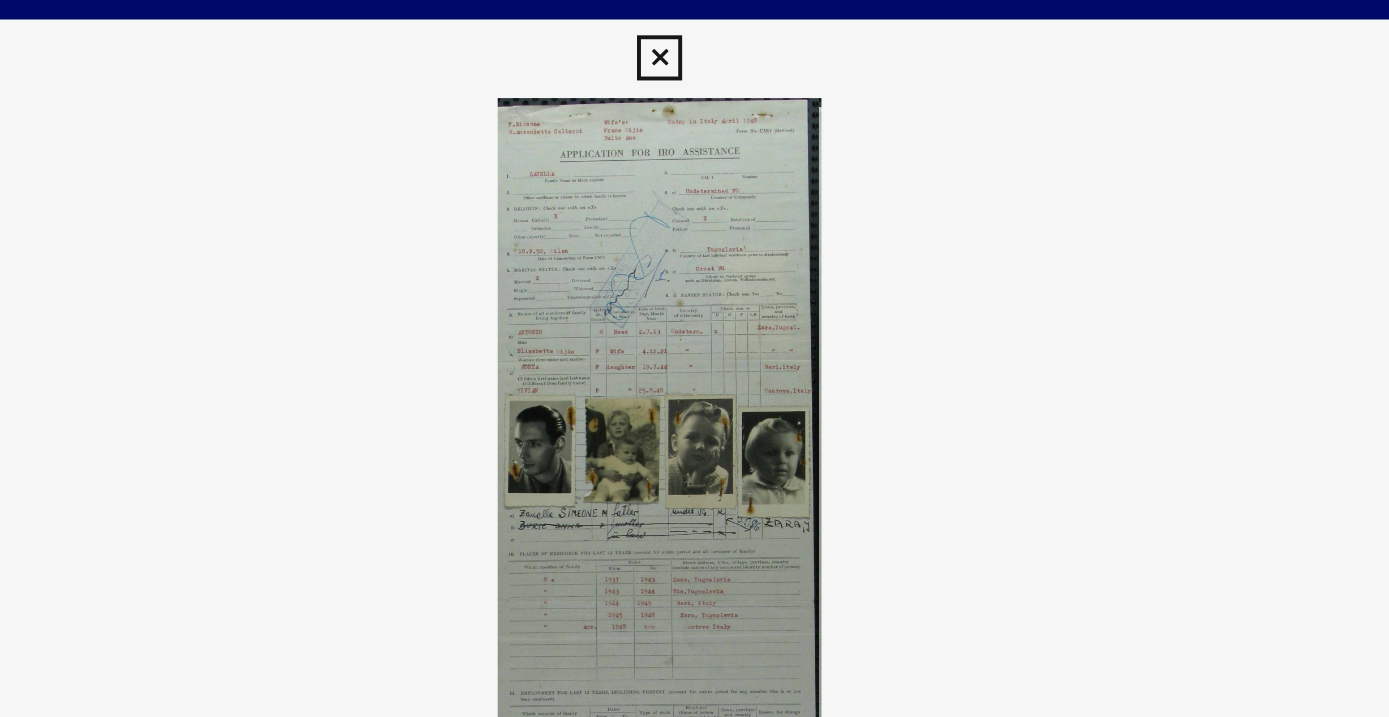 scroll, scrollTop: 0, scrollLeft: 0, axis: both 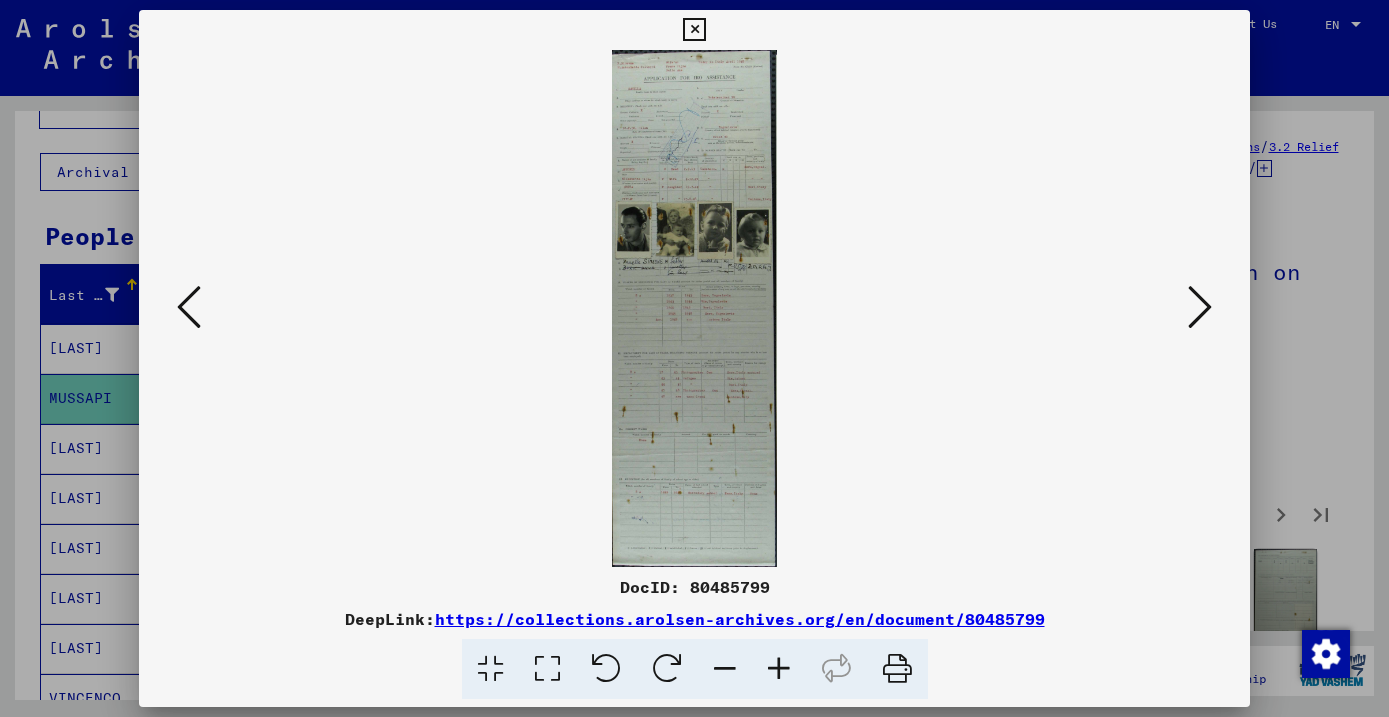 click at bounding box center [1200, 307] 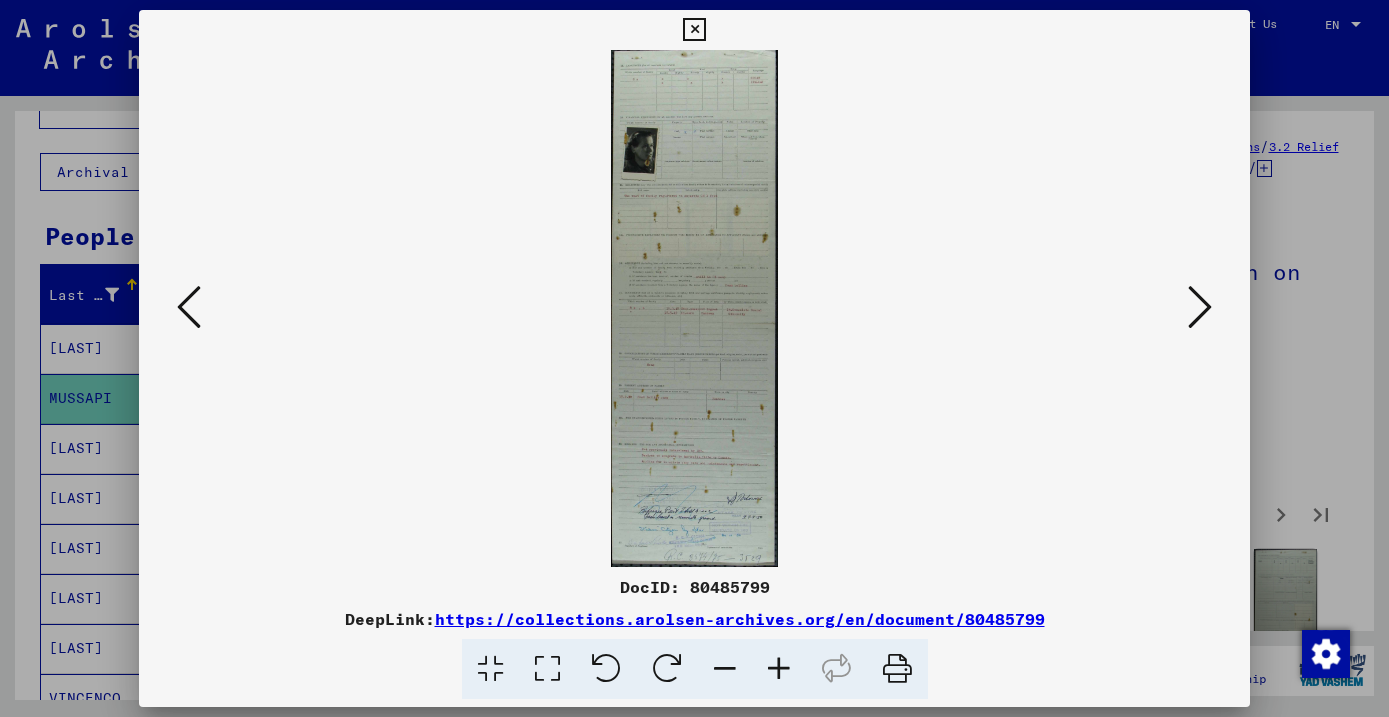 click at bounding box center (1200, 307) 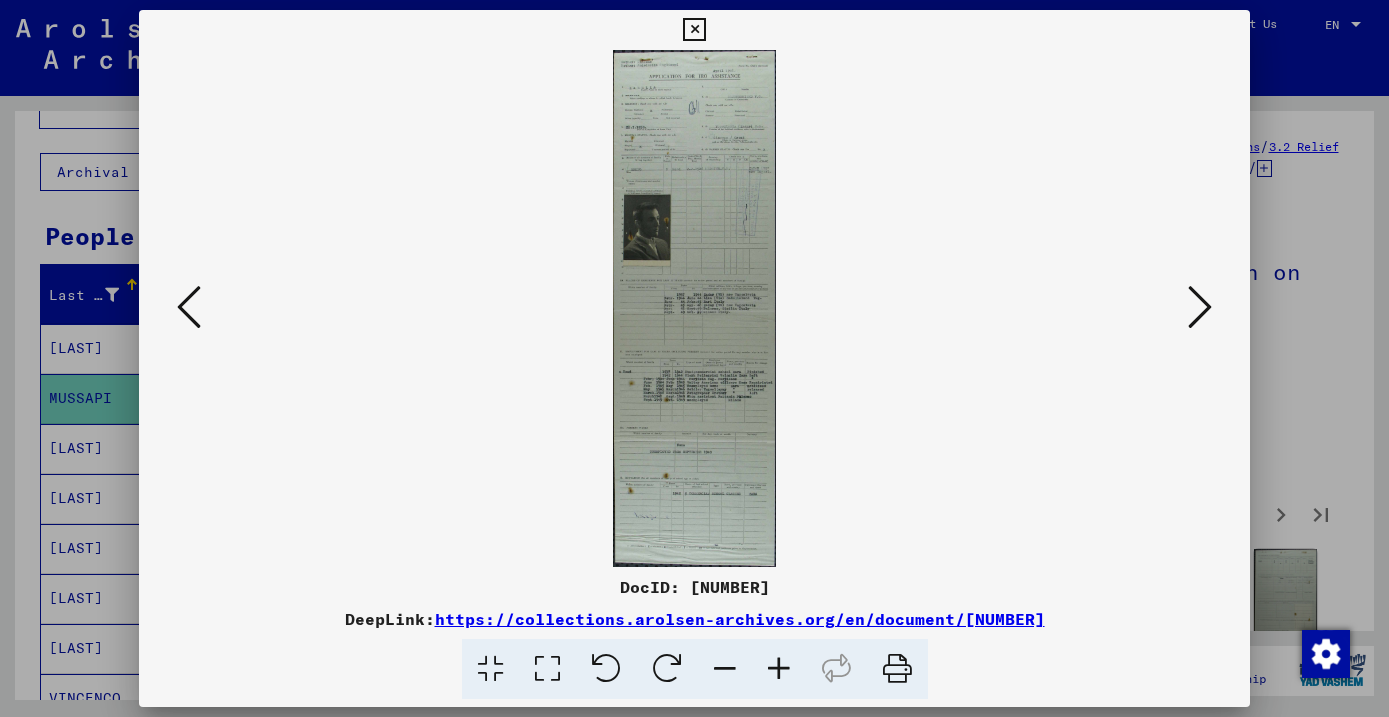 click at bounding box center [1200, 307] 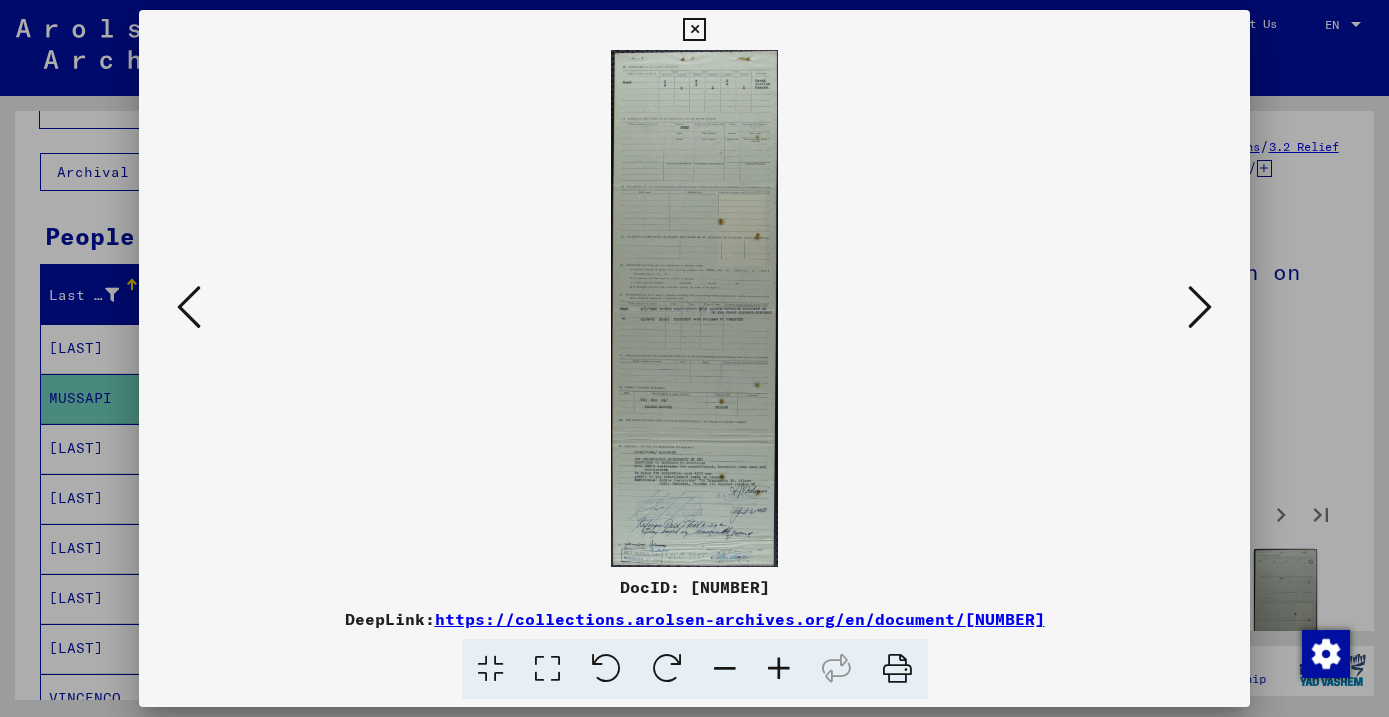 click at bounding box center (1200, 307) 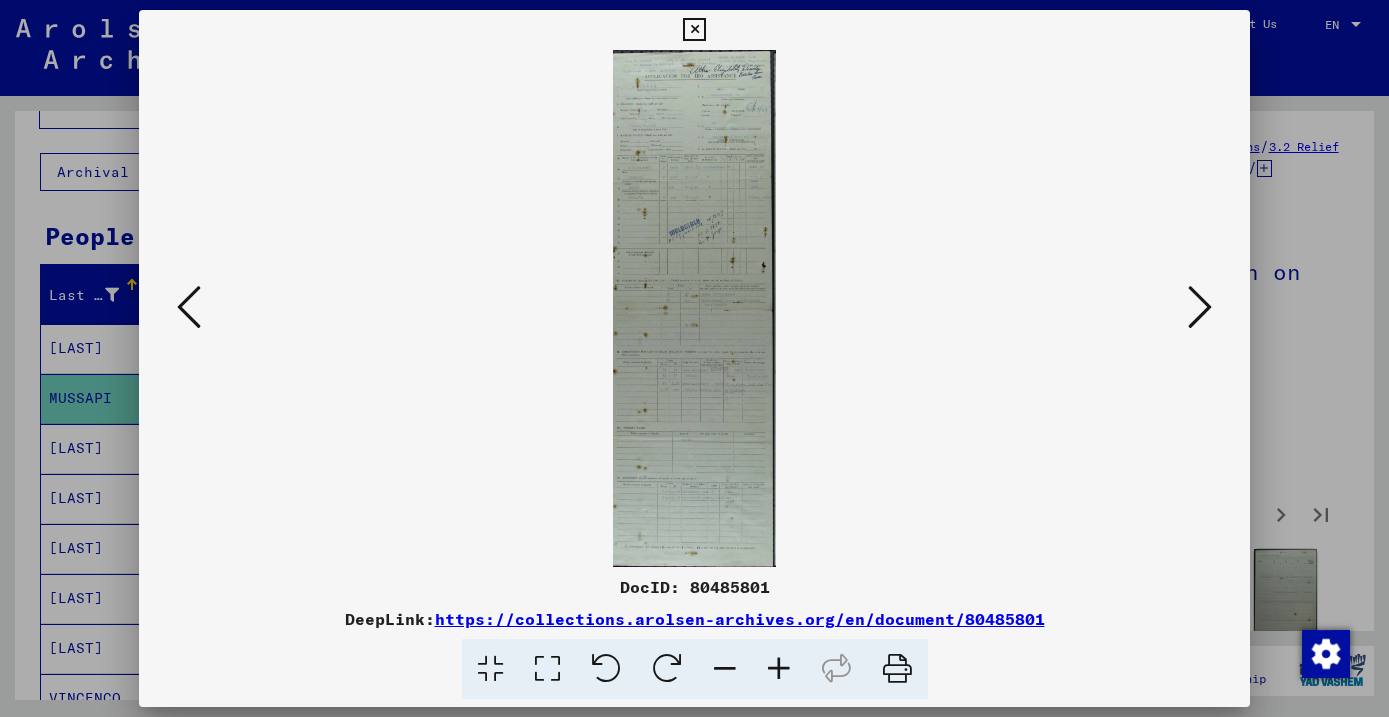 click at bounding box center [1200, 307] 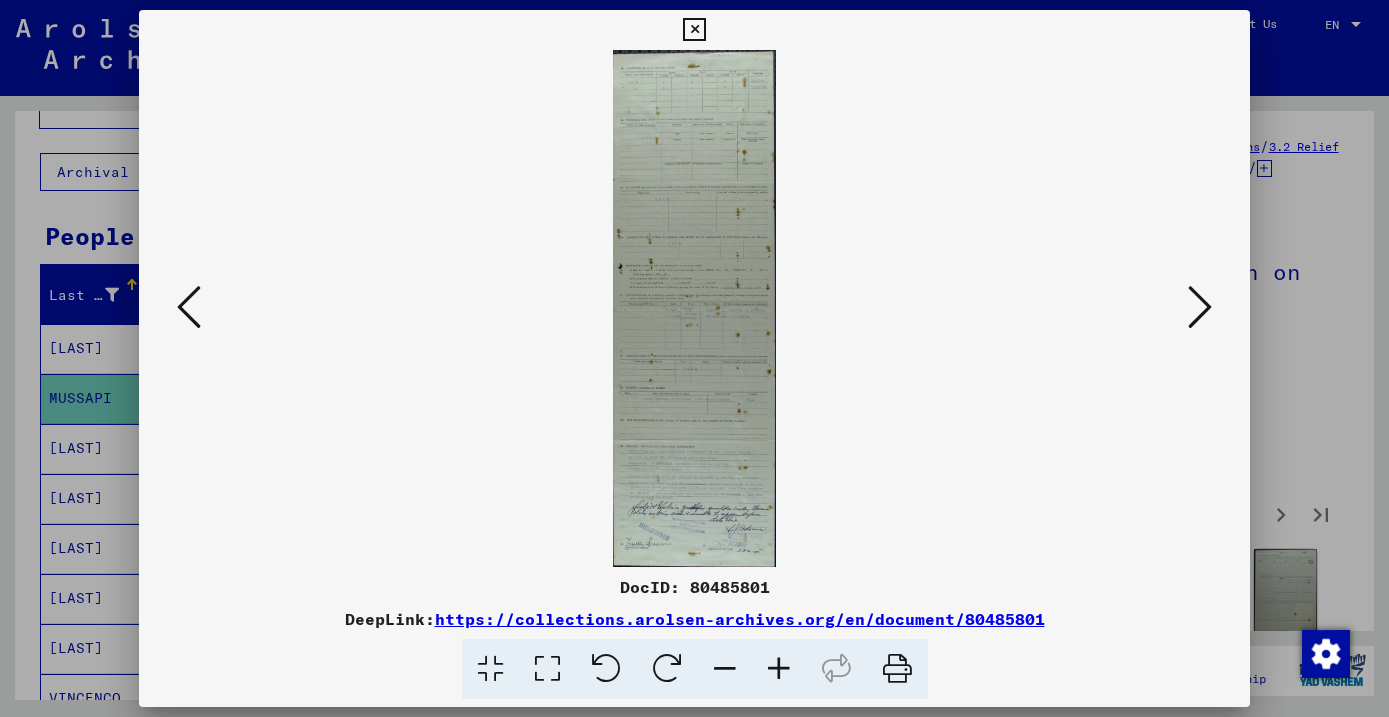 click at bounding box center [1200, 307] 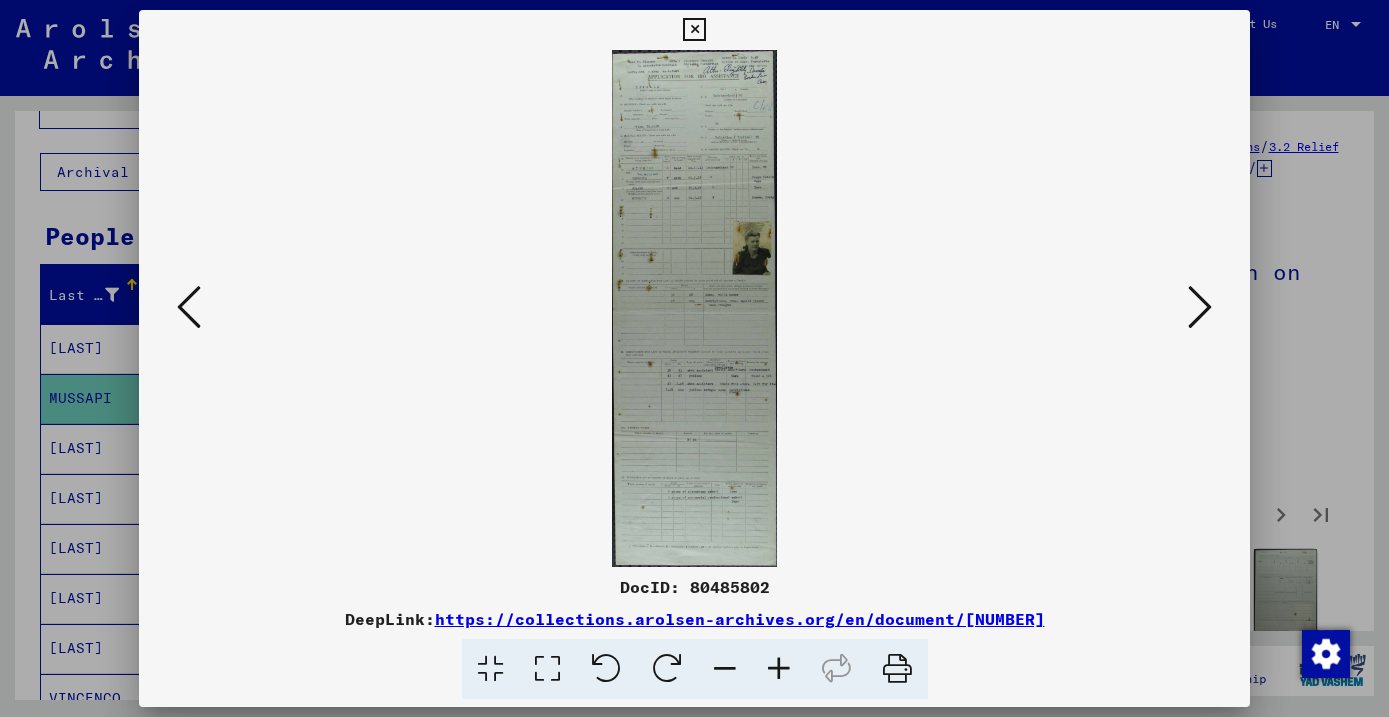click at bounding box center [1200, 307] 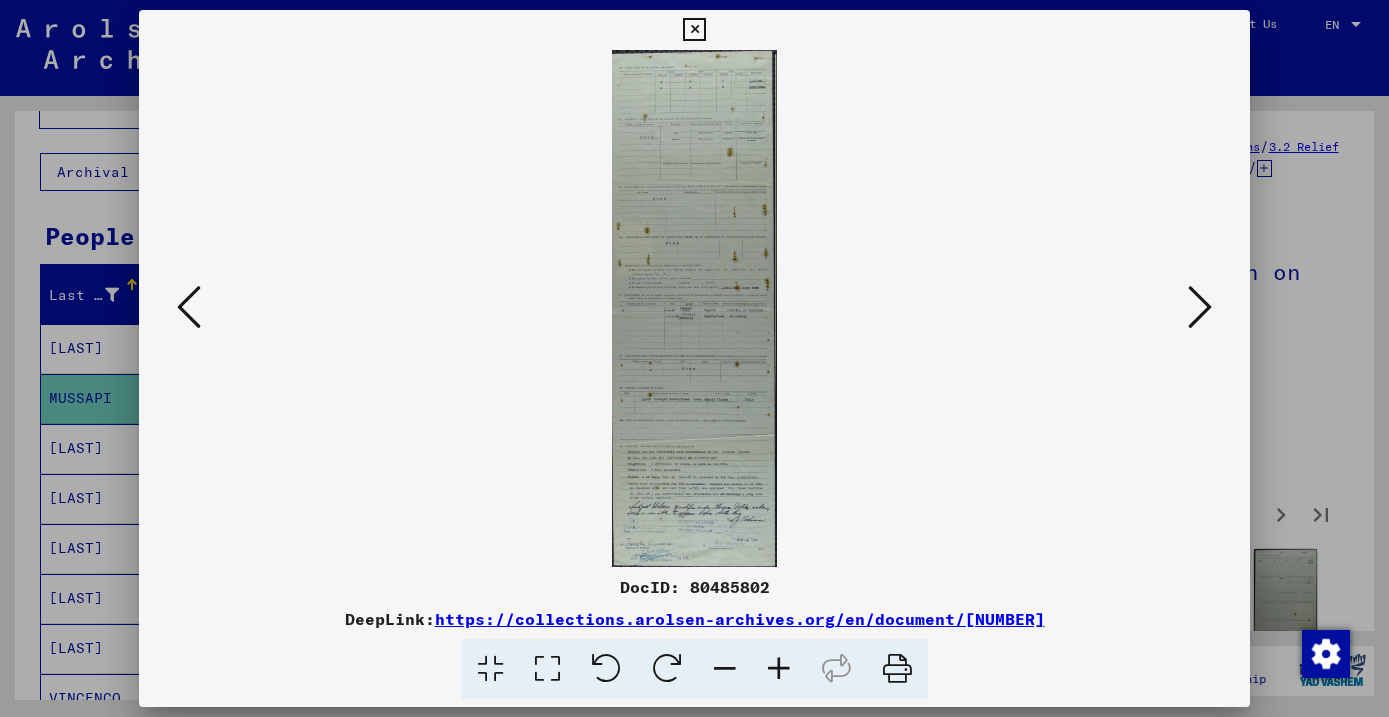 click at bounding box center (1200, 307) 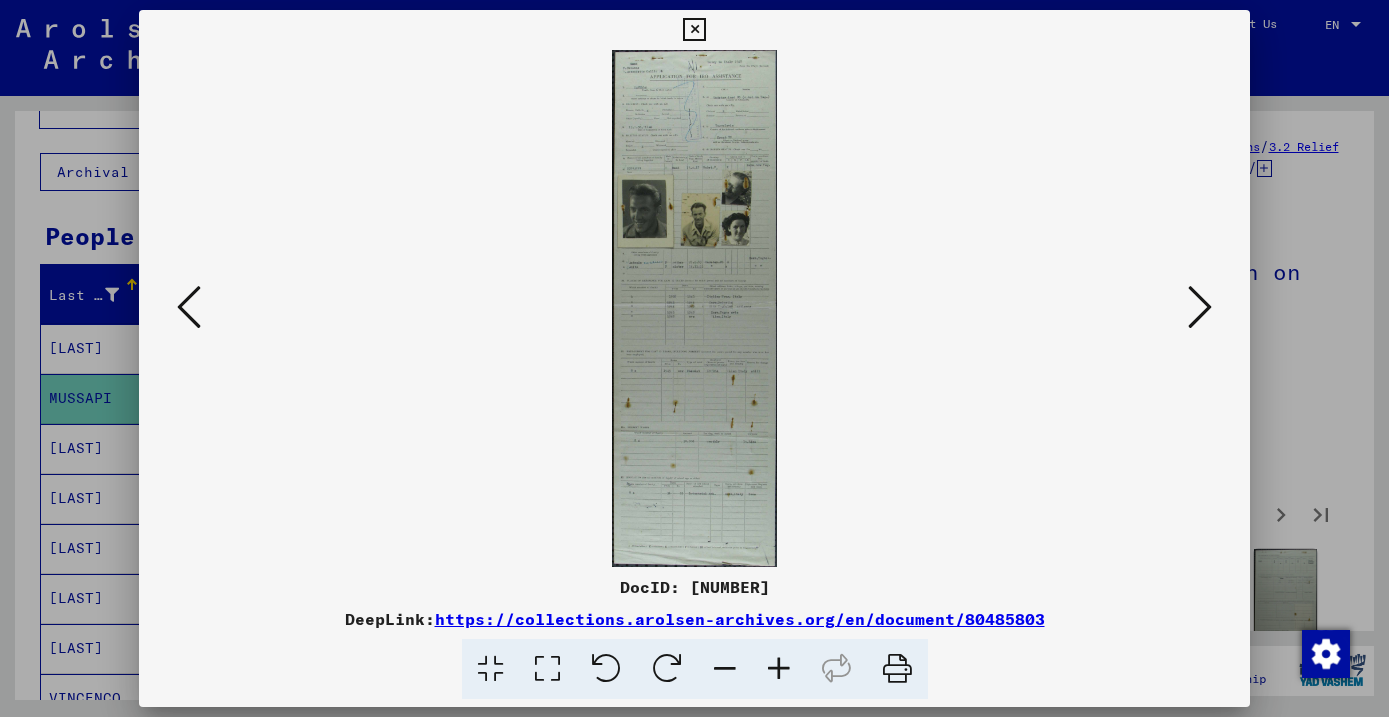 click at bounding box center (1200, 307) 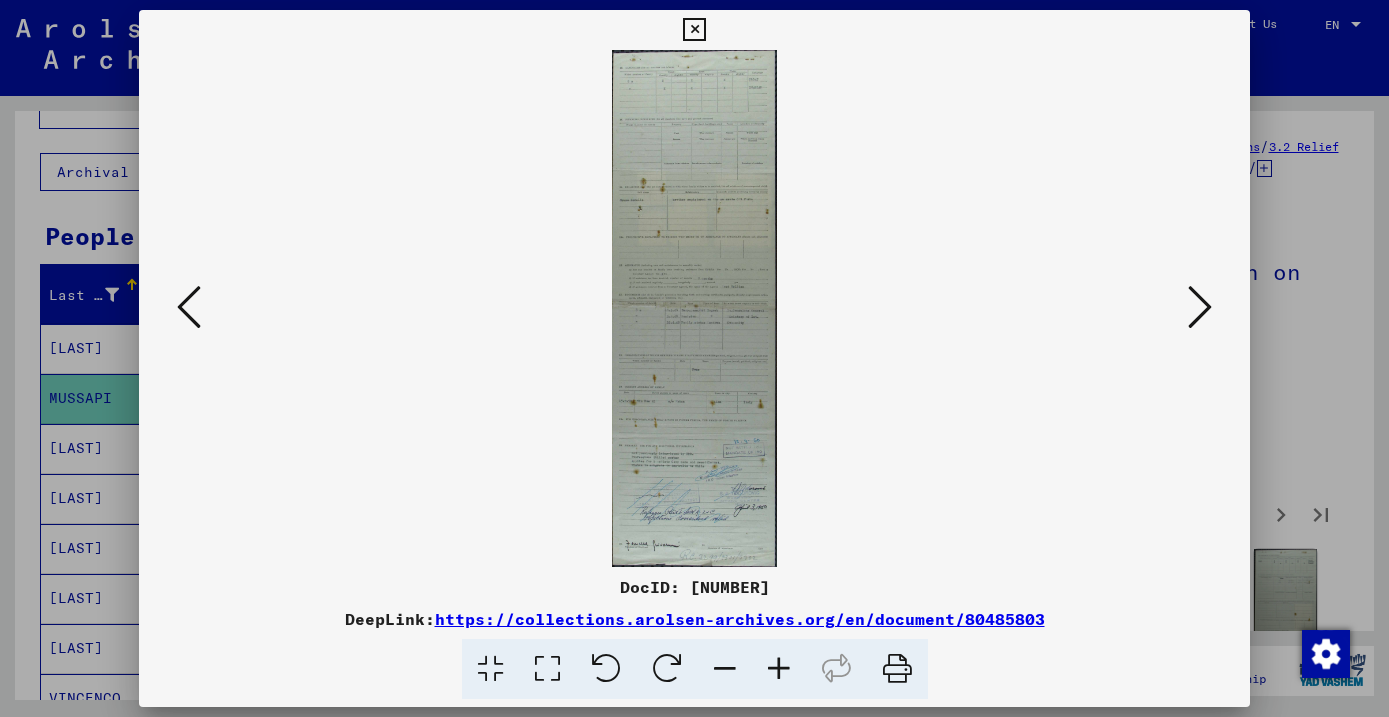 click at bounding box center (1200, 307) 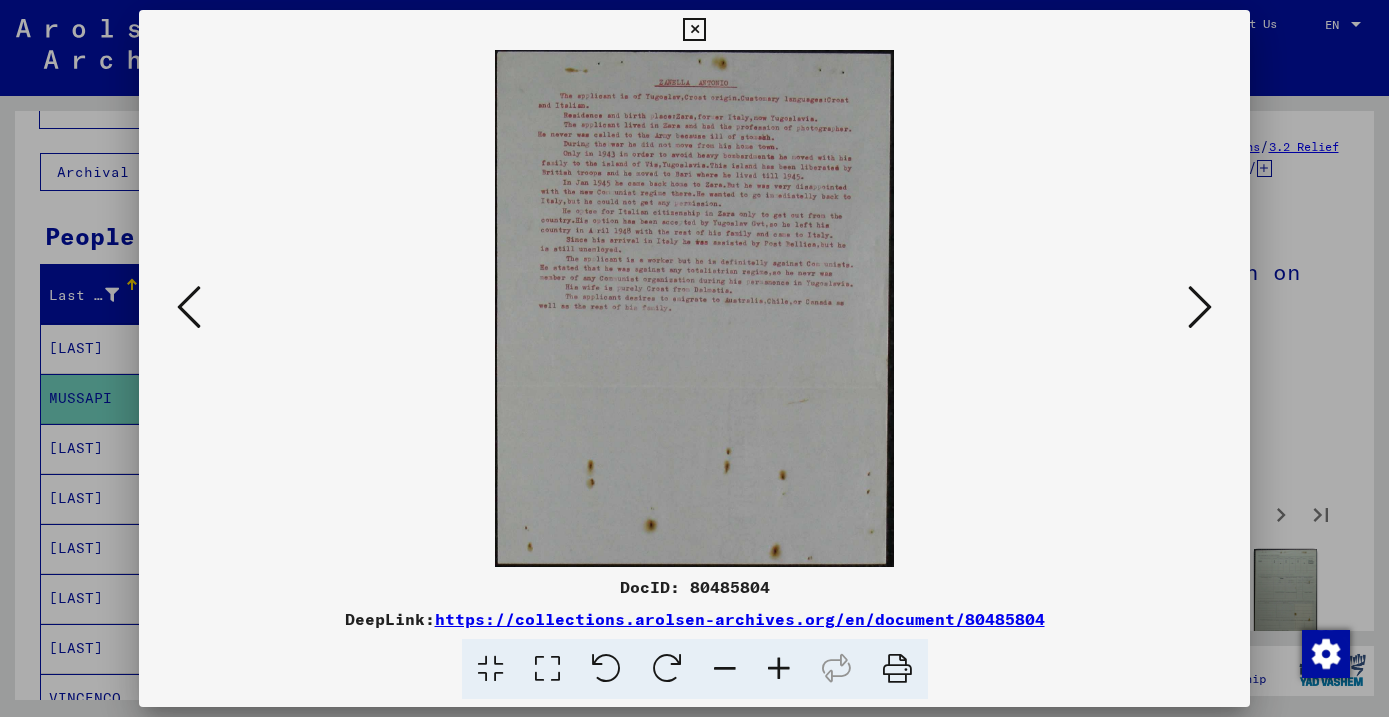 click at bounding box center [1200, 307] 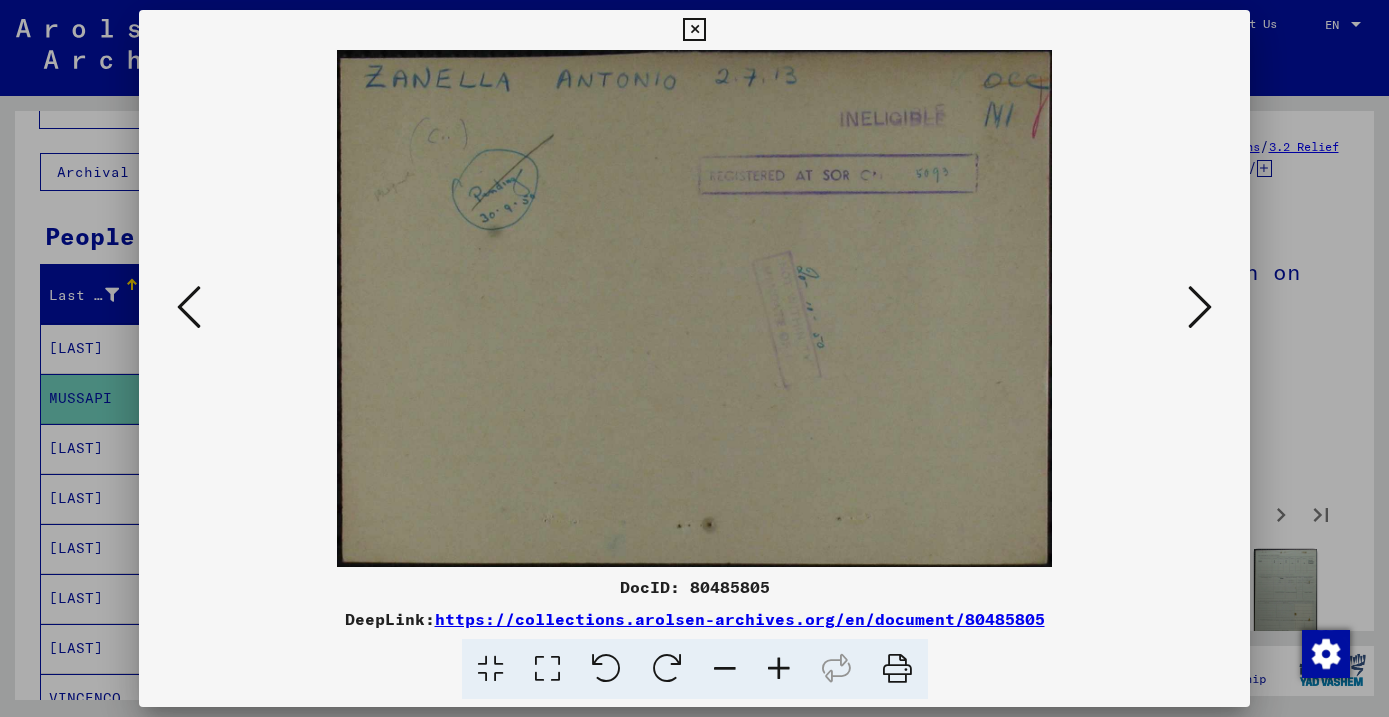 click at bounding box center [1200, 307] 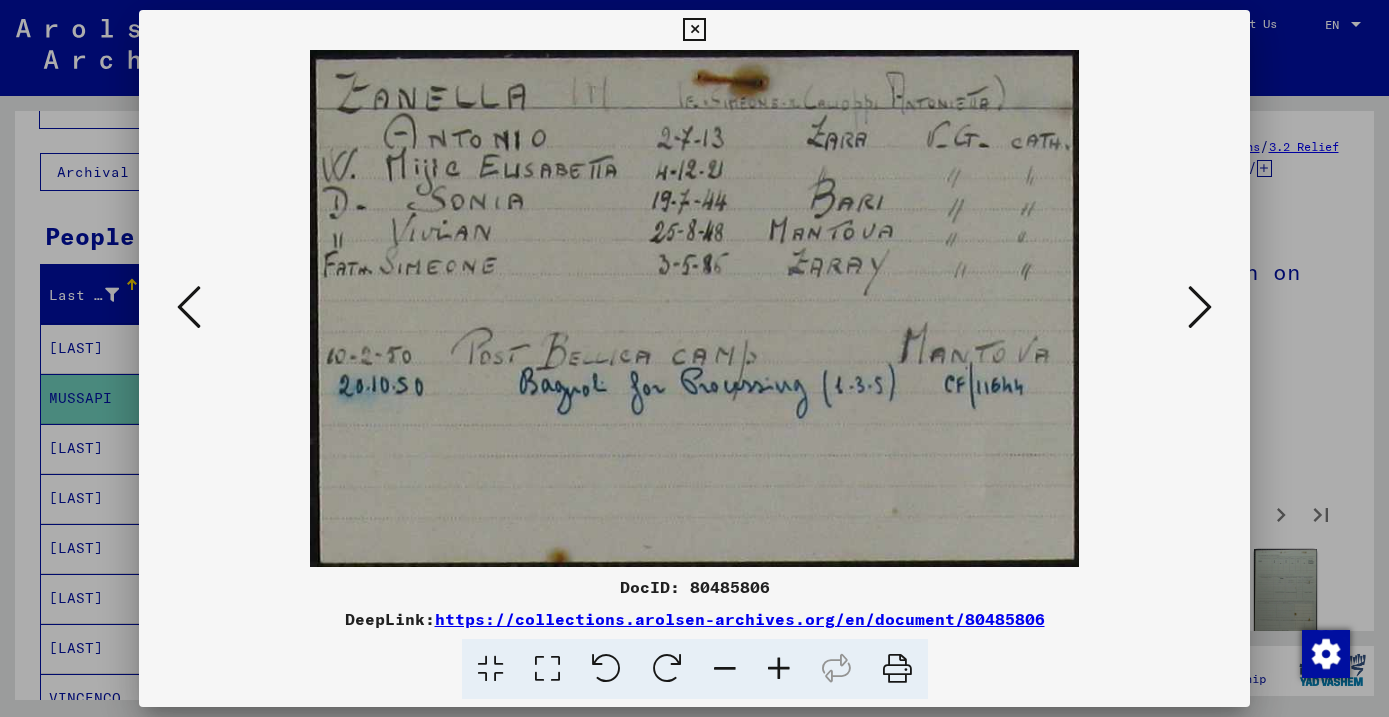 click at bounding box center [1200, 307] 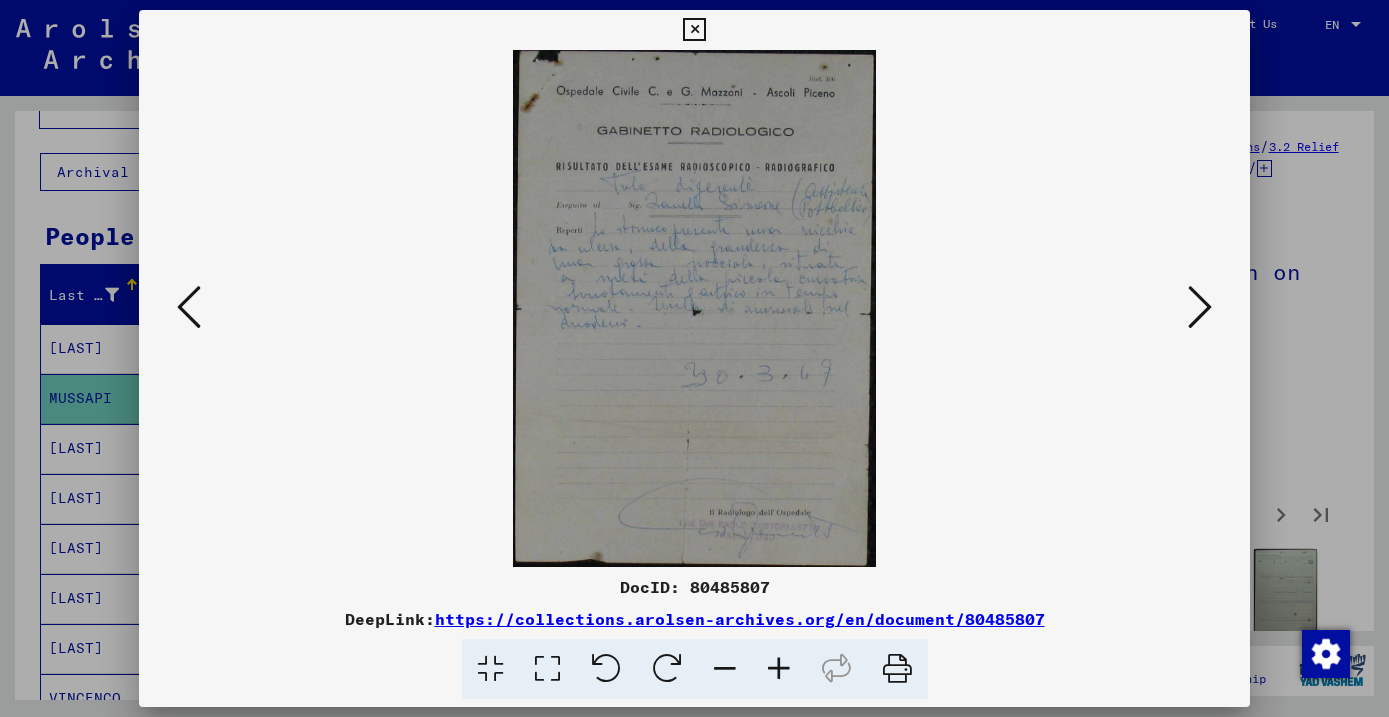 click at bounding box center (1200, 307) 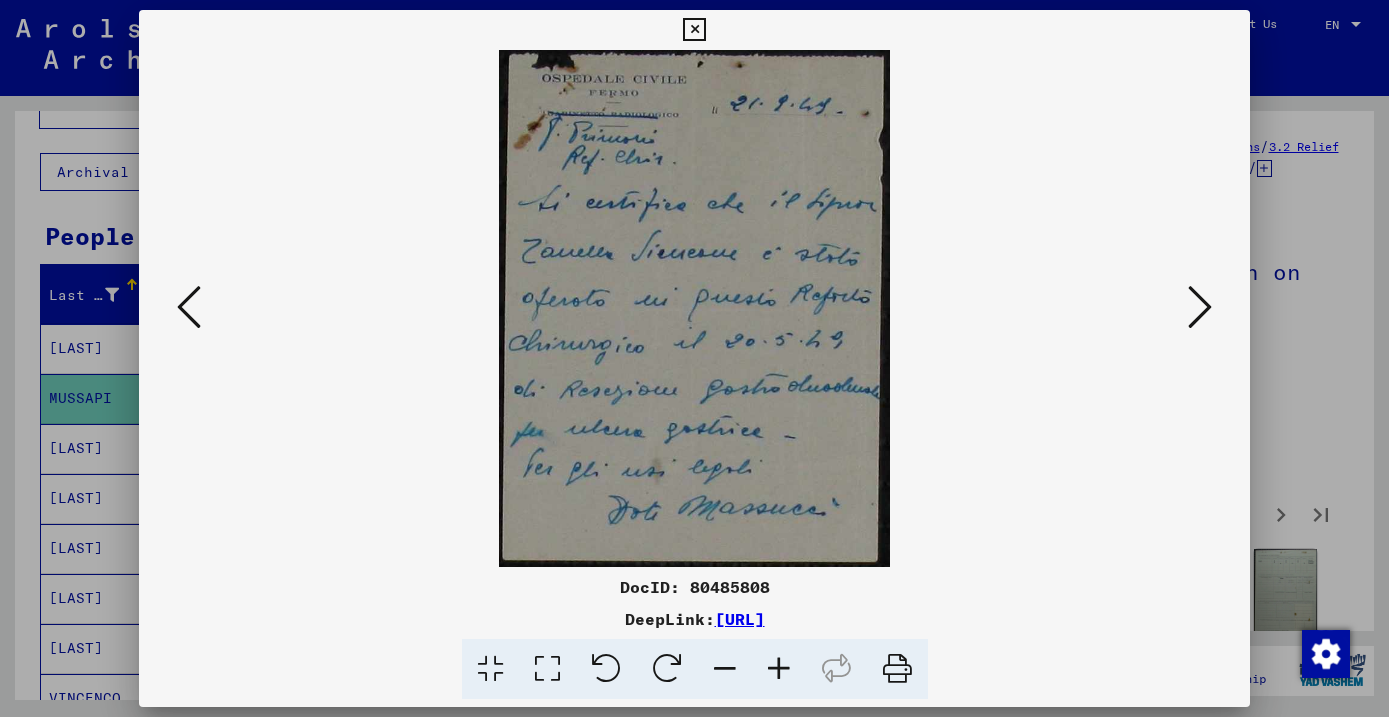 click at bounding box center [1200, 307] 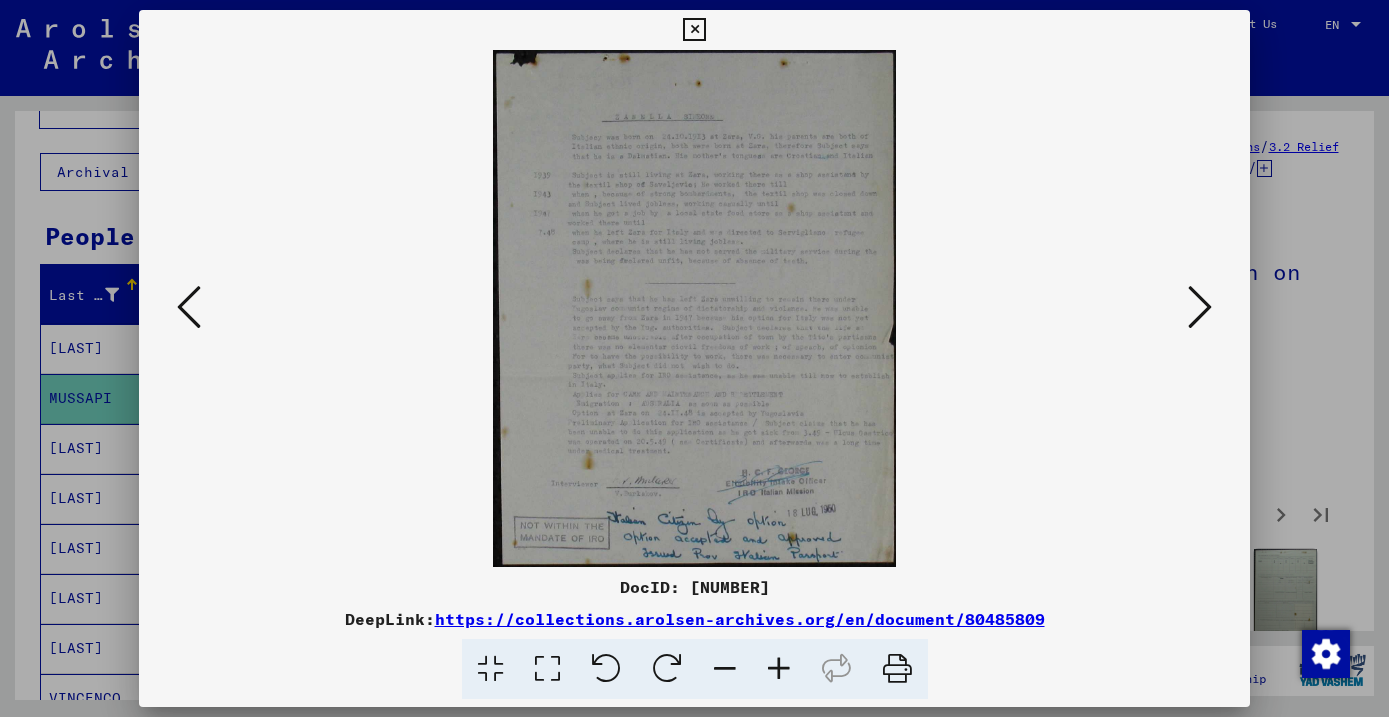 click at bounding box center (1200, 307) 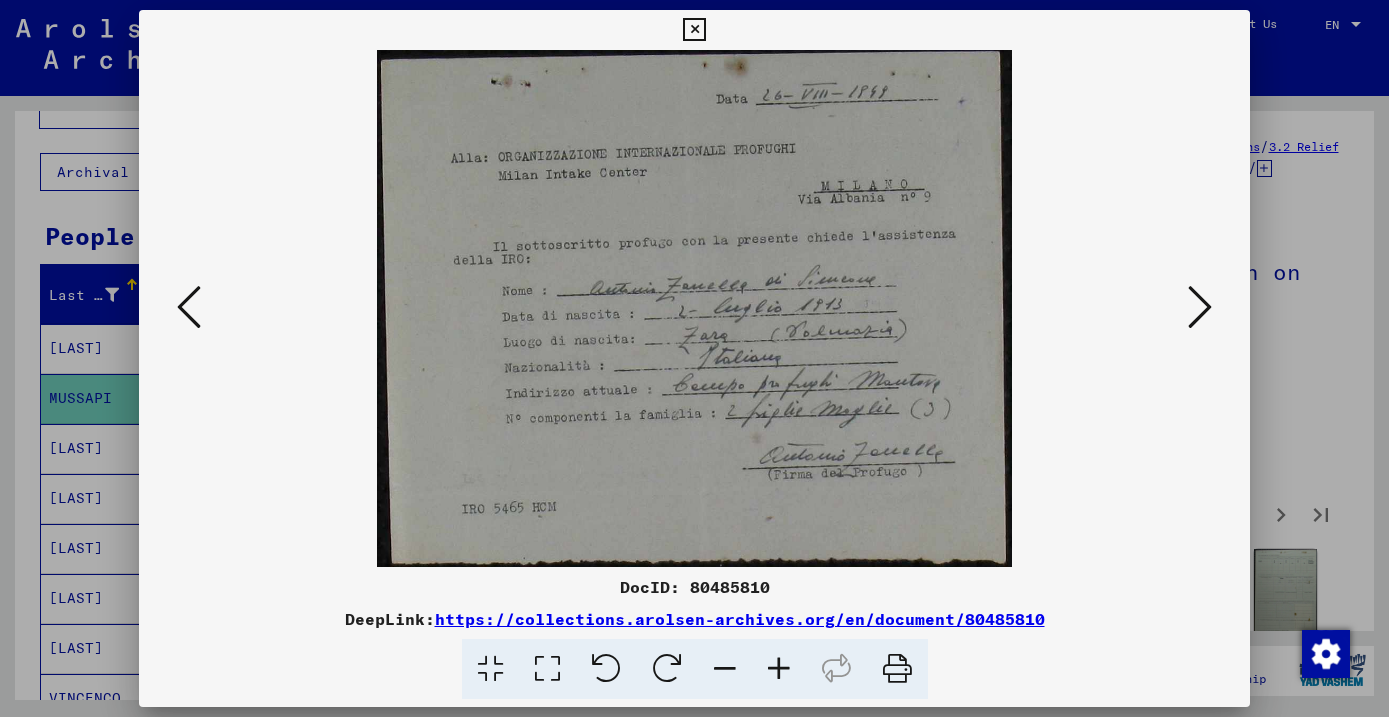 click at bounding box center [1200, 307] 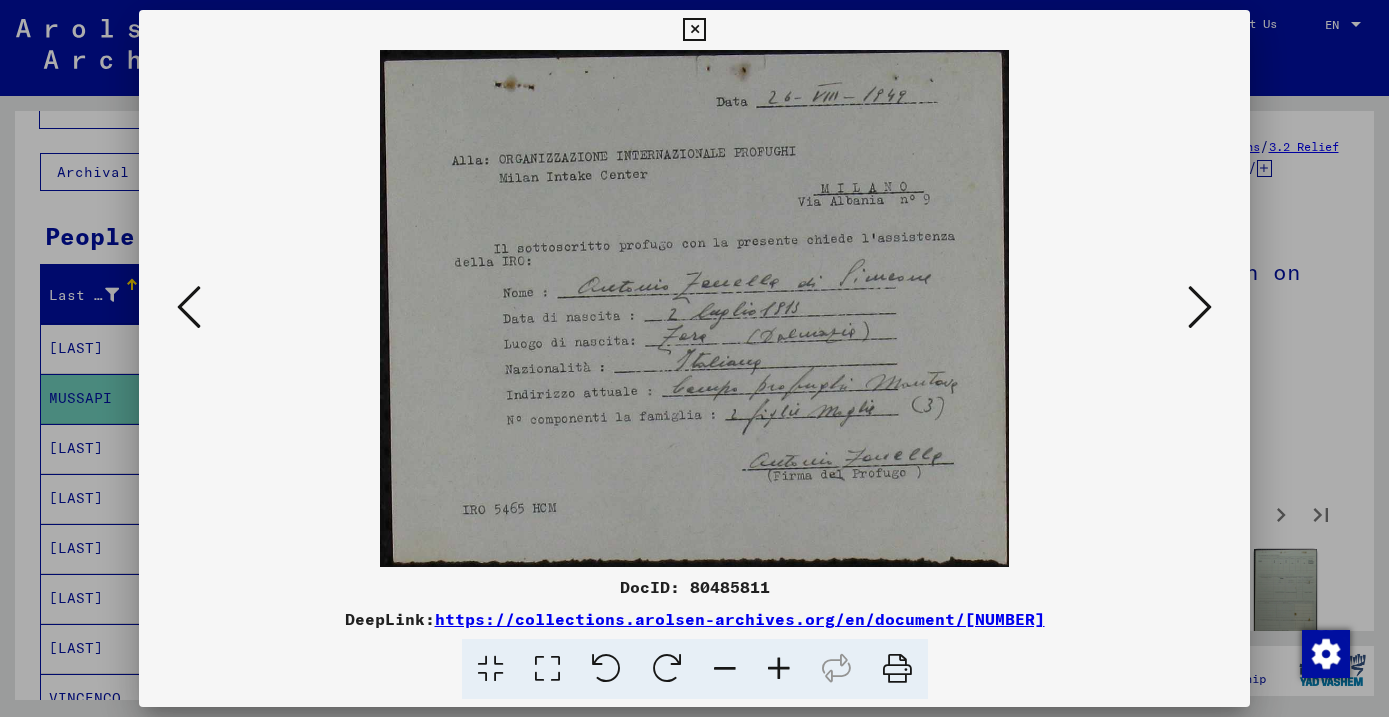 click at bounding box center (1200, 307) 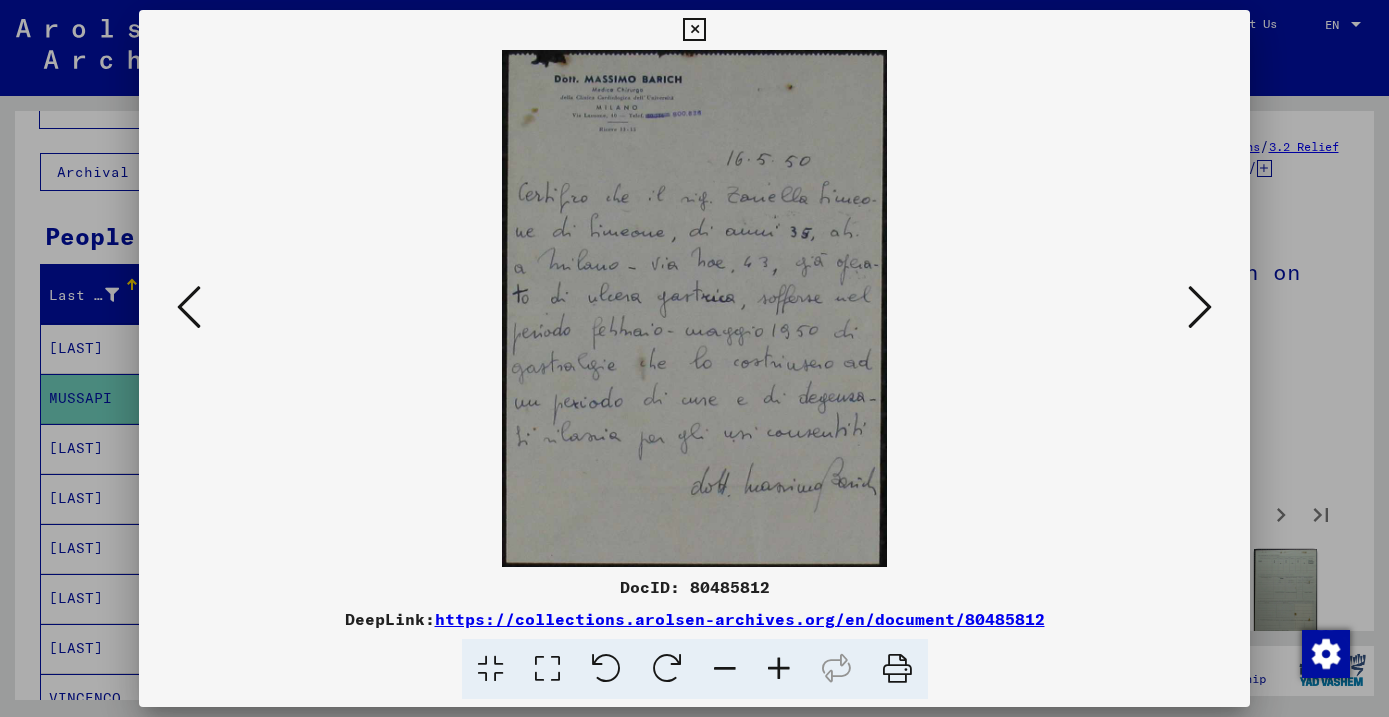 click at bounding box center [1200, 307] 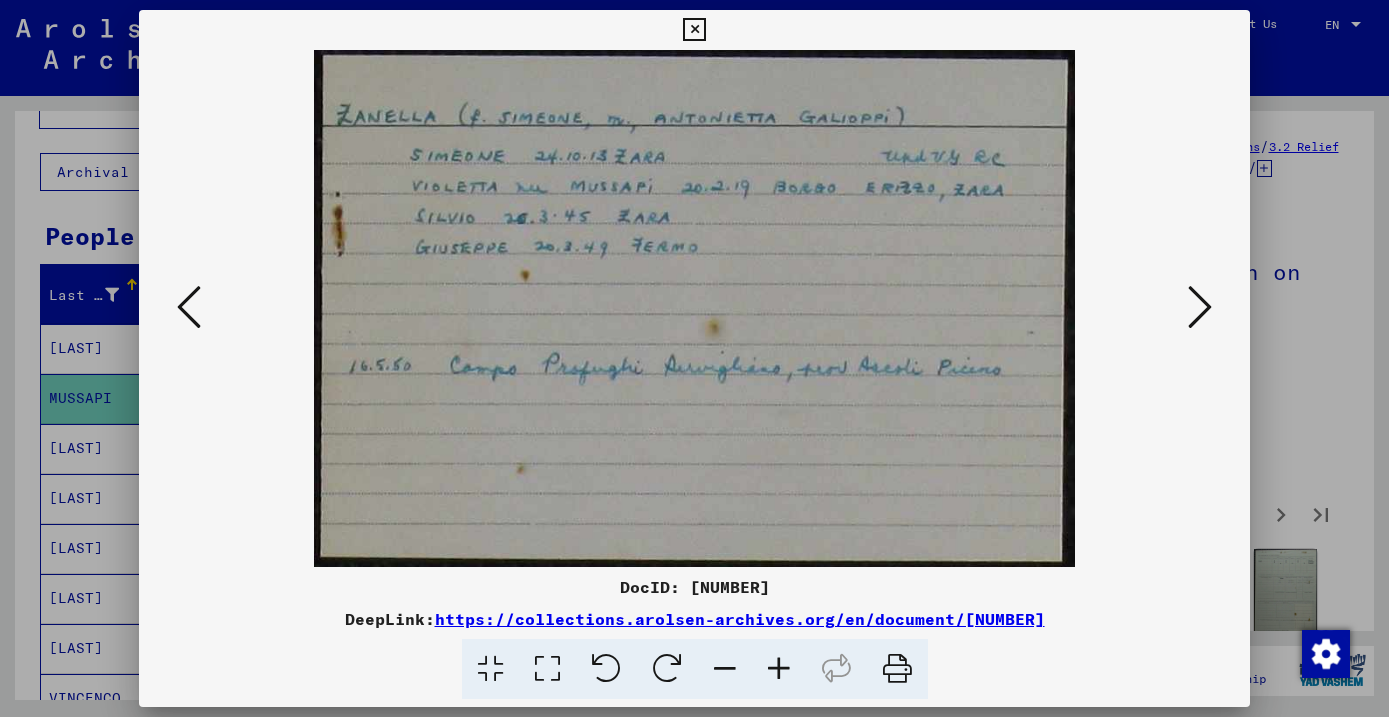 click at bounding box center [1200, 307] 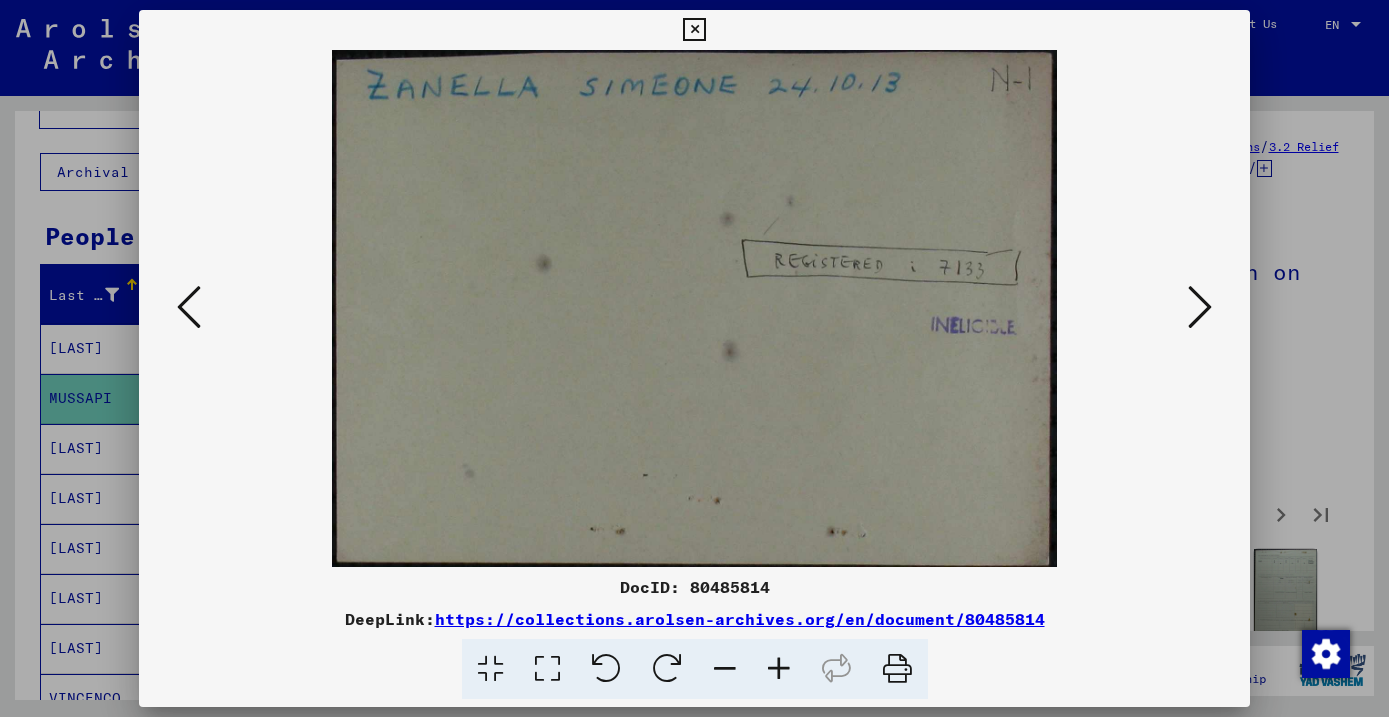 click at bounding box center [1200, 307] 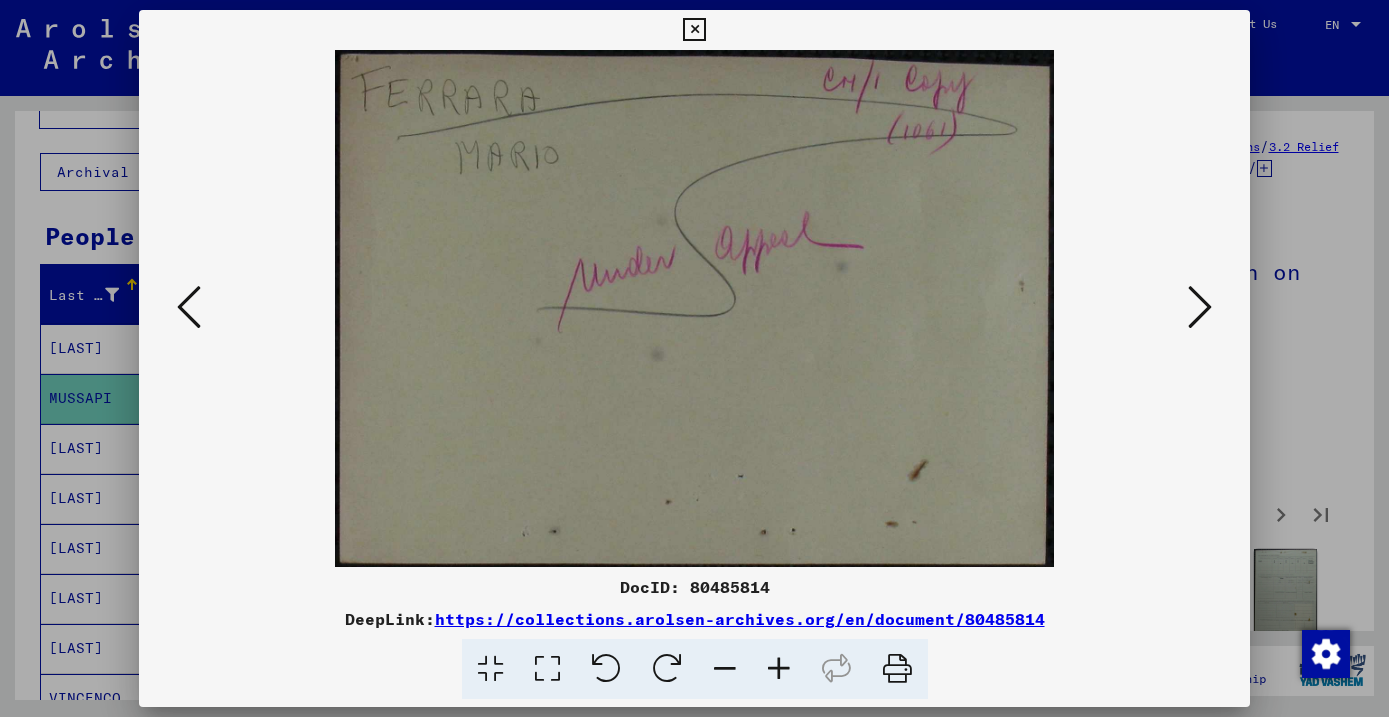 click at bounding box center (1200, 307) 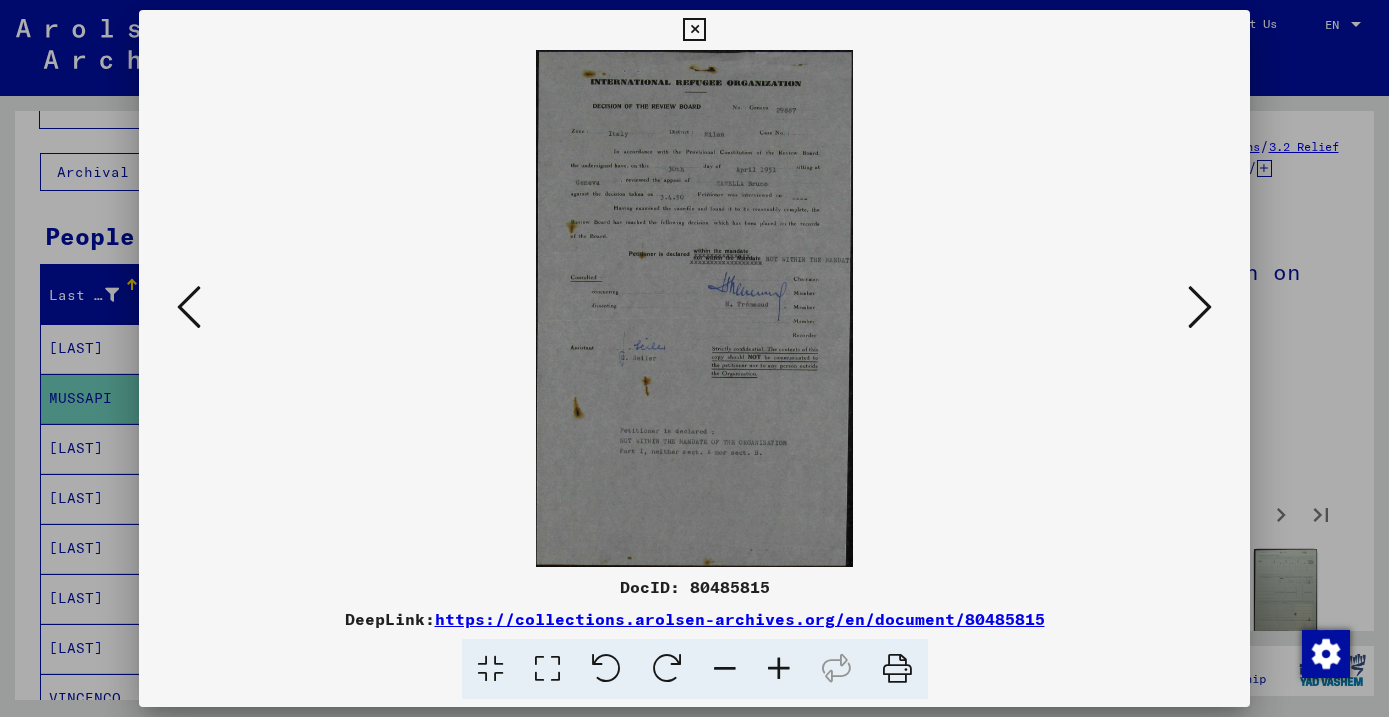 click at bounding box center (1200, 307) 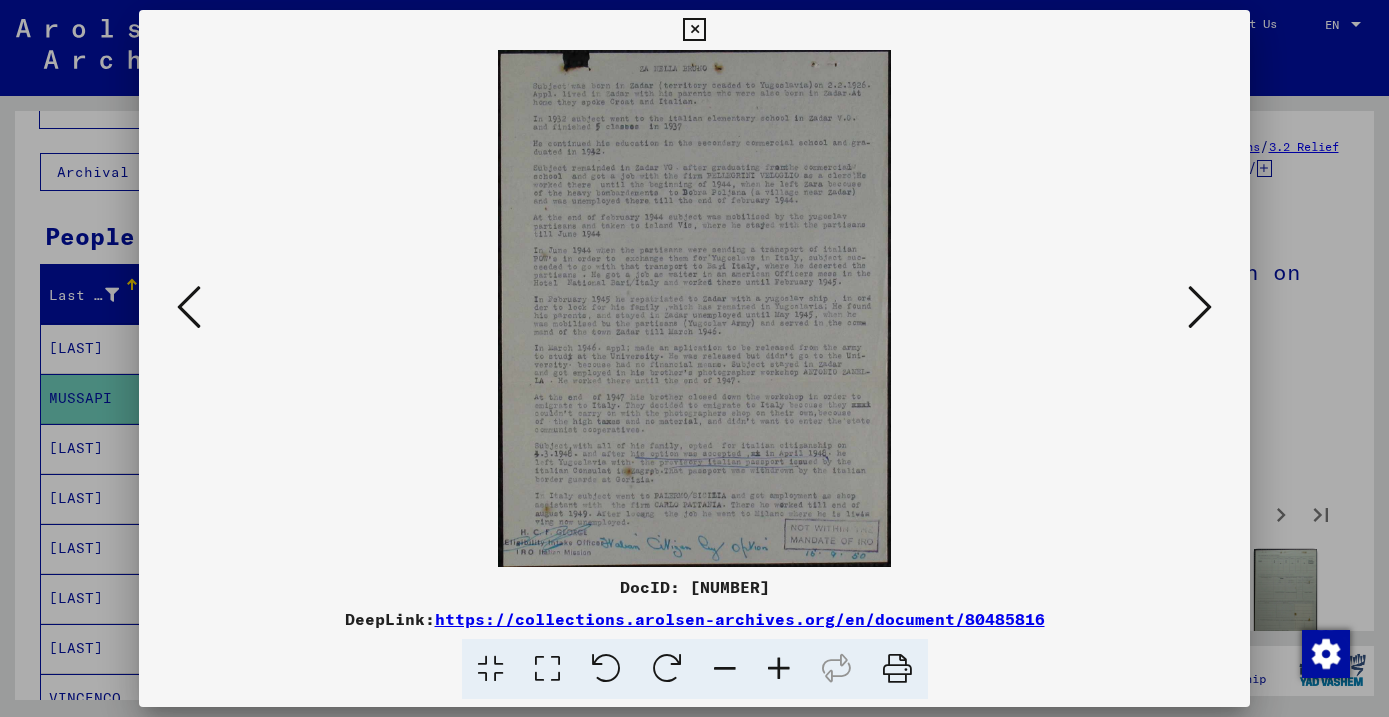 click at bounding box center (1200, 307) 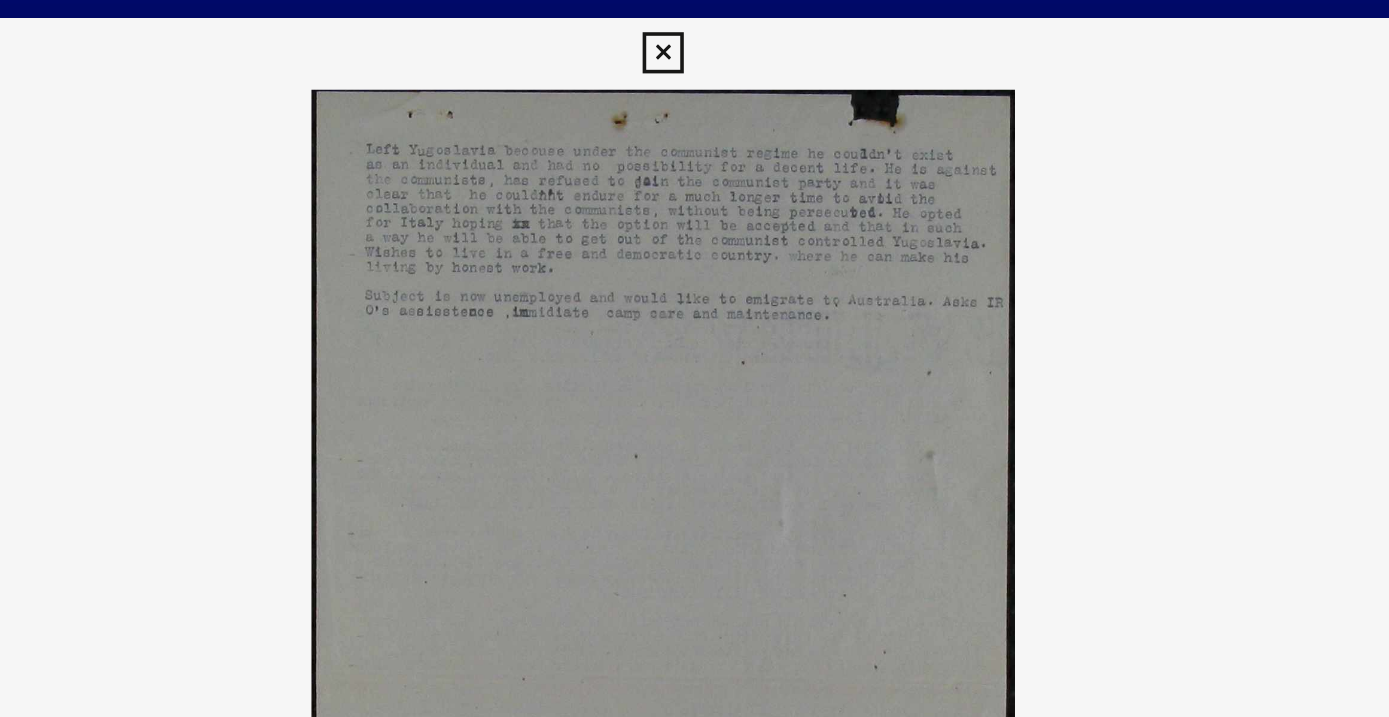 scroll, scrollTop: 0, scrollLeft: 0, axis: both 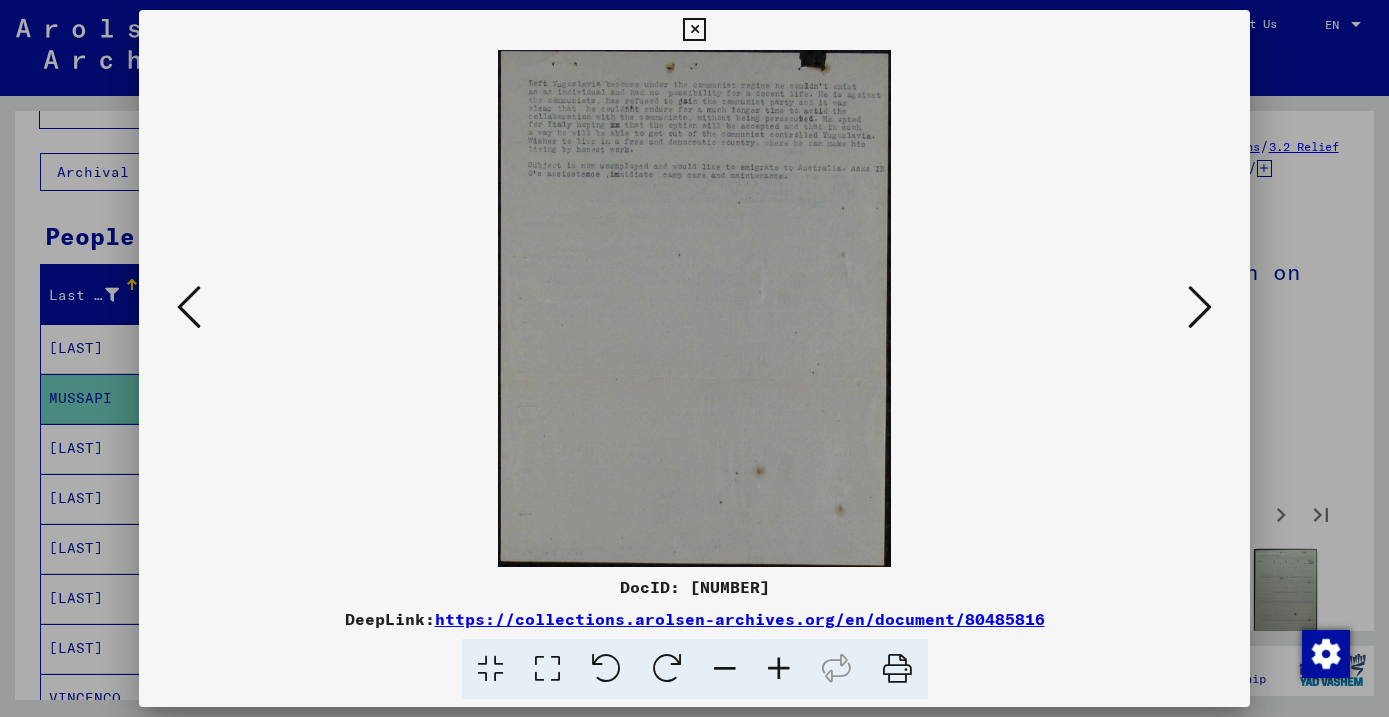 click at bounding box center [1200, 307] 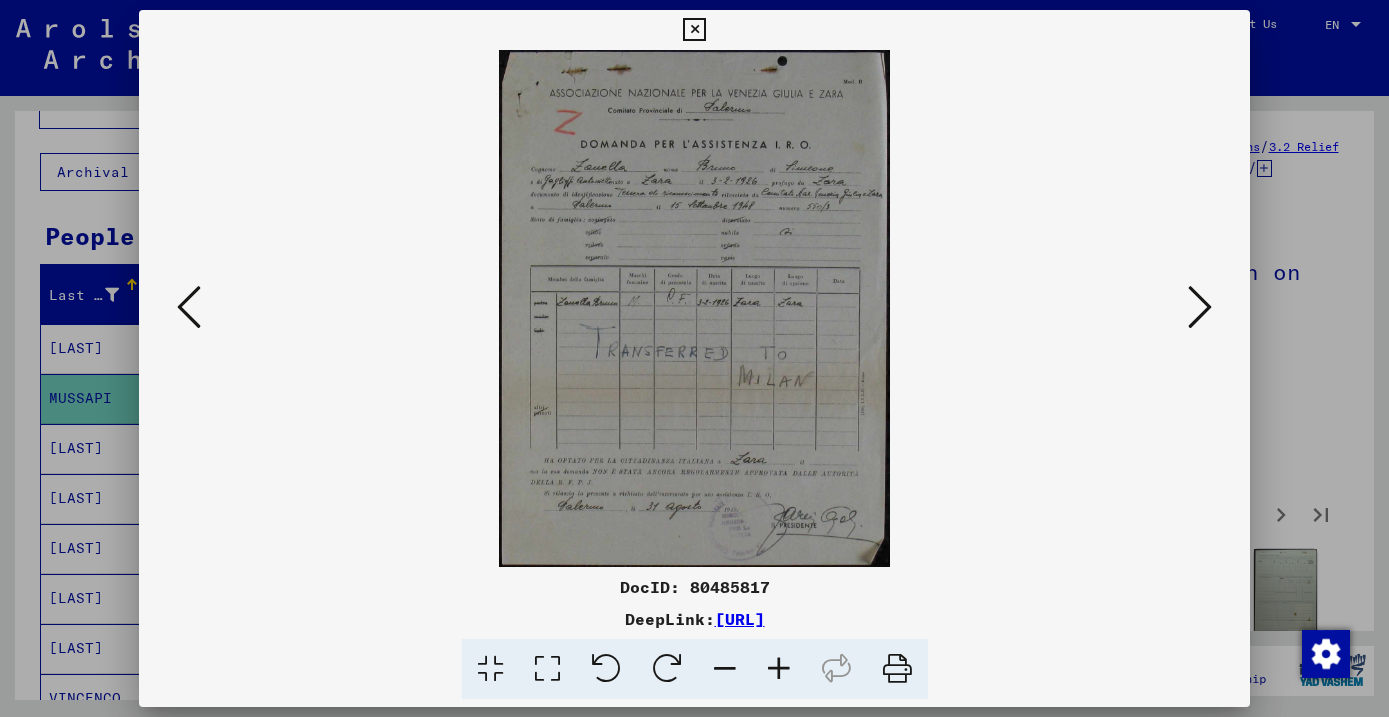 click at bounding box center (1200, 307) 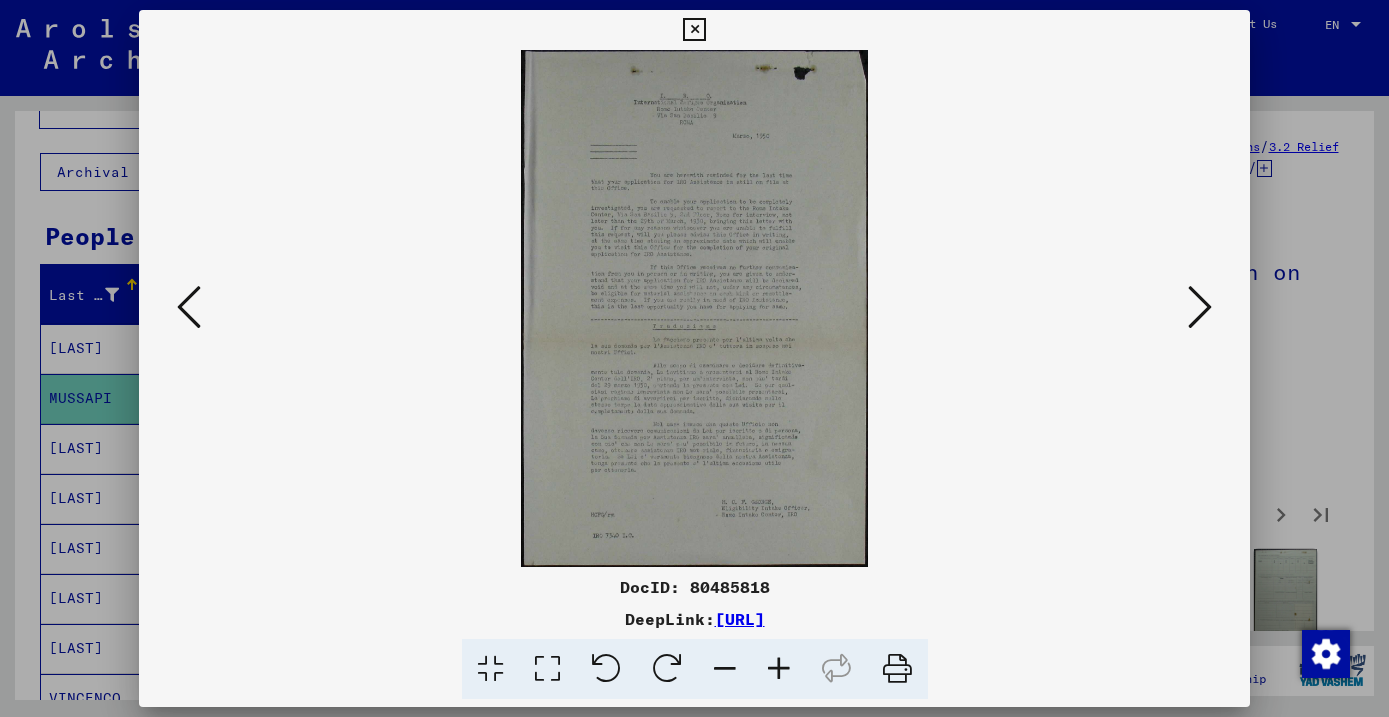 click at bounding box center (1200, 307) 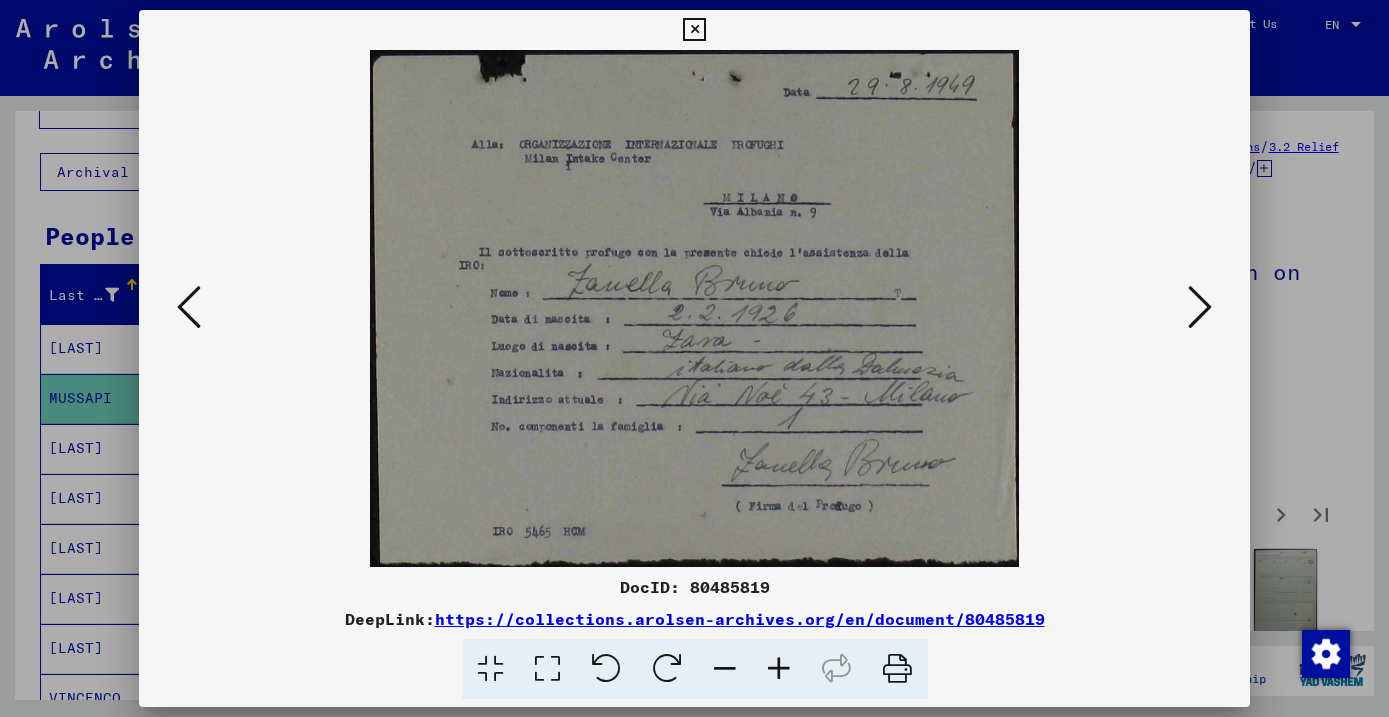 click at bounding box center (1200, 307) 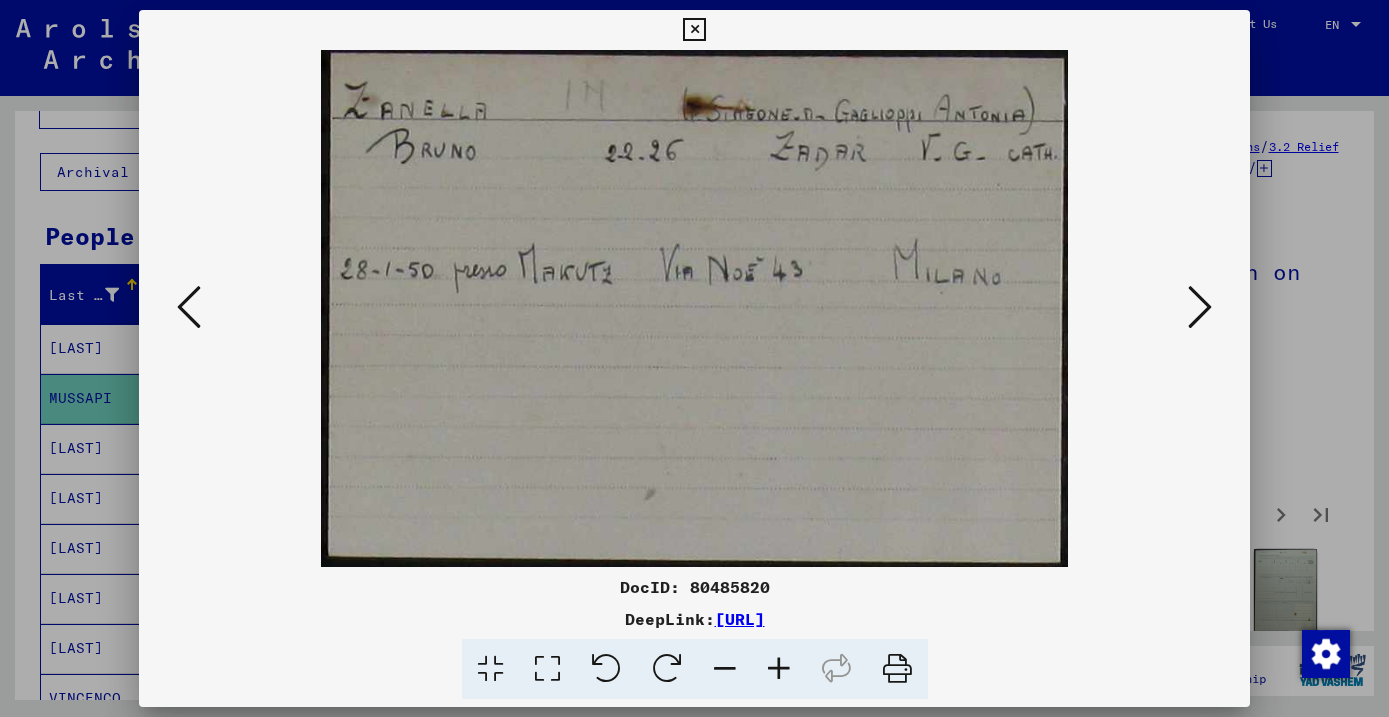 click at bounding box center [1200, 307] 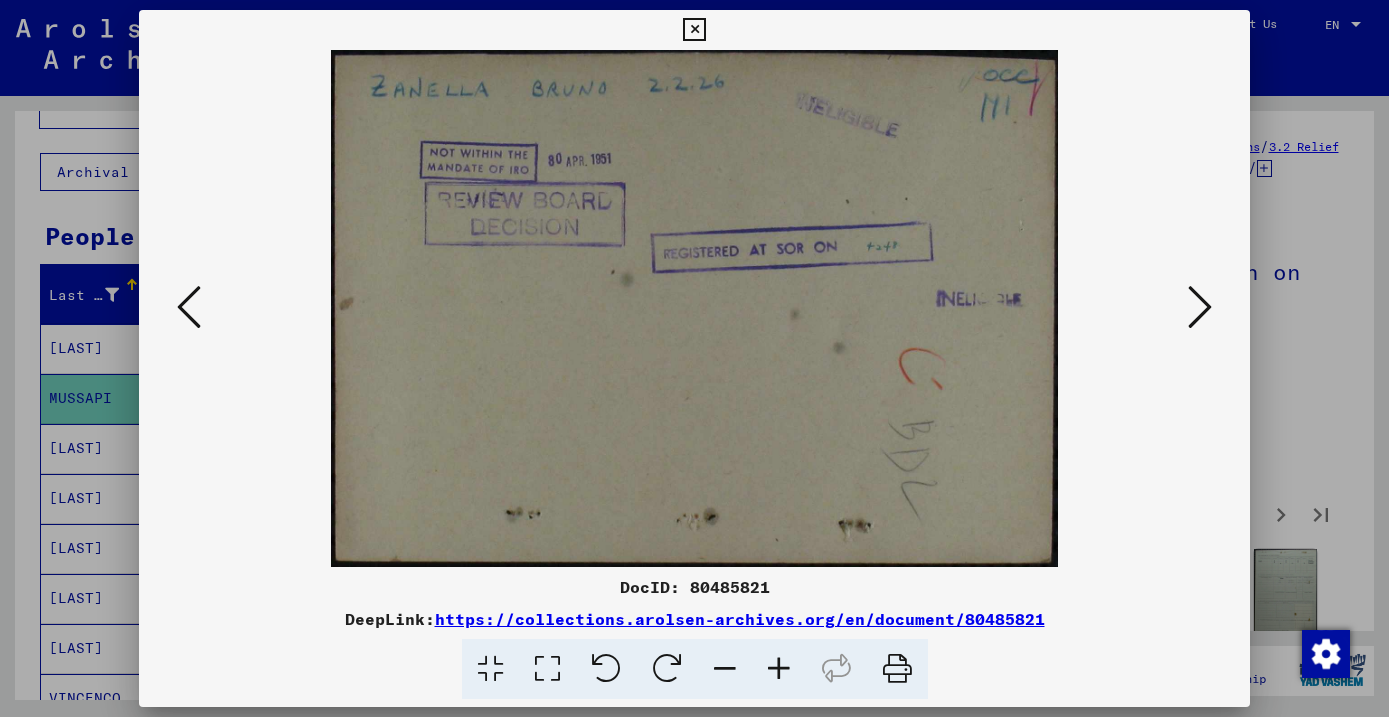click at bounding box center [1200, 307] 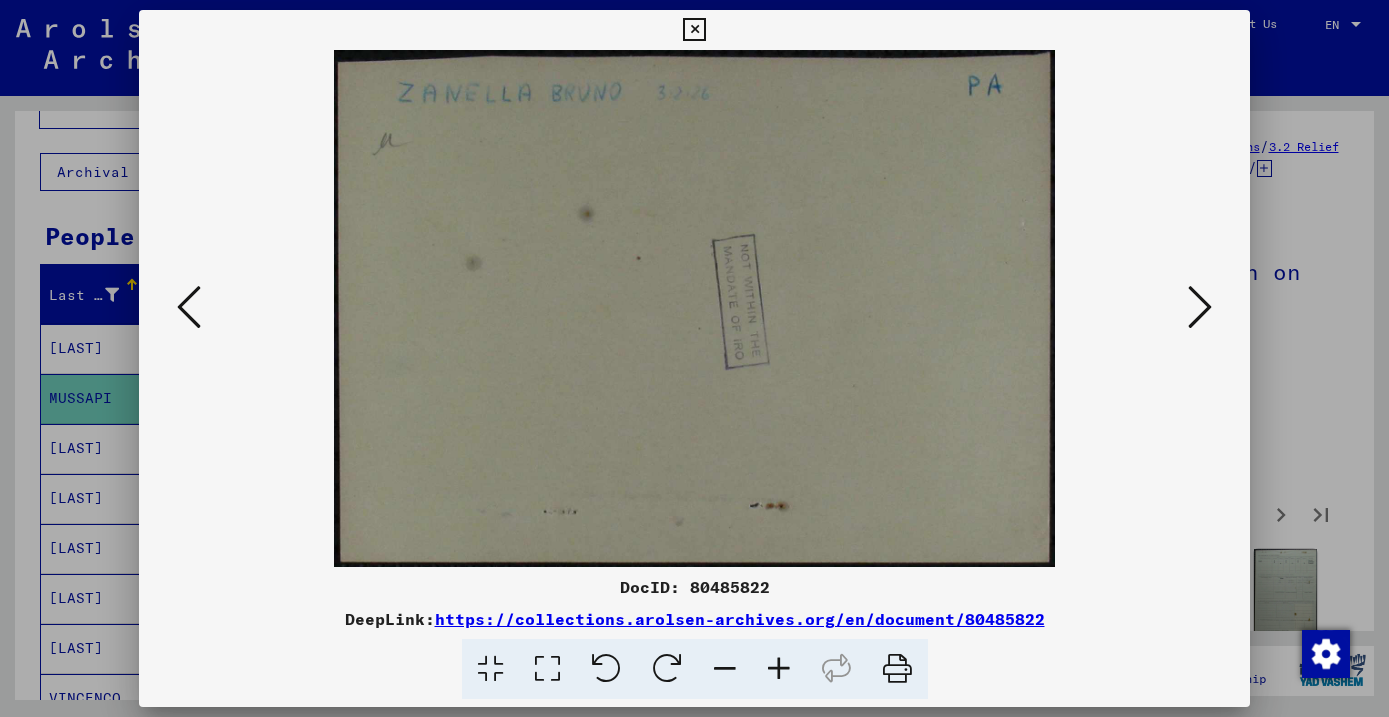 click at bounding box center [1200, 307] 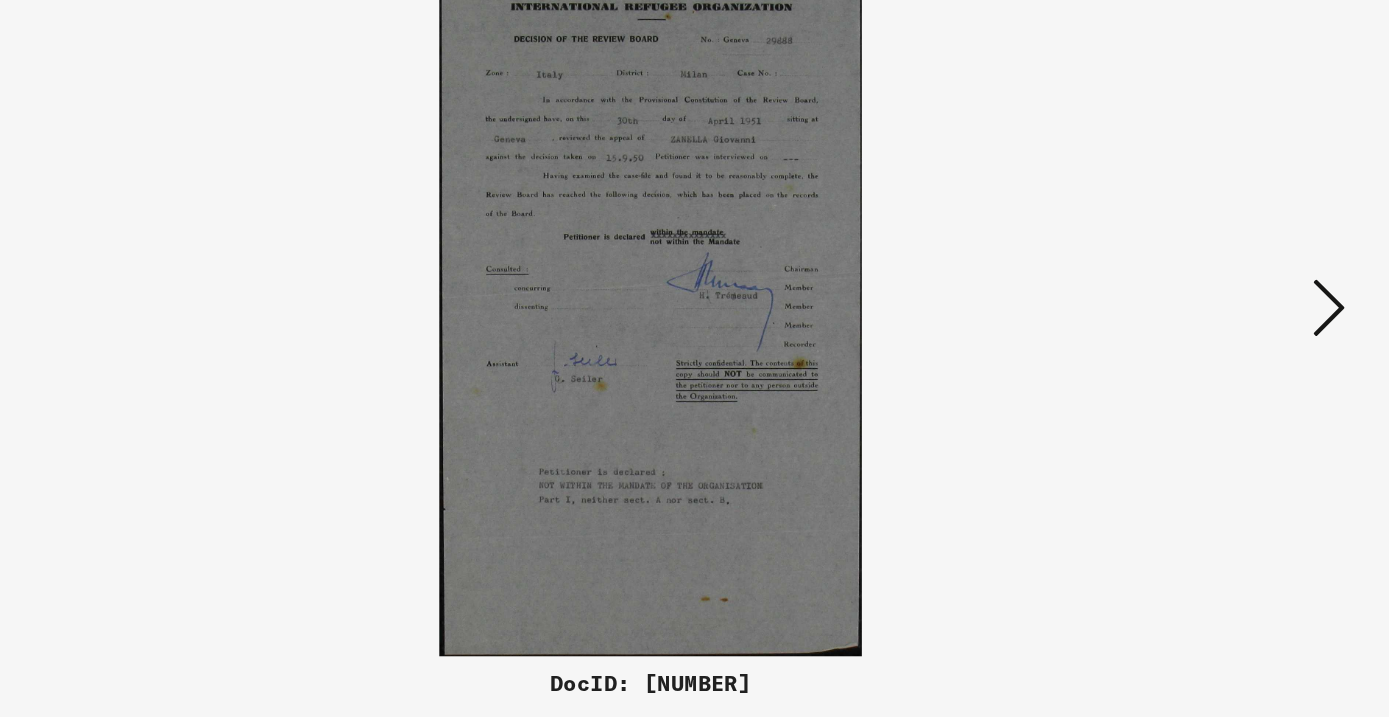 click at bounding box center [1200, 307] 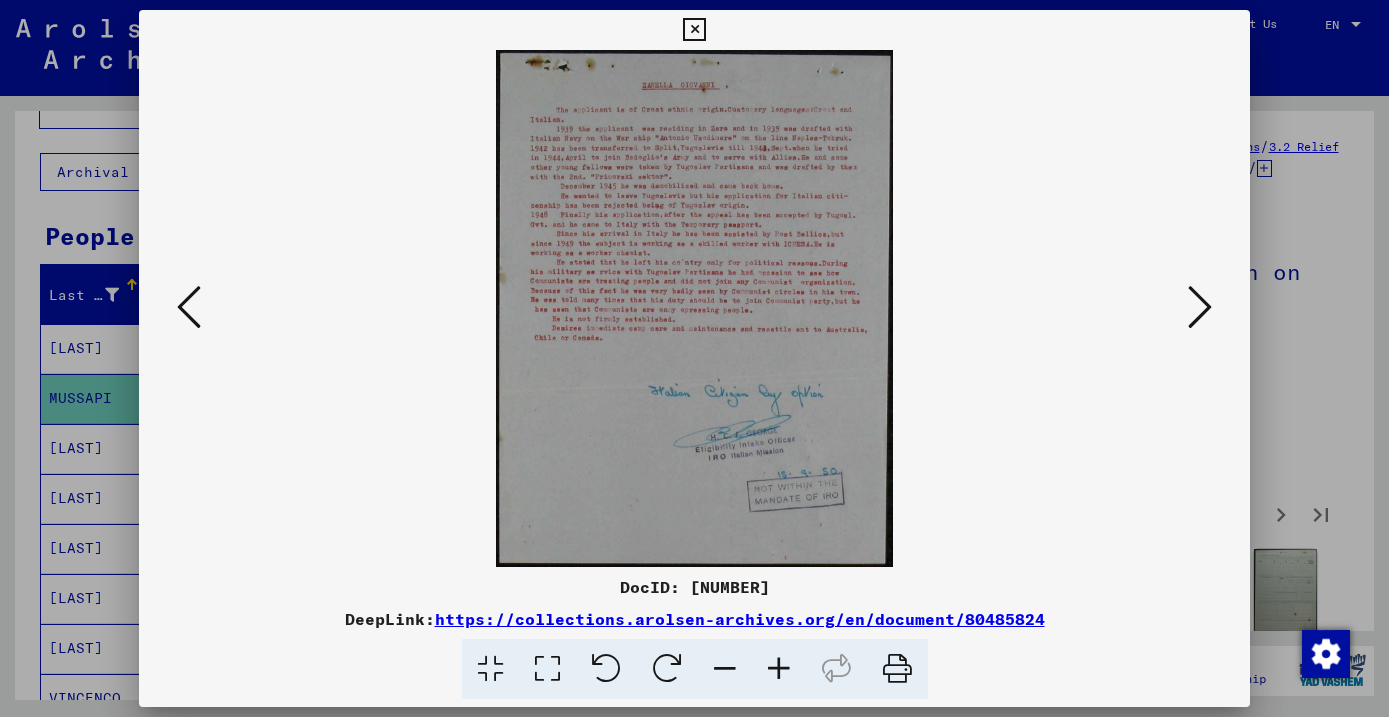 click at bounding box center [1200, 307] 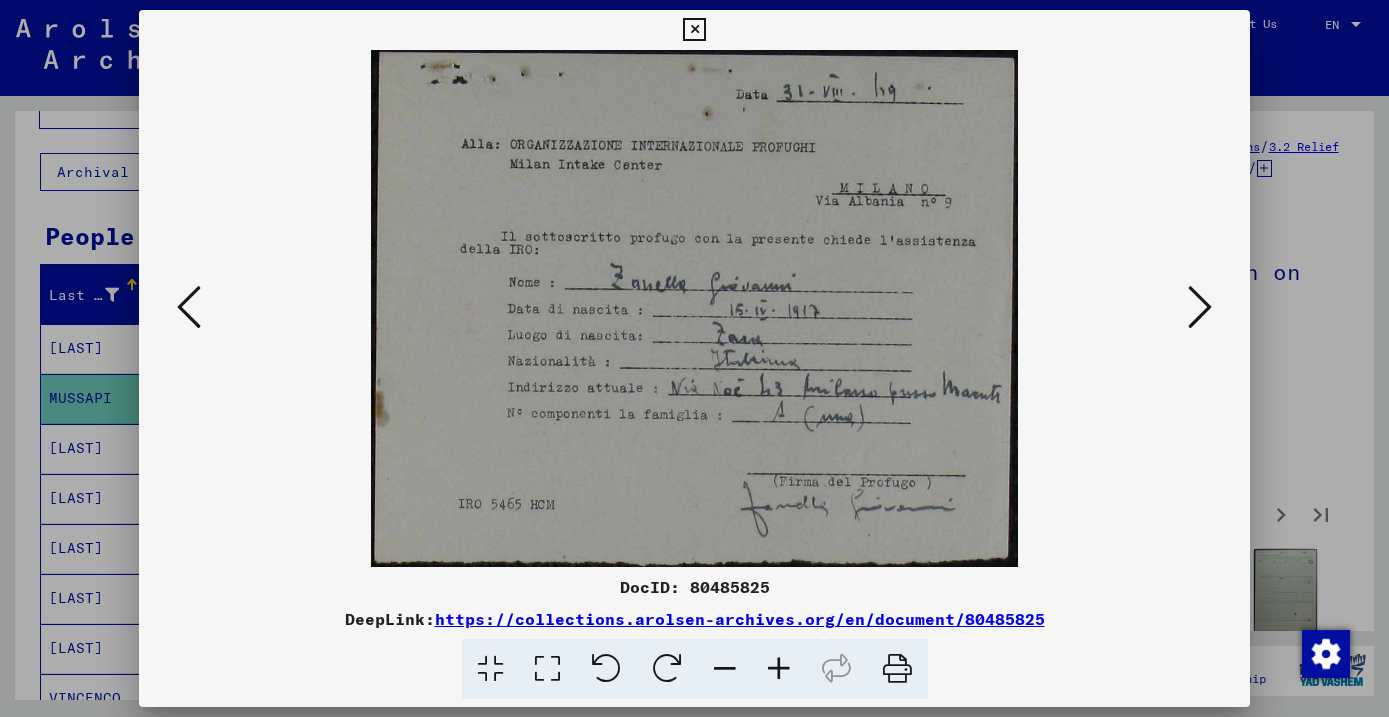 click at bounding box center (1200, 307) 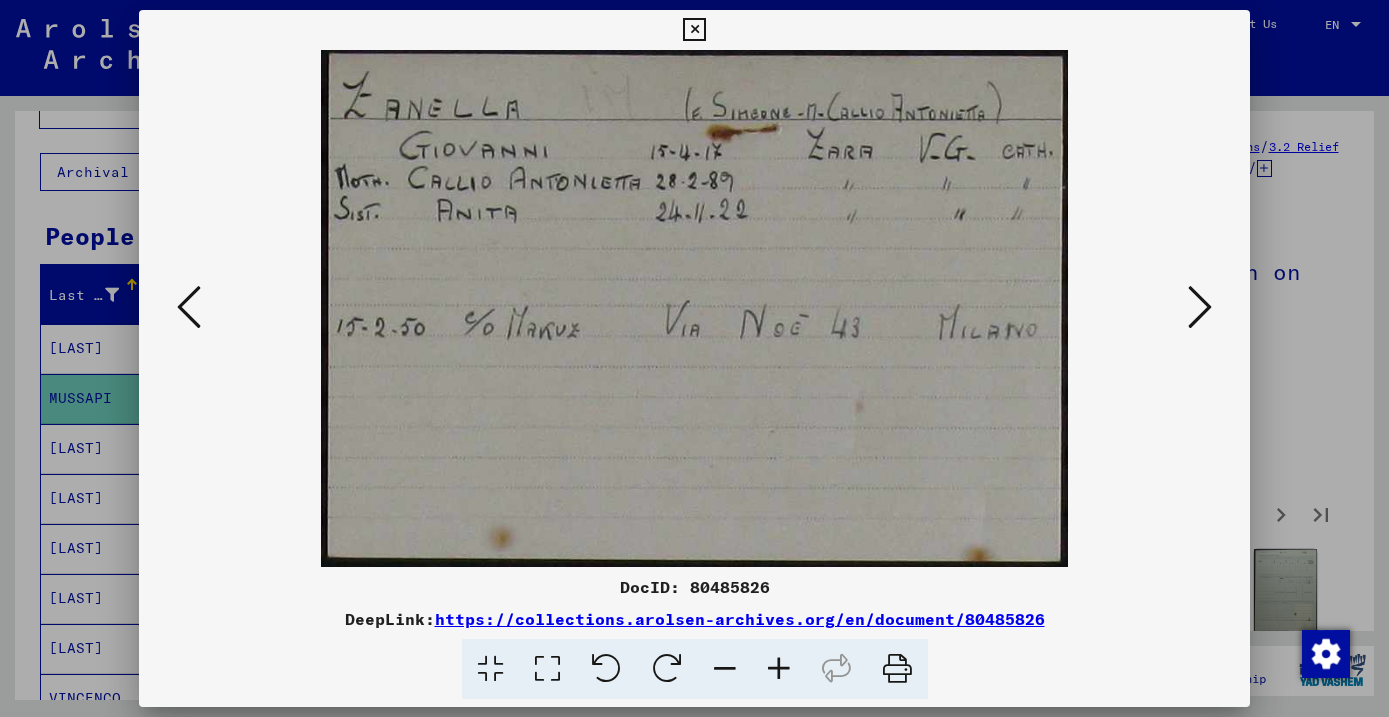 click at bounding box center (1200, 307) 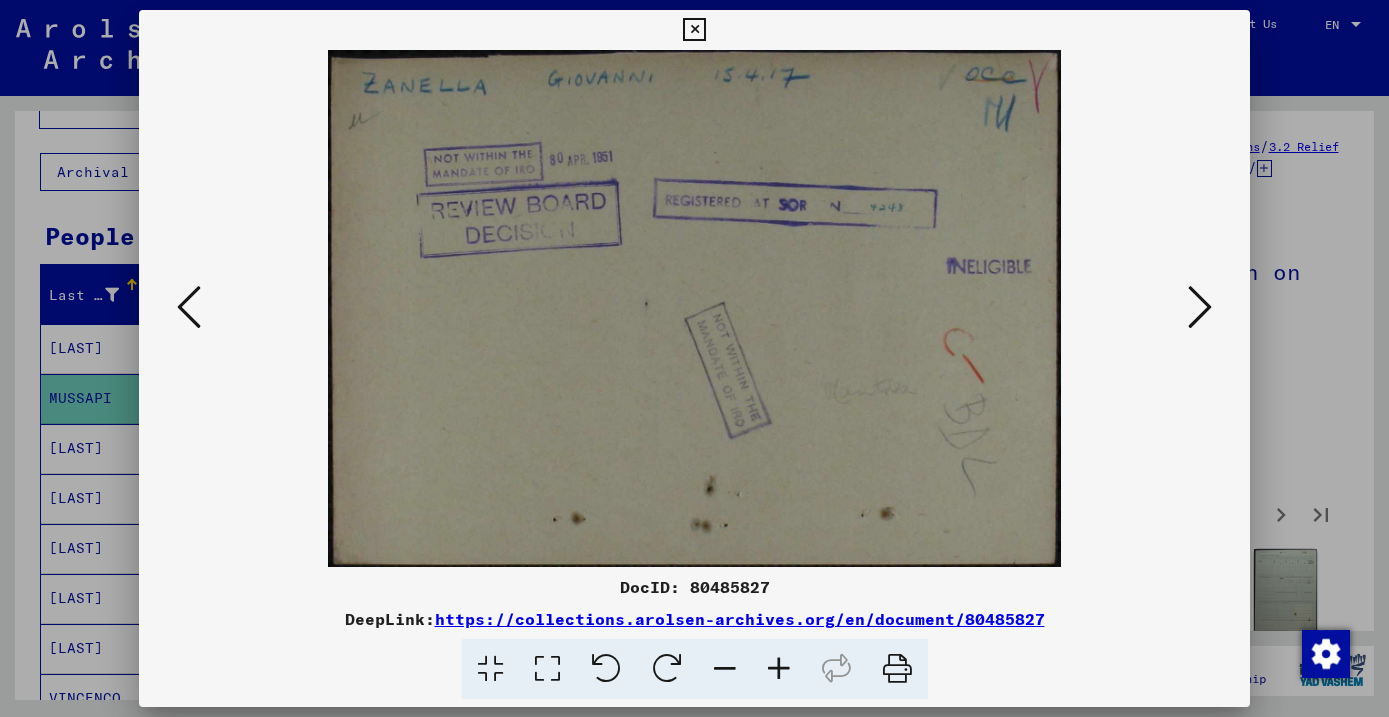 click at bounding box center (1200, 307) 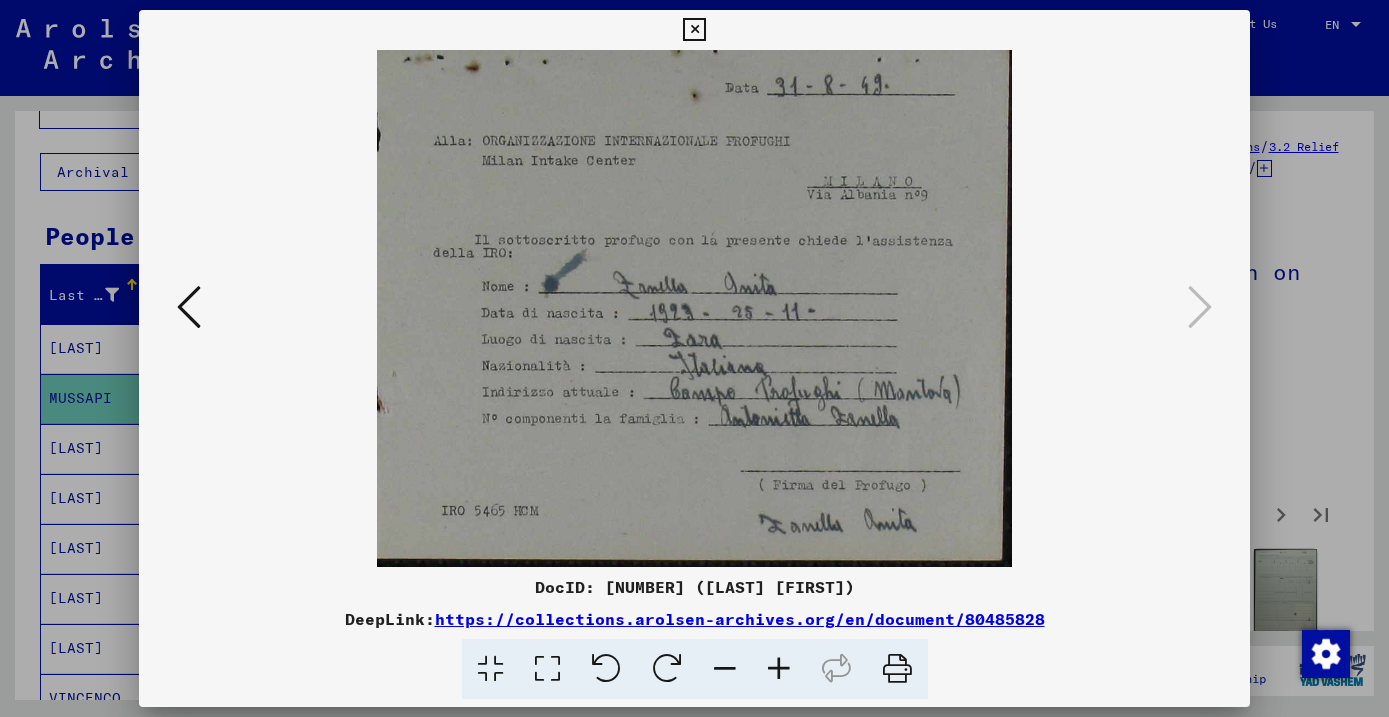 click at bounding box center [694, 30] 